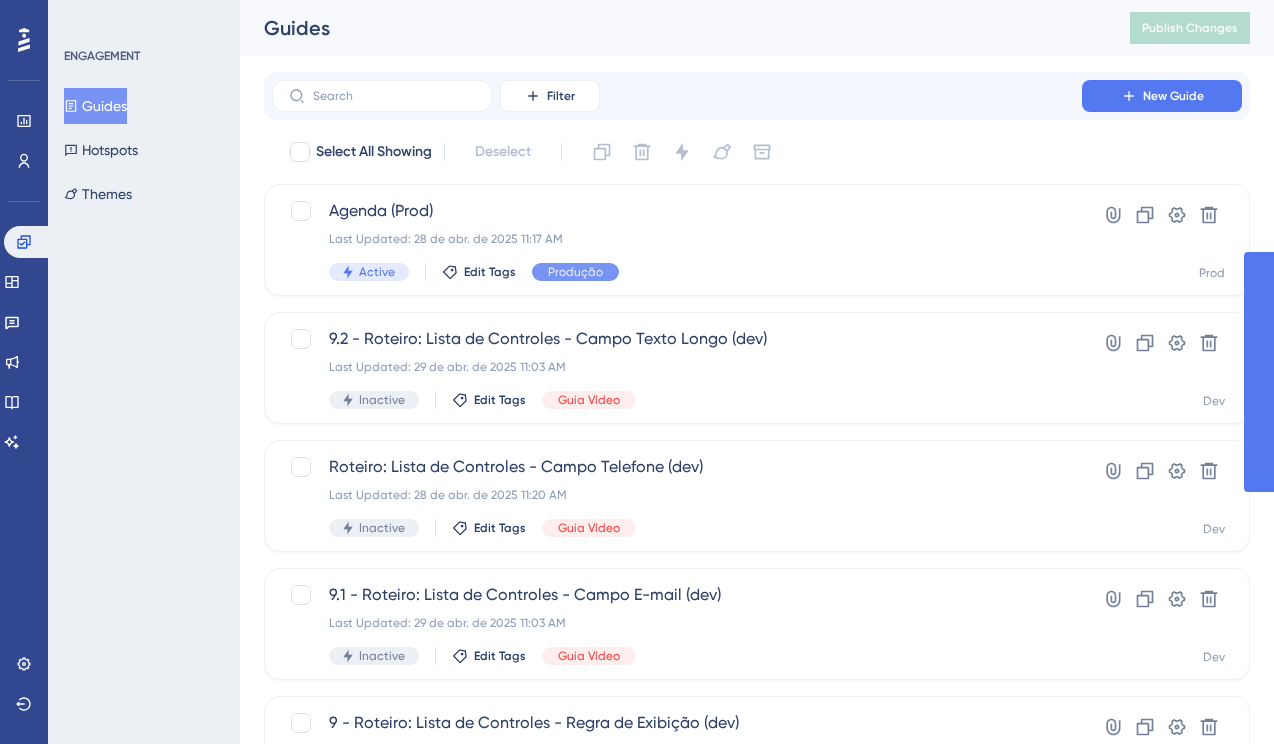scroll, scrollTop: 0, scrollLeft: 0, axis: both 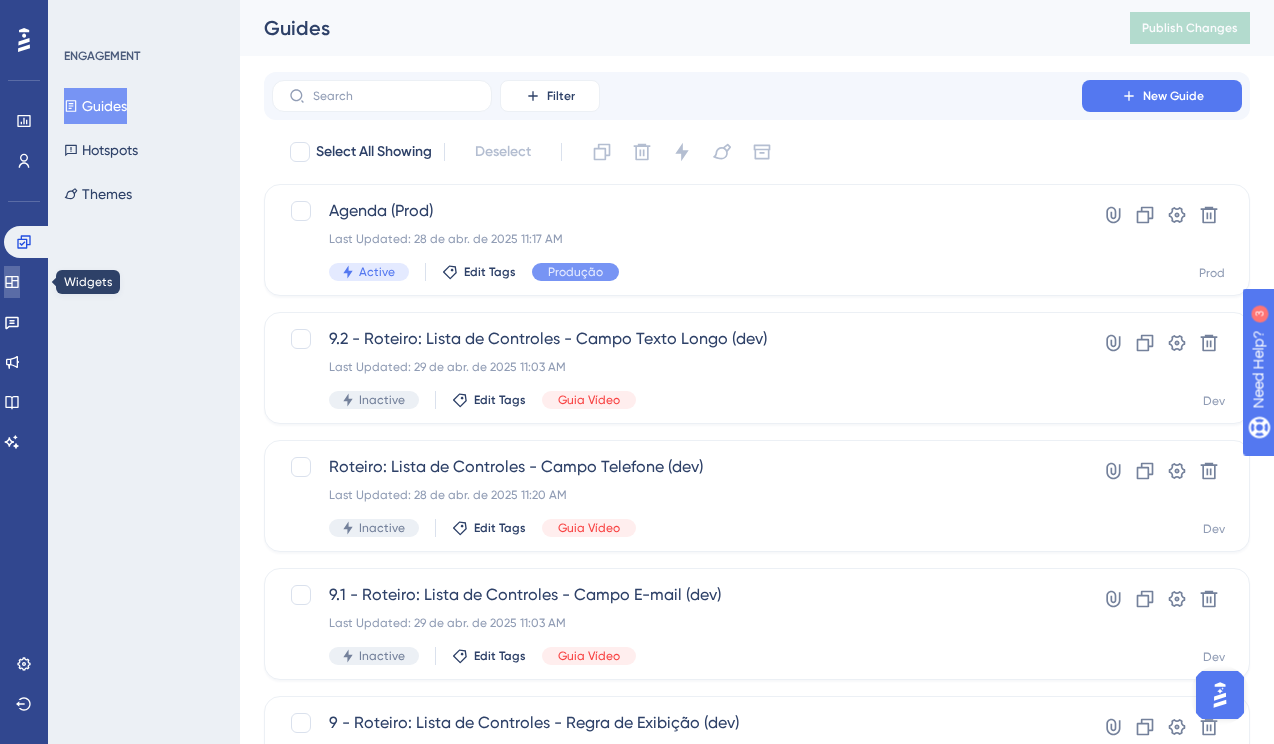 click 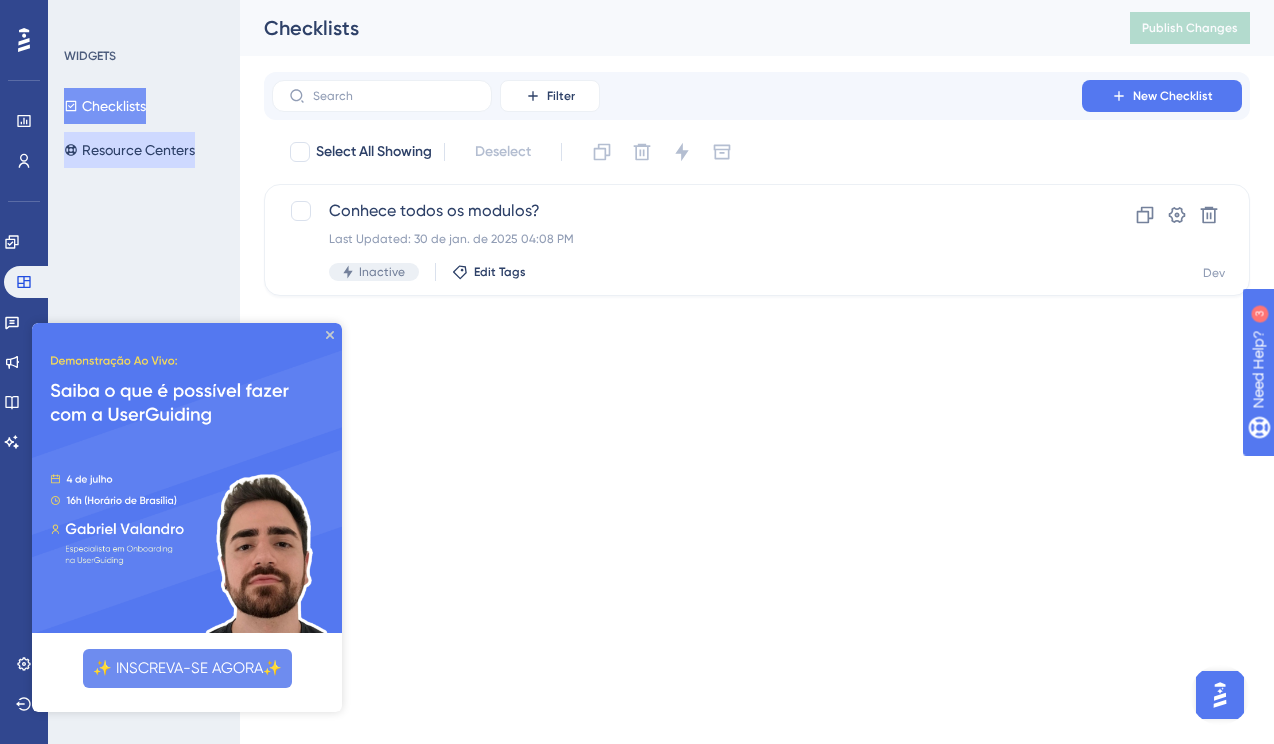 click on "Resource Centers" at bounding box center [129, 150] 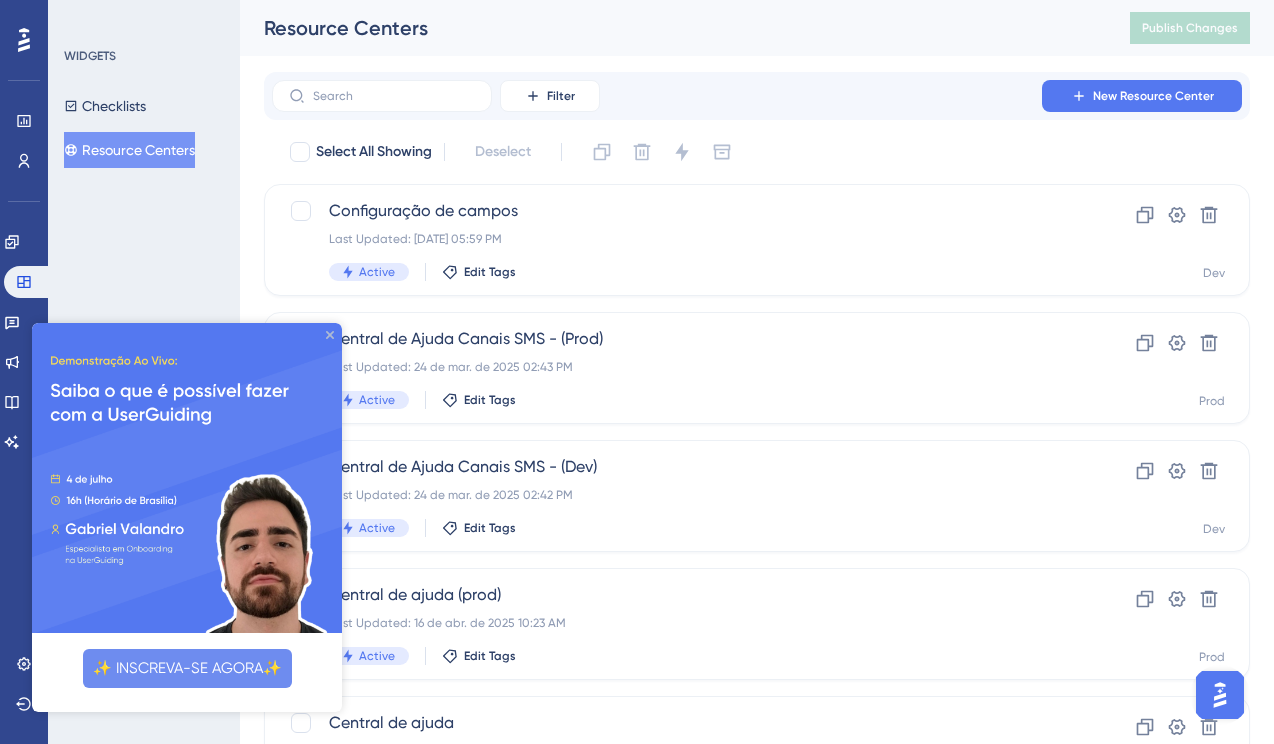 click 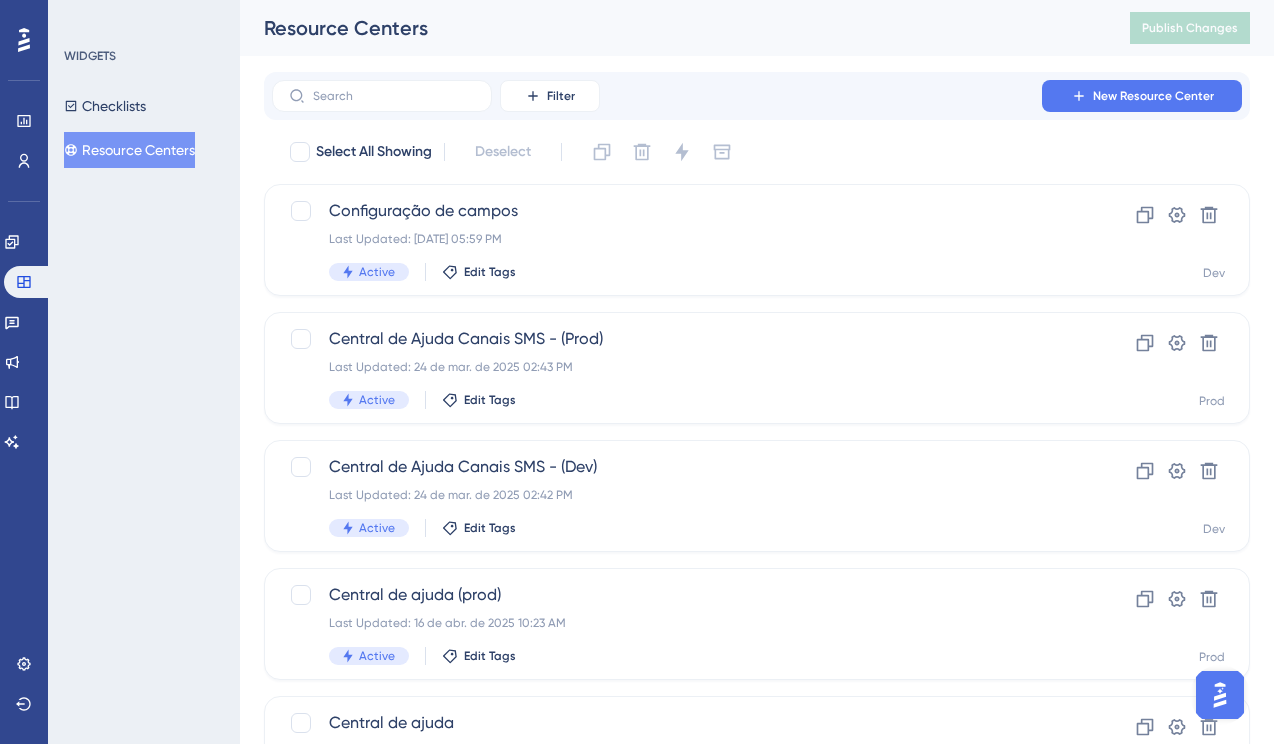 click on "Resource Centers" at bounding box center [129, 150] 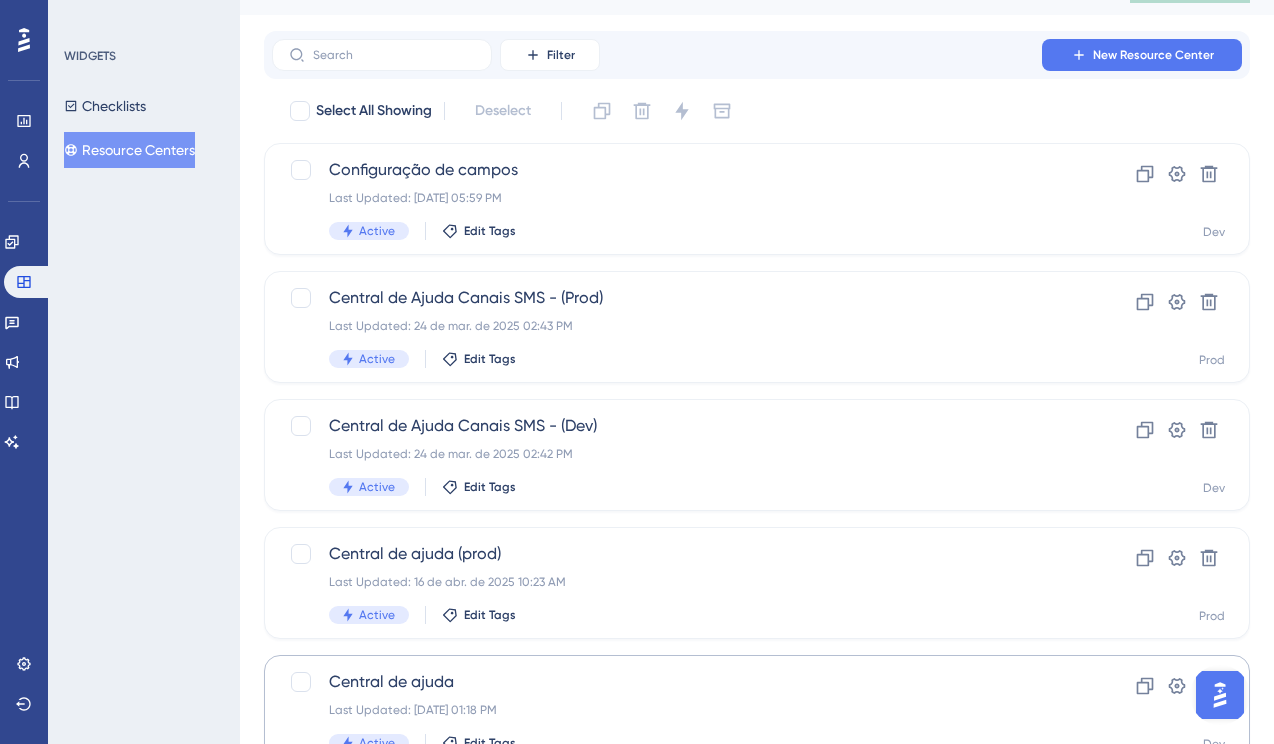 scroll, scrollTop: 0, scrollLeft: 0, axis: both 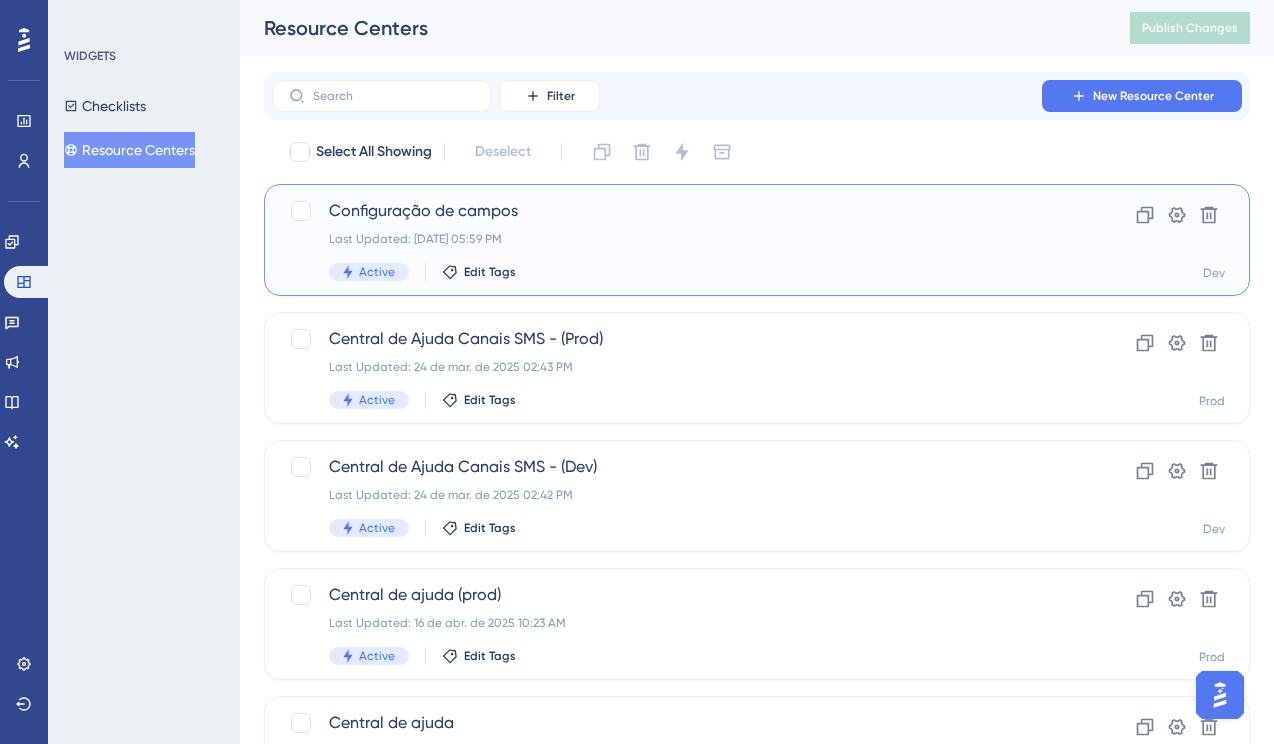 click on "Last Updated: 11 de jul. de 2025 05:59 PM" at bounding box center (677, 239) 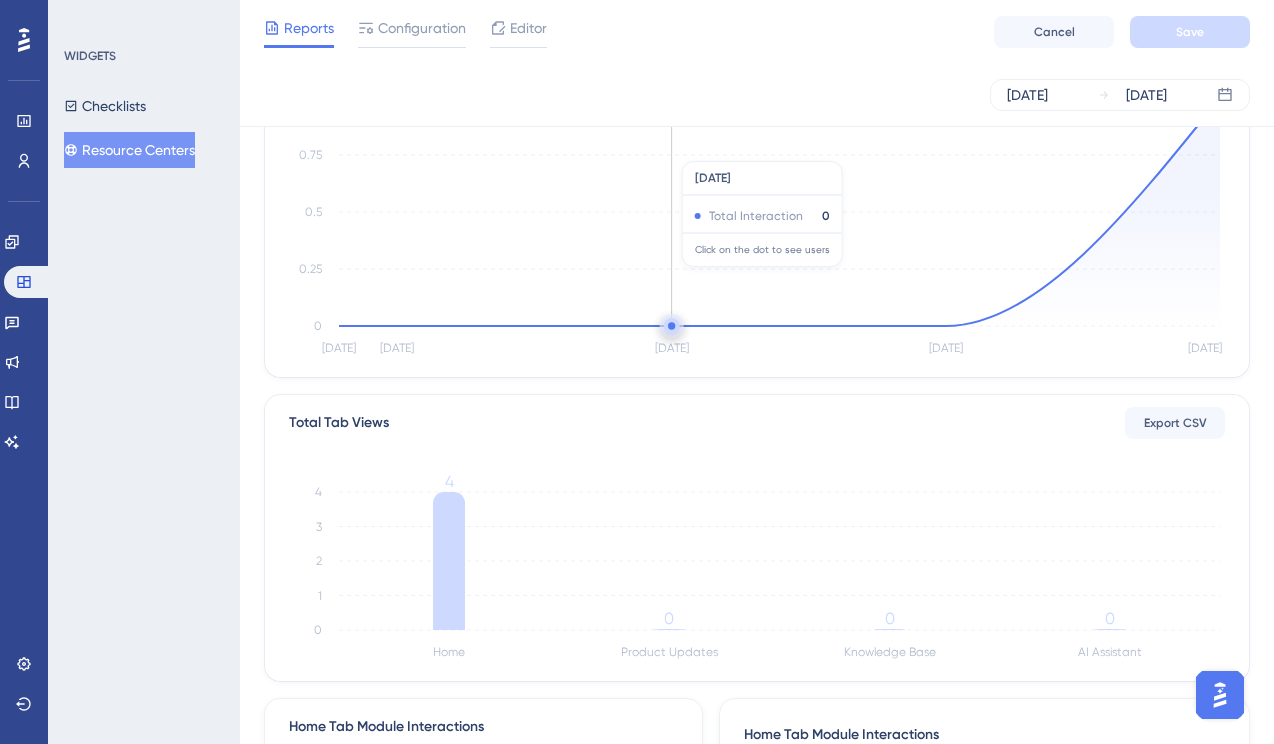 scroll, scrollTop: 0, scrollLeft: 0, axis: both 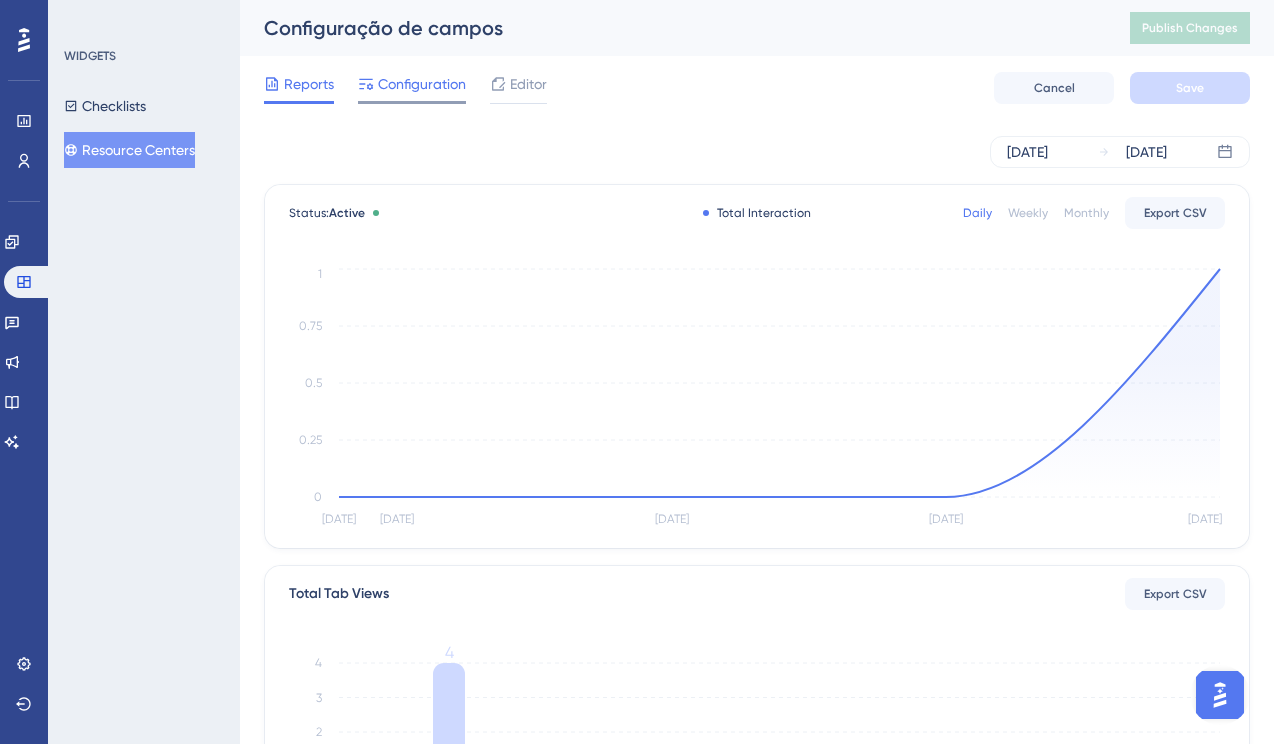 click on "Configuration" at bounding box center [422, 84] 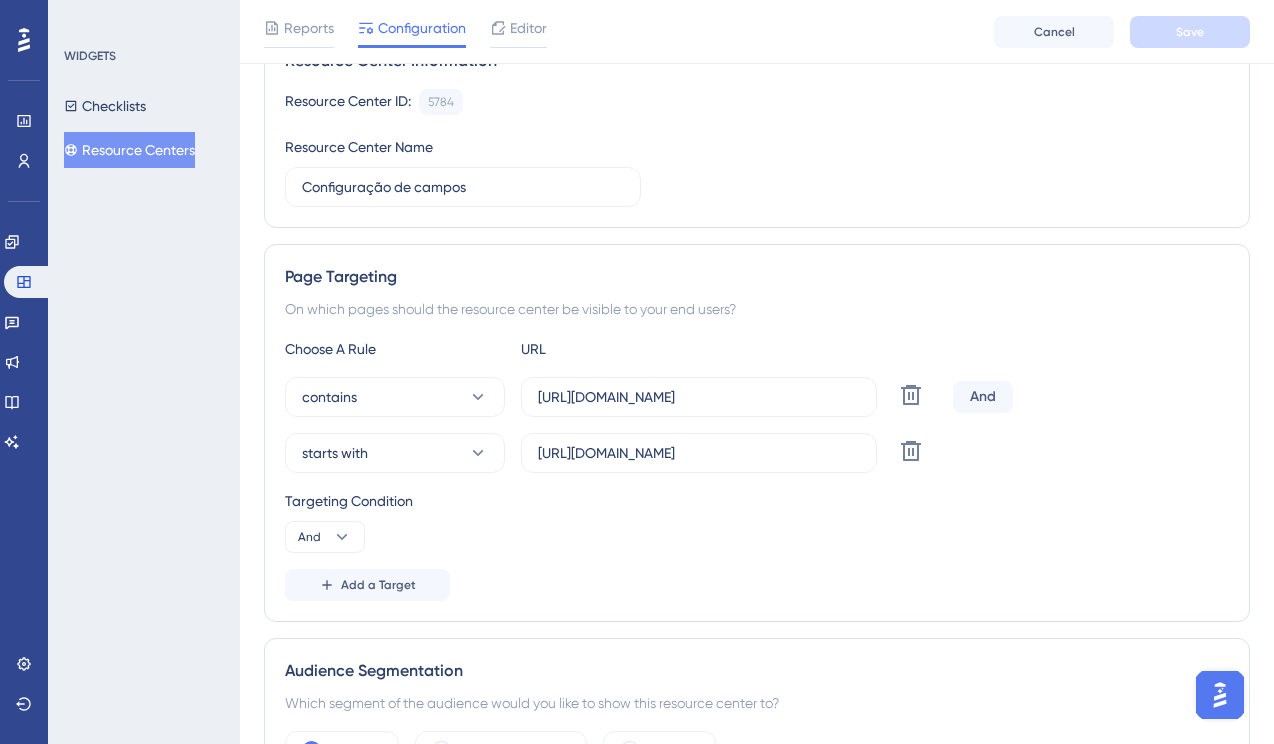scroll, scrollTop: 0, scrollLeft: 0, axis: both 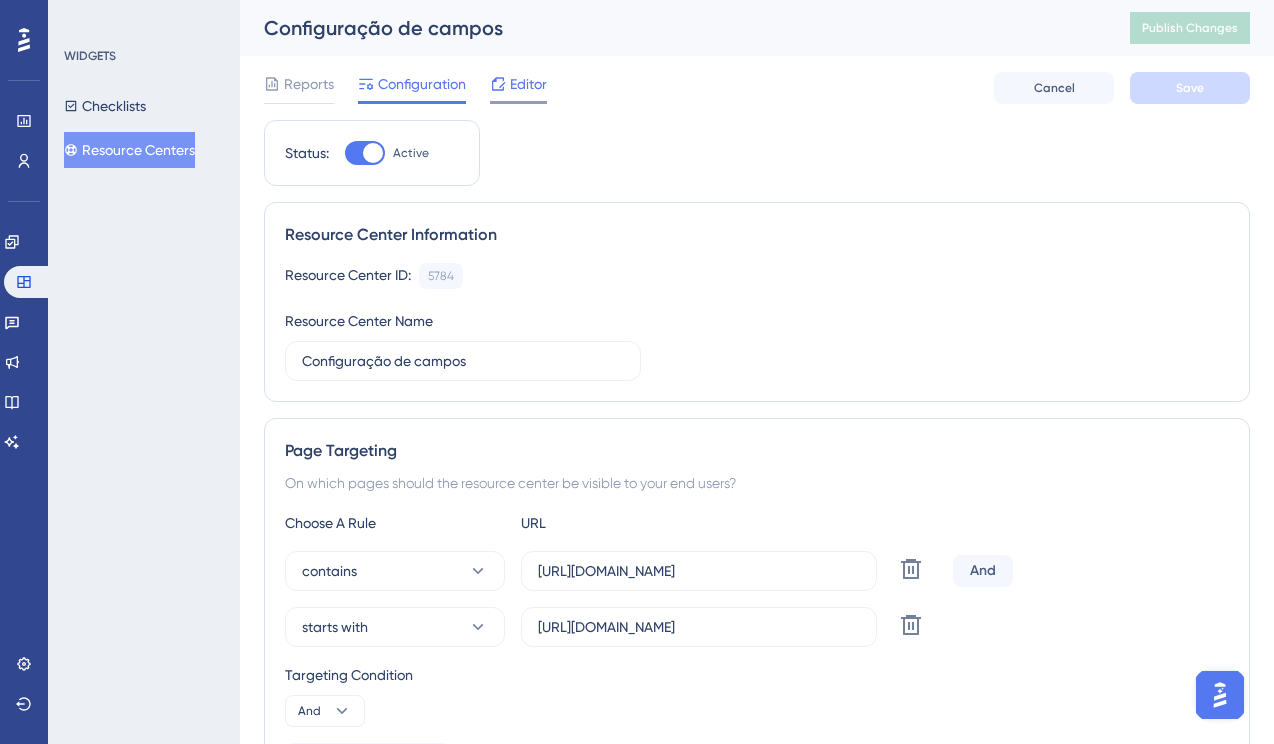 click on "Editor" at bounding box center (528, 84) 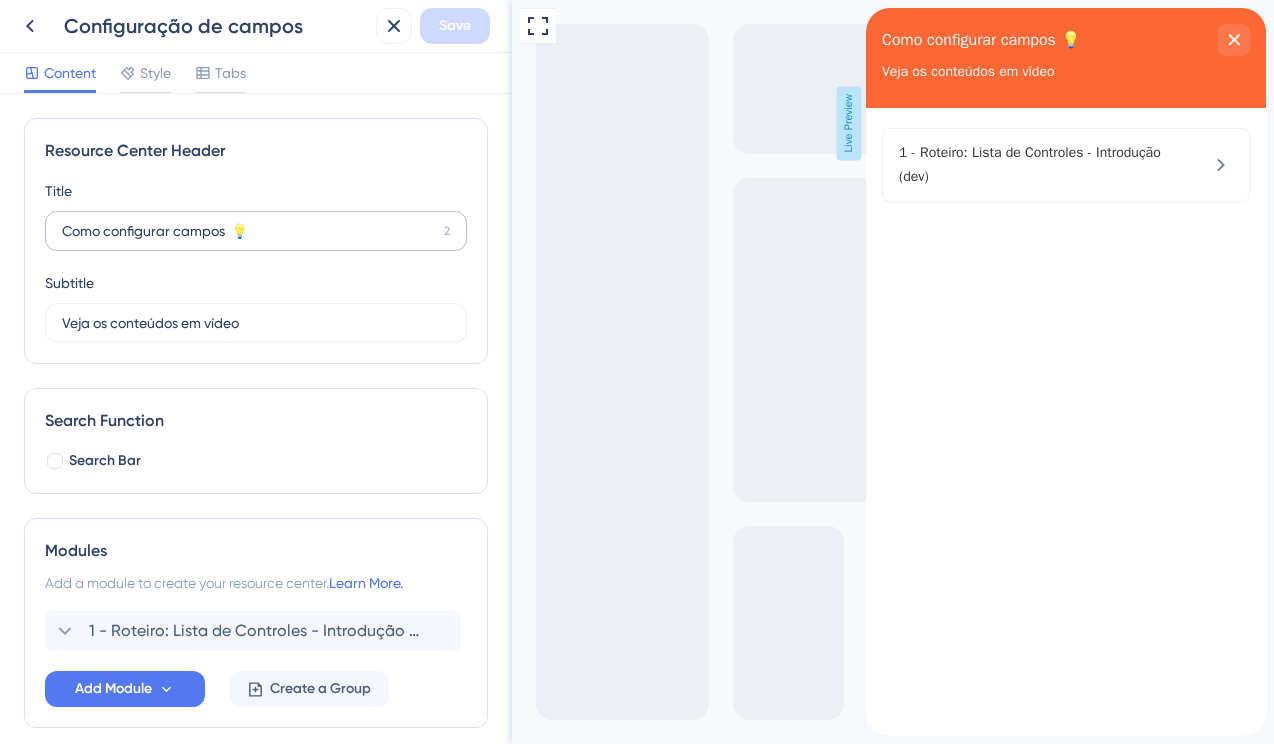 scroll, scrollTop: 0, scrollLeft: 0, axis: both 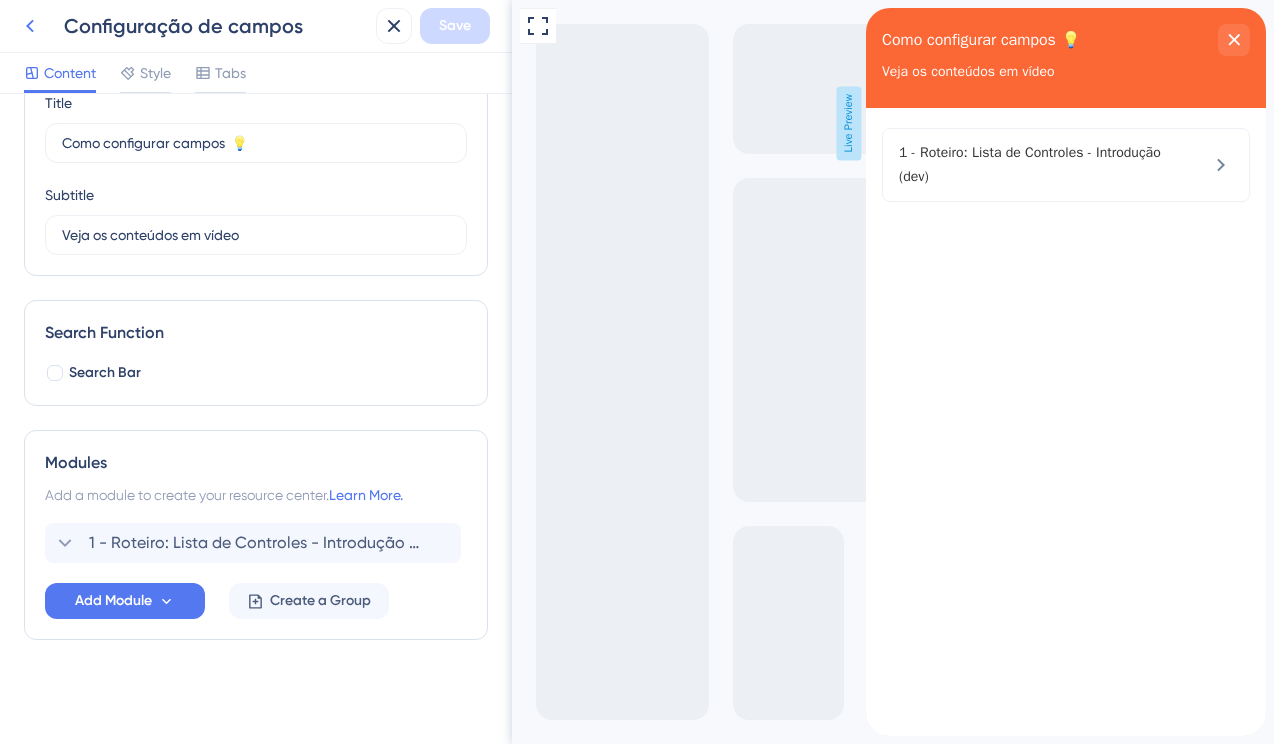 click 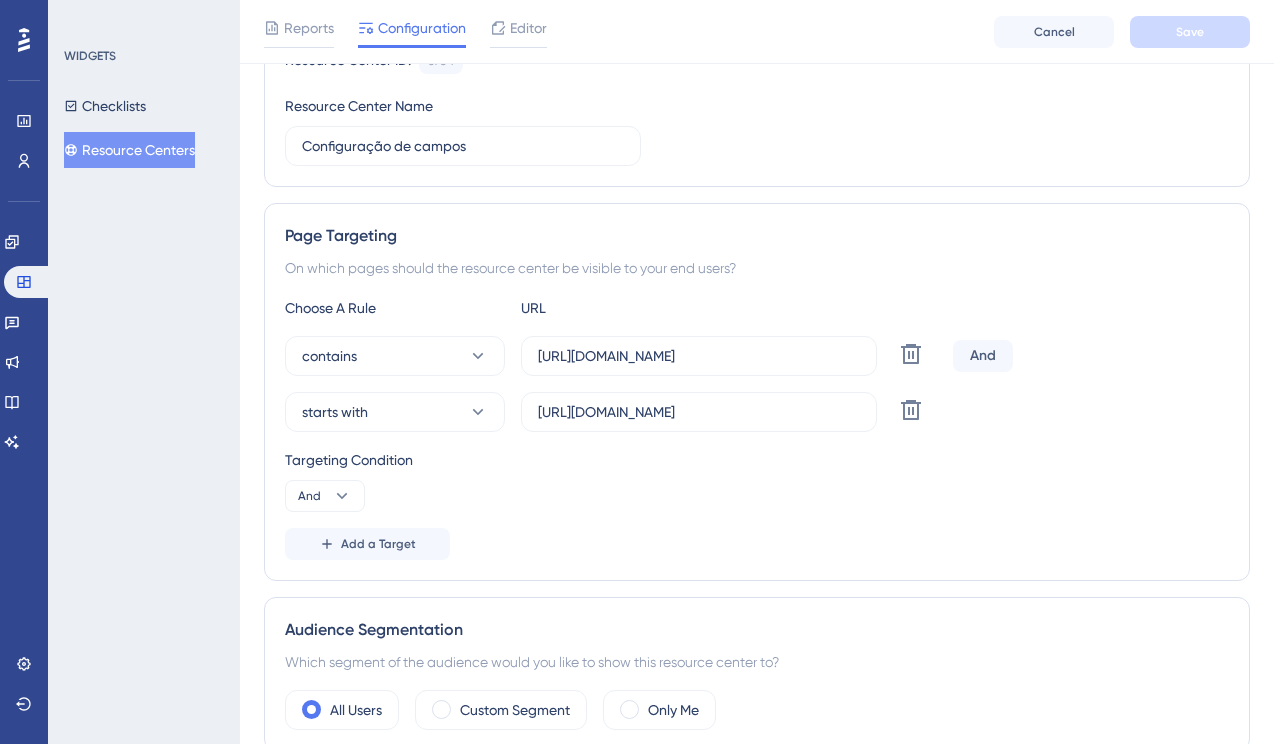 scroll, scrollTop: 235, scrollLeft: 0, axis: vertical 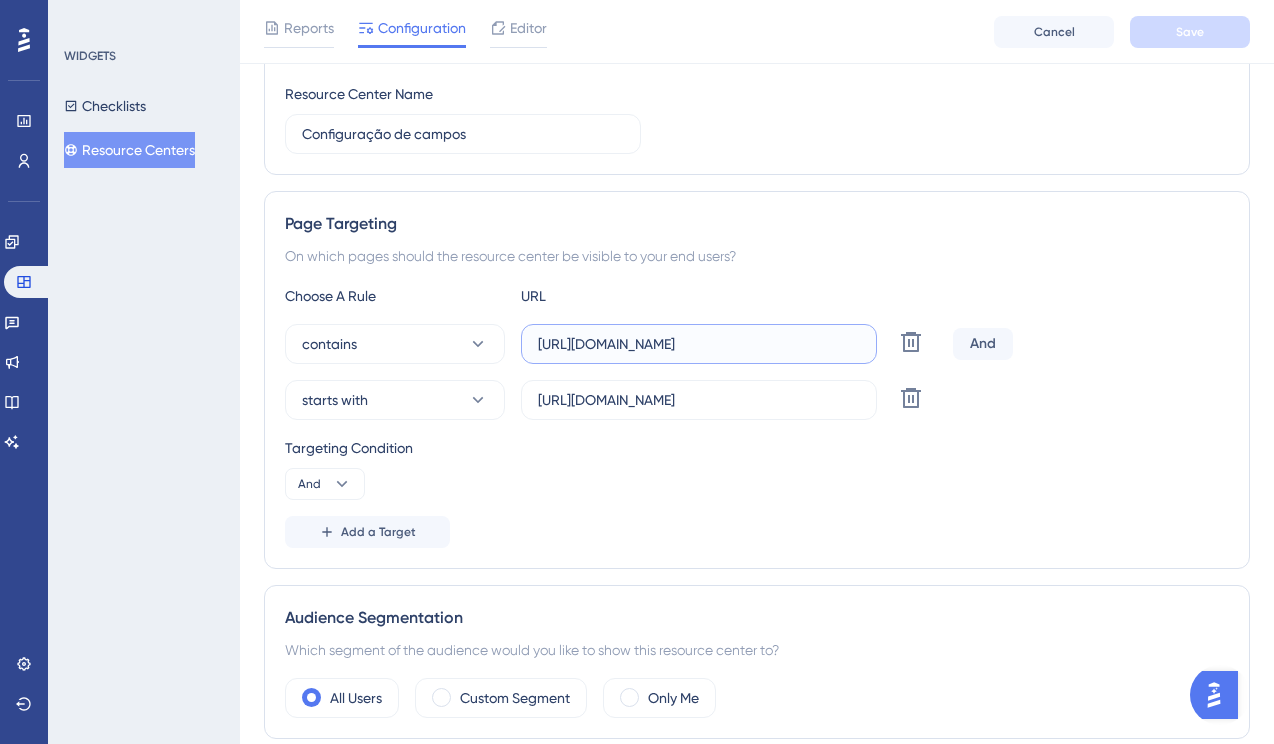 click on "https://dev-app.tlv7.com.br/designer/lc/" at bounding box center (699, 344) 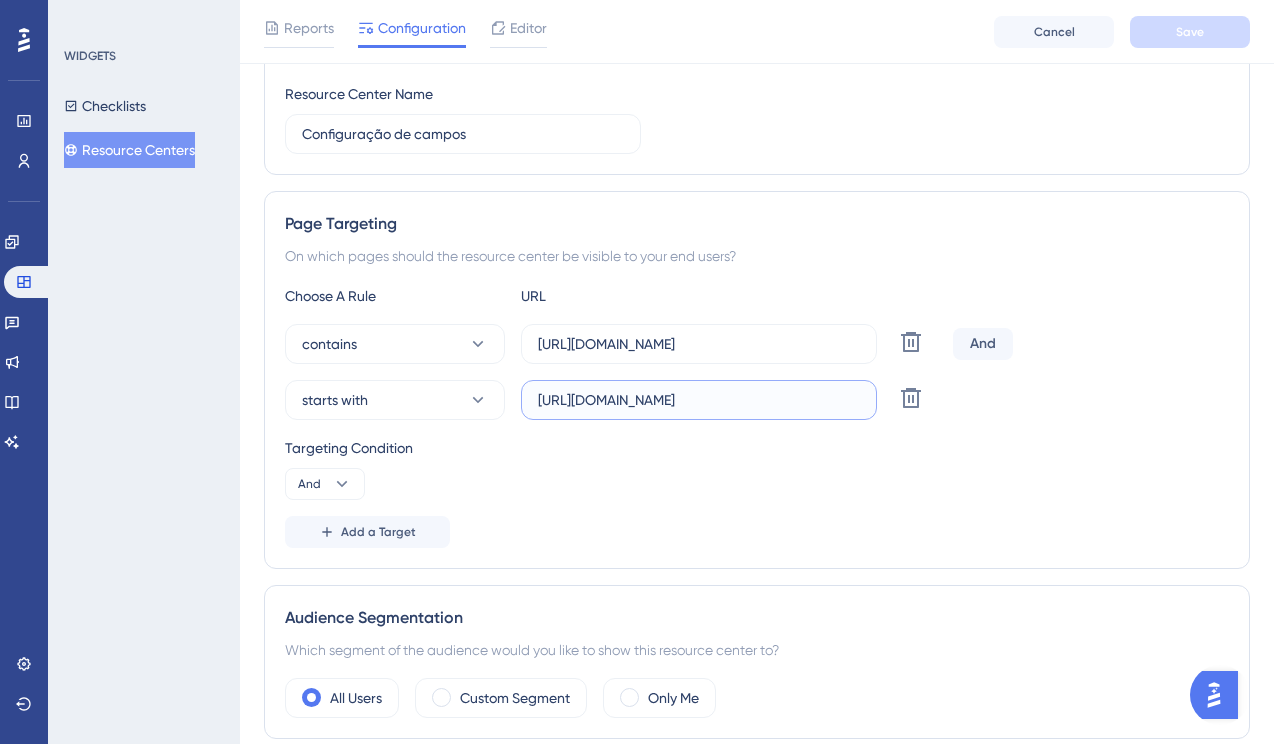 click on "https://dev-app.tlv7.com.br/designer/lc/" at bounding box center [699, 400] 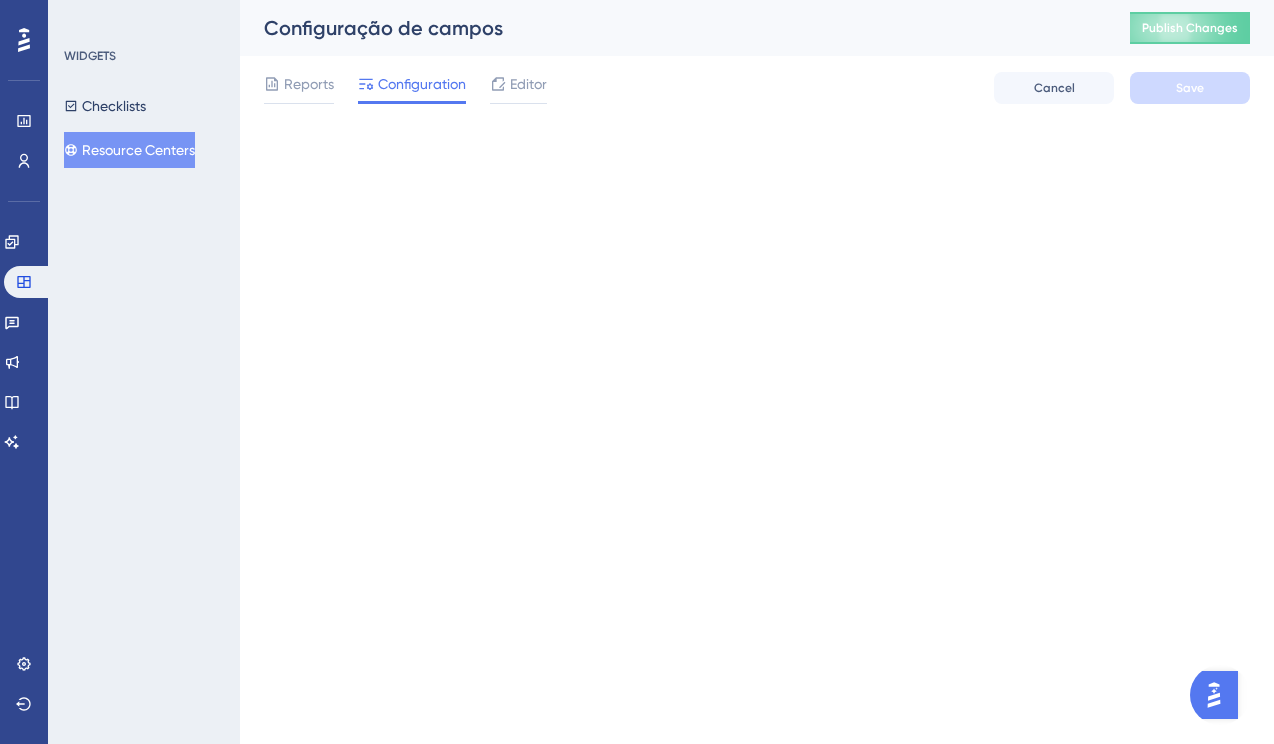 scroll, scrollTop: 0, scrollLeft: 0, axis: both 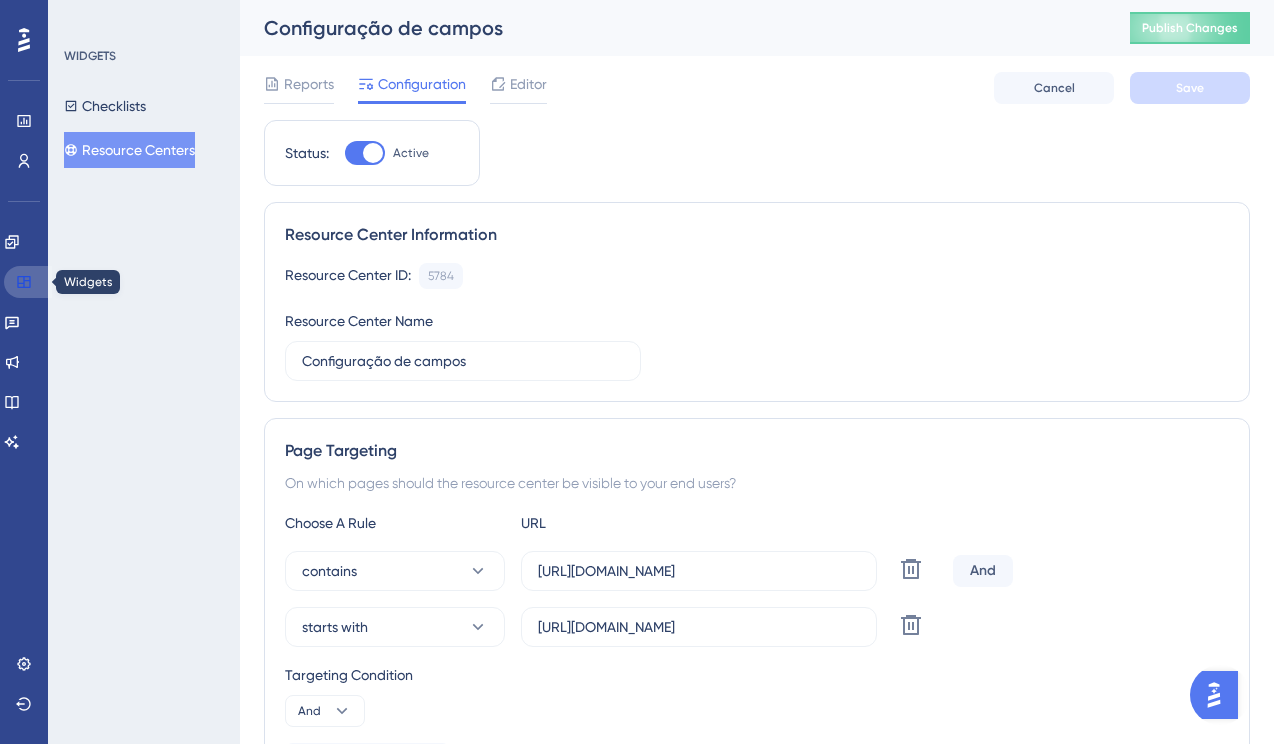 click 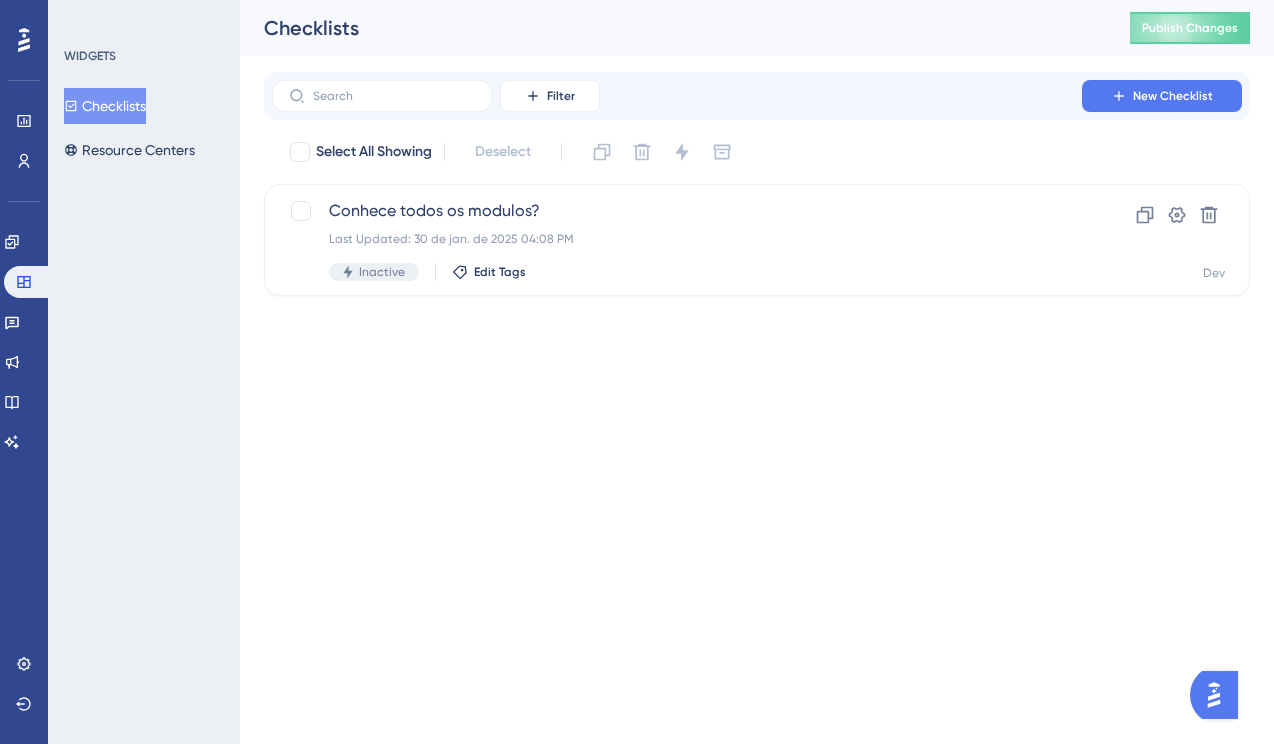 scroll, scrollTop: 0, scrollLeft: 0, axis: both 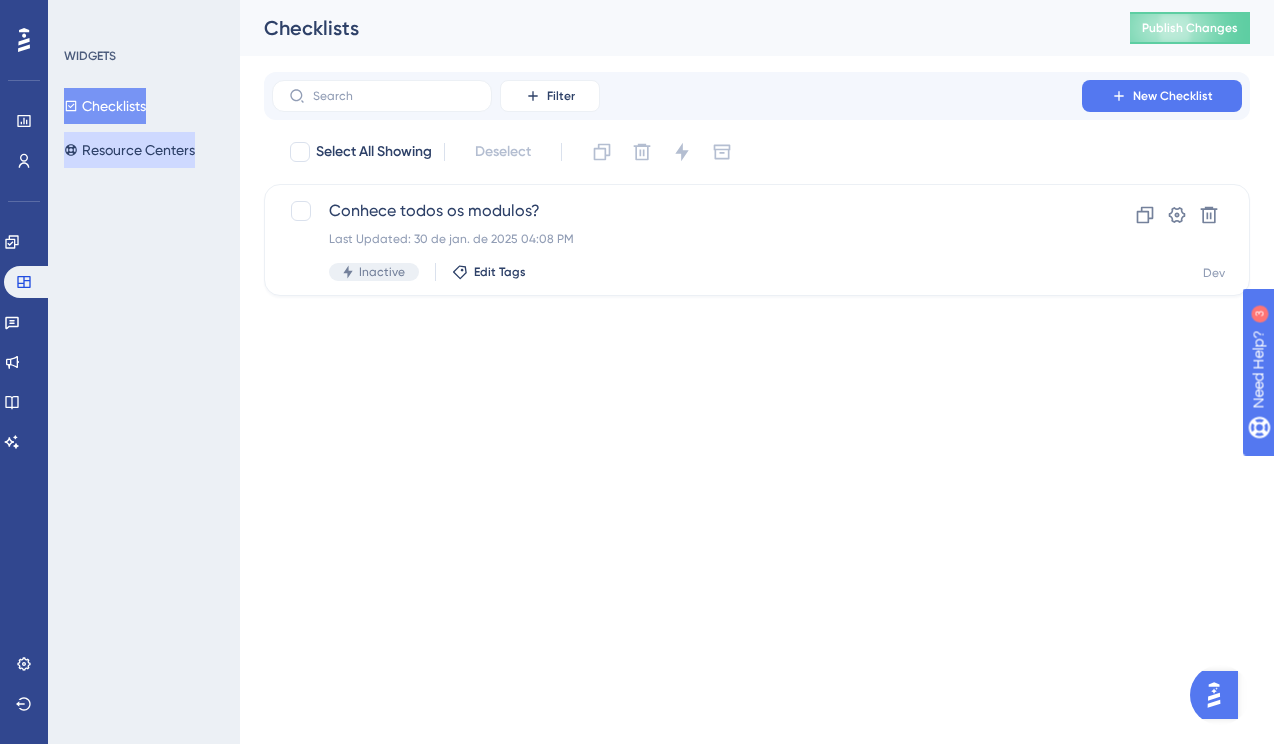 click on "Resource Centers" at bounding box center [129, 150] 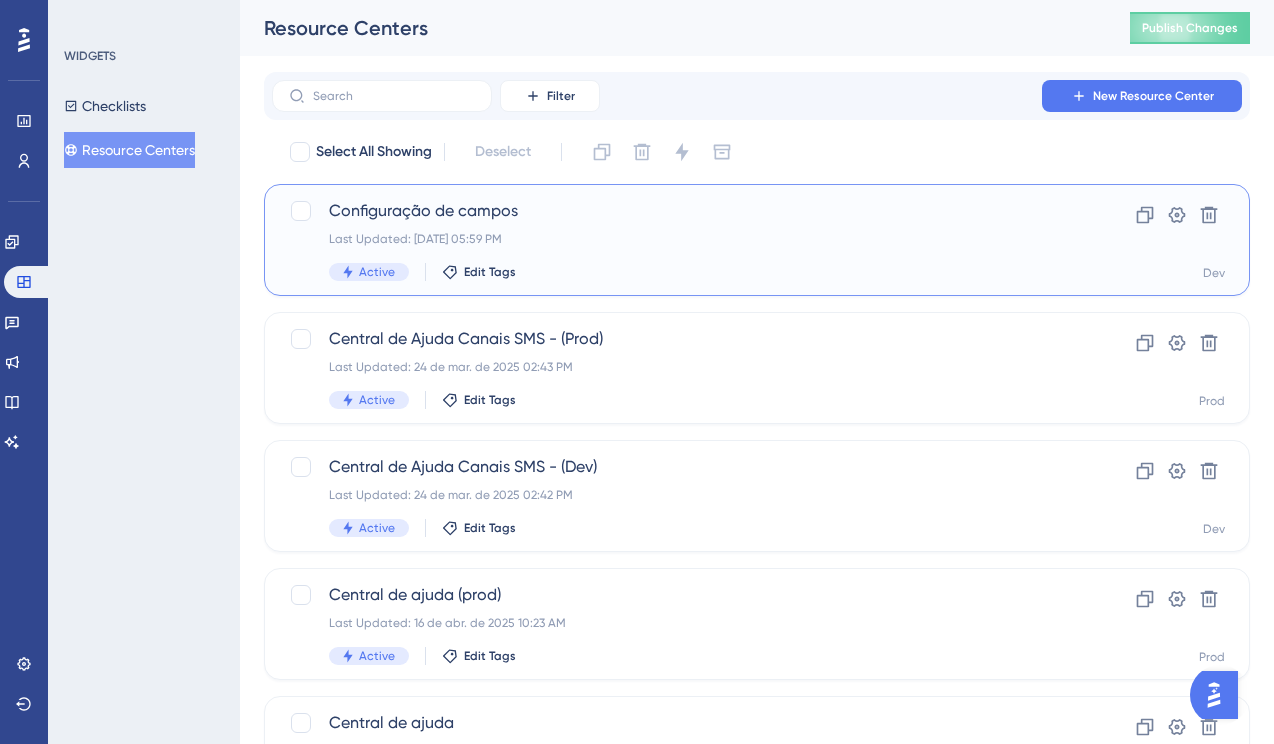 click on "Configuração de campos" at bounding box center (677, 211) 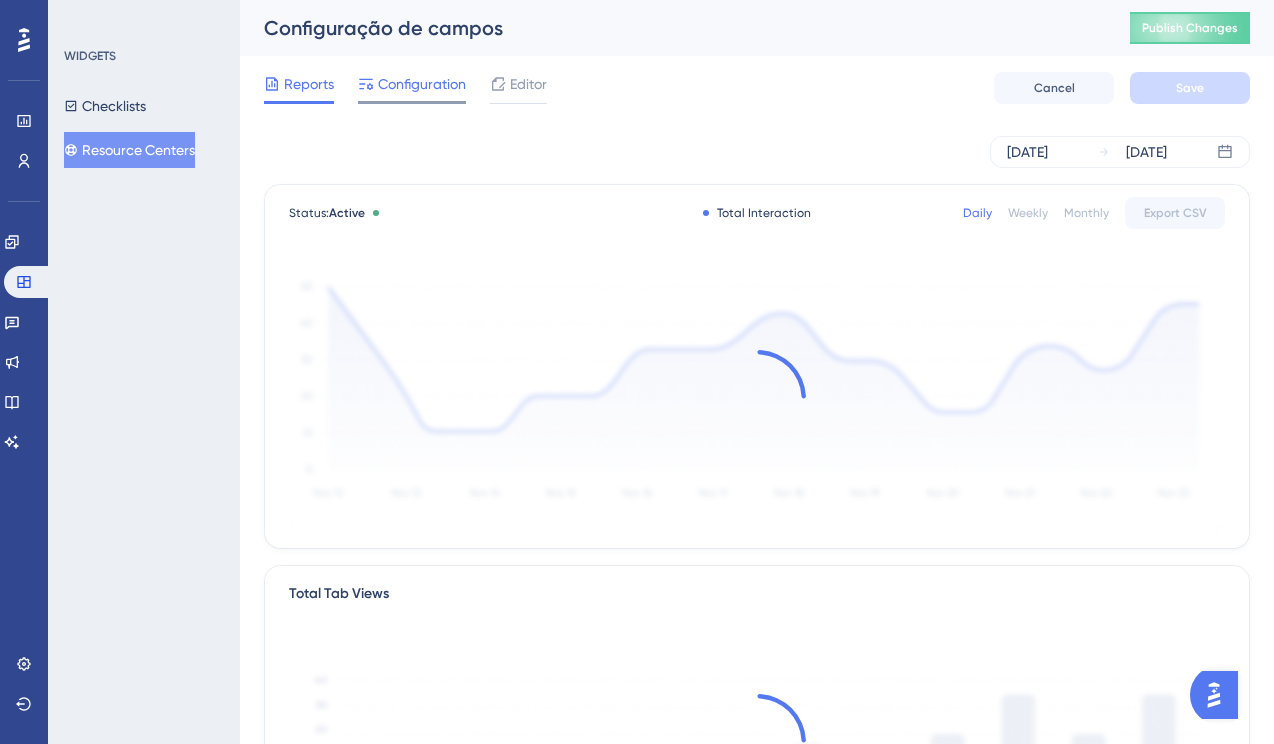 click on "Configuration" at bounding box center [422, 84] 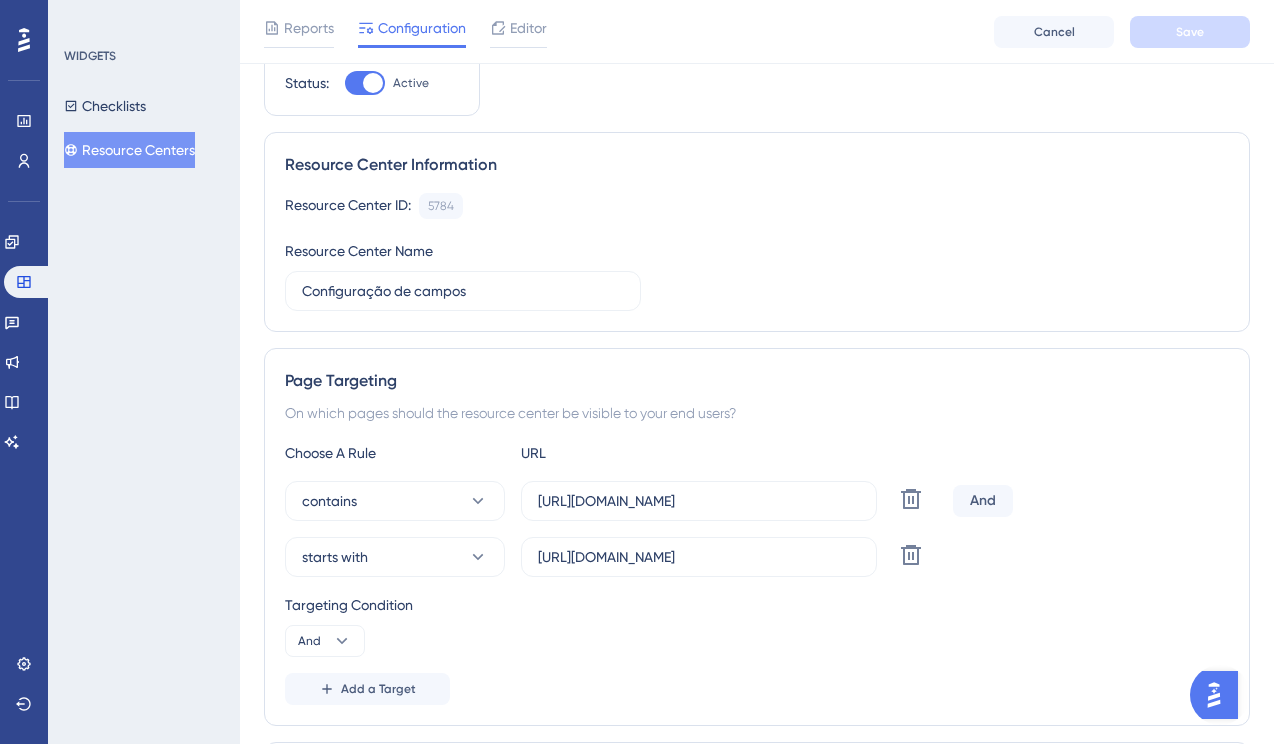 scroll, scrollTop: 0, scrollLeft: 0, axis: both 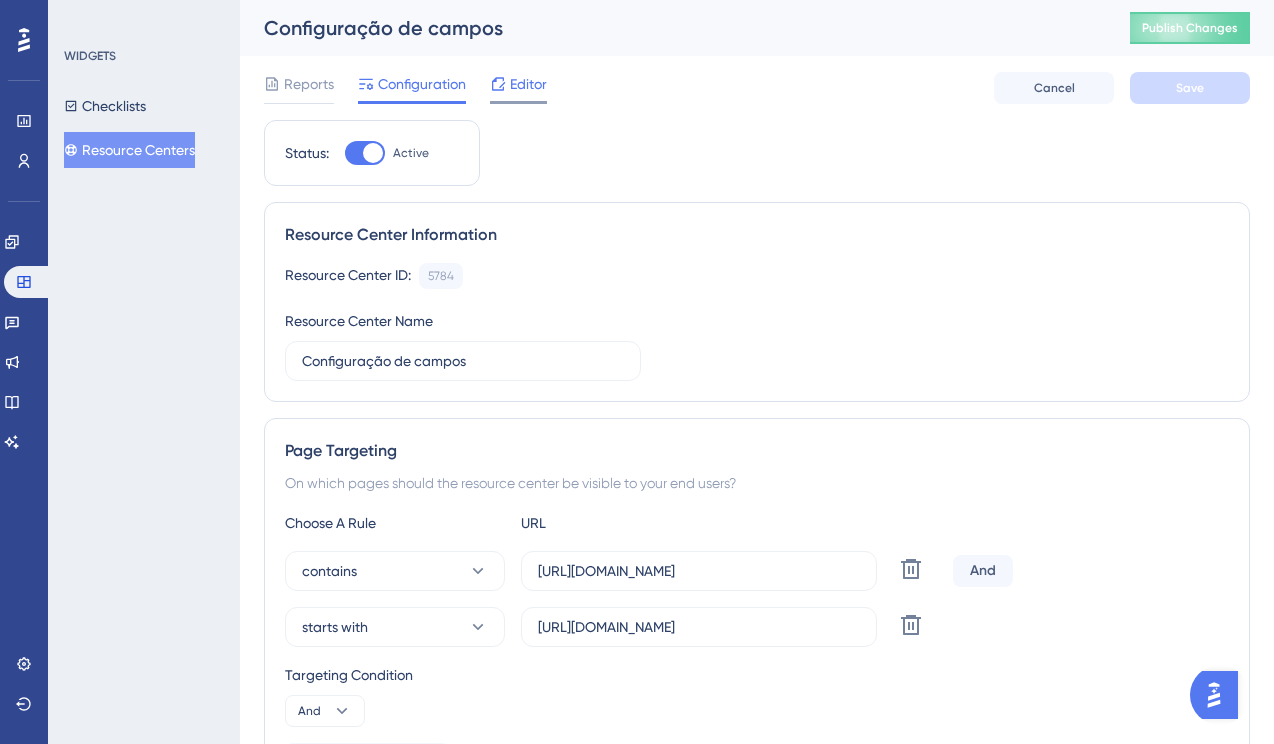 click on "Editor" at bounding box center (528, 84) 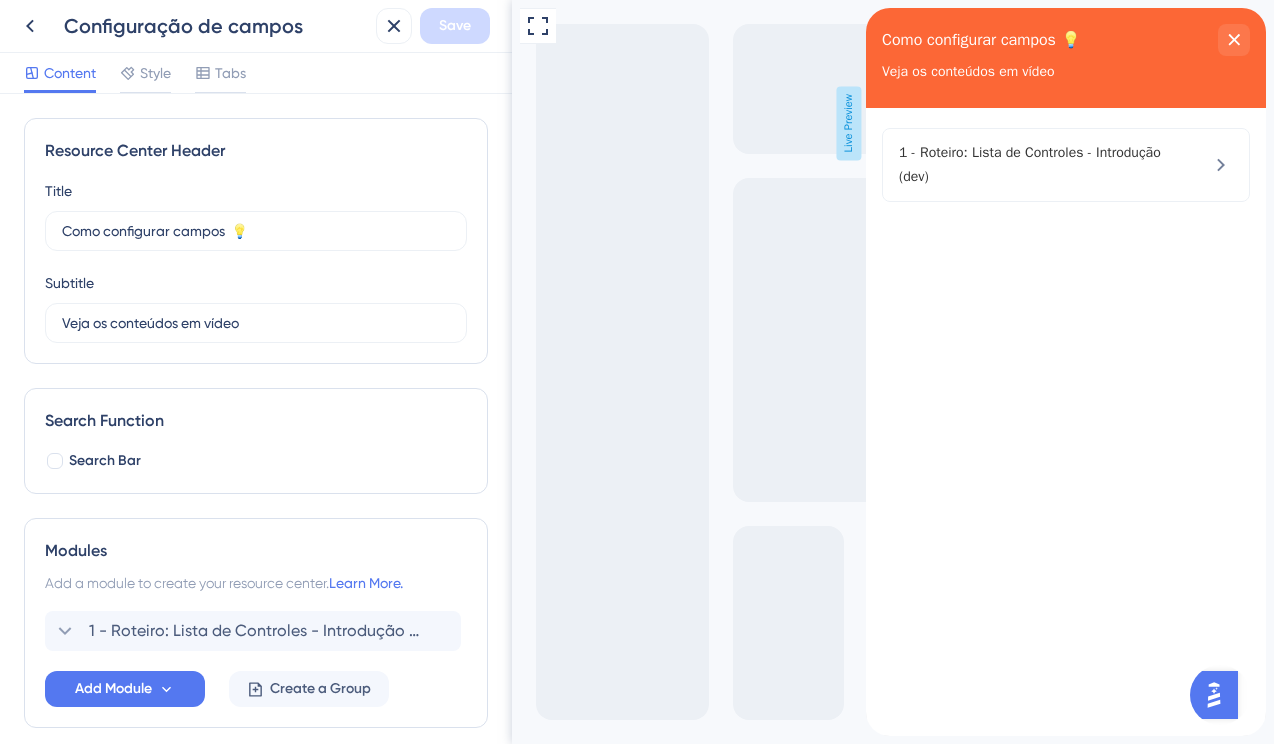 scroll, scrollTop: 0, scrollLeft: 0, axis: both 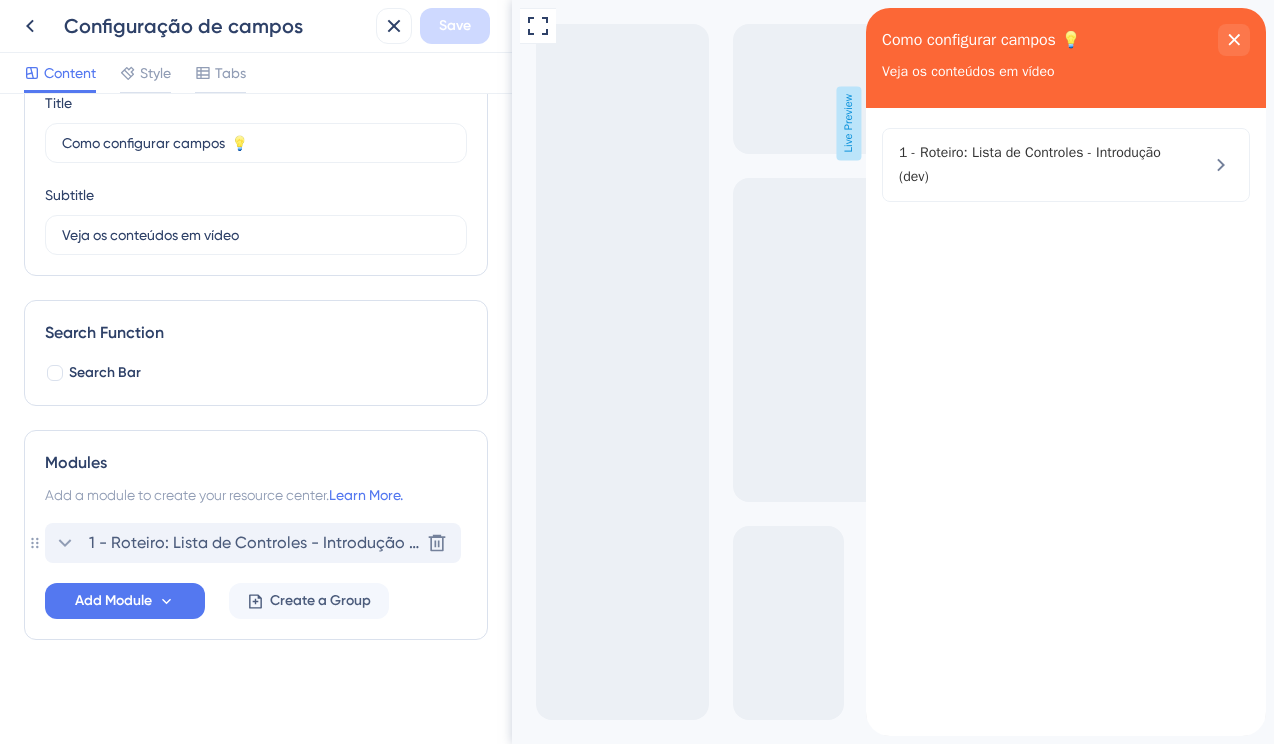 click on "1 - Roteiro: Lista de Controles - Introdução (dev)" at bounding box center (254, 543) 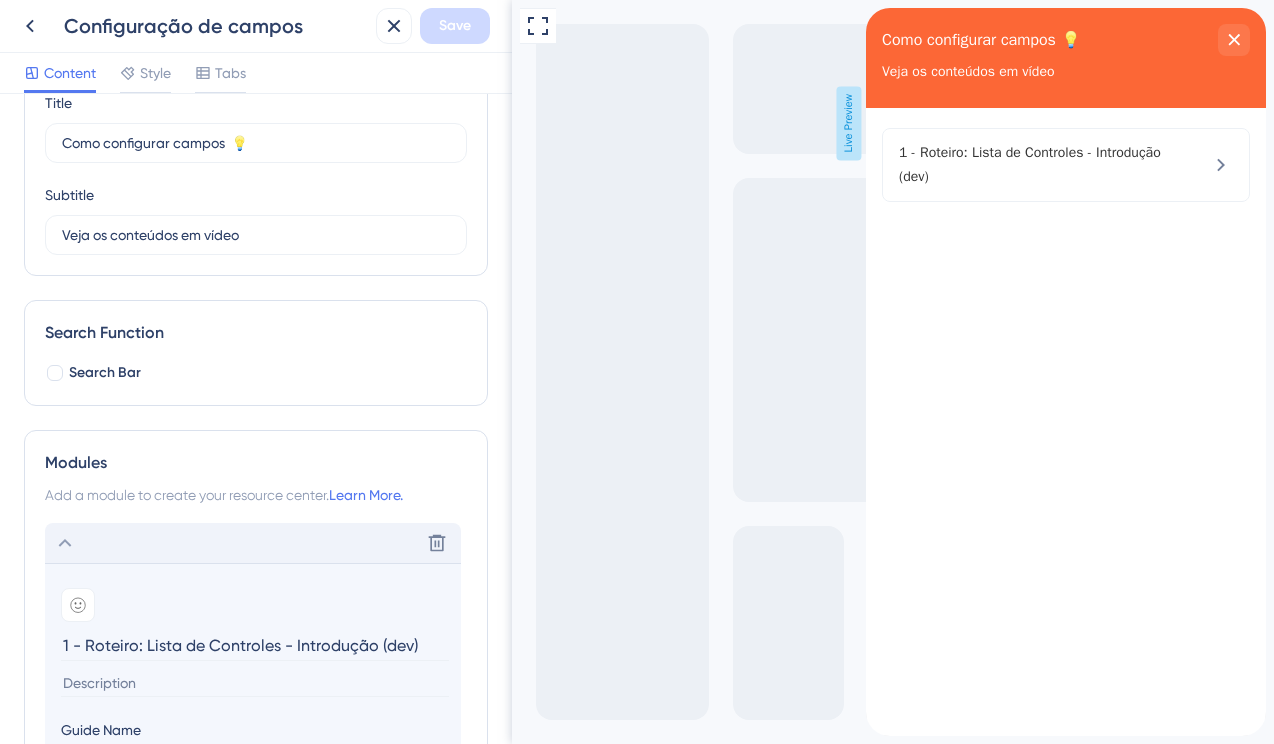 scroll, scrollTop: 0, scrollLeft: 0, axis: both 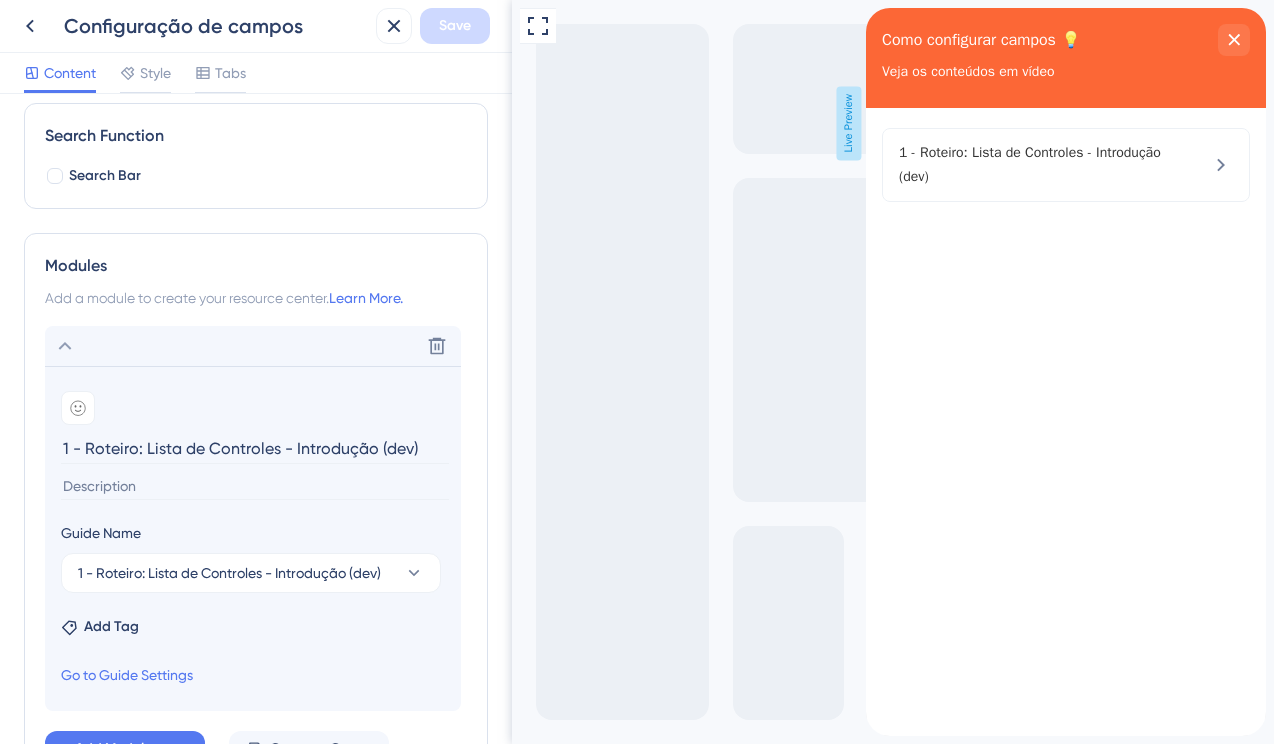 drag, startPoint x: 418, startPoint y: 350, endPoint x: 436, endPoint y: 344, distance: 18.973665 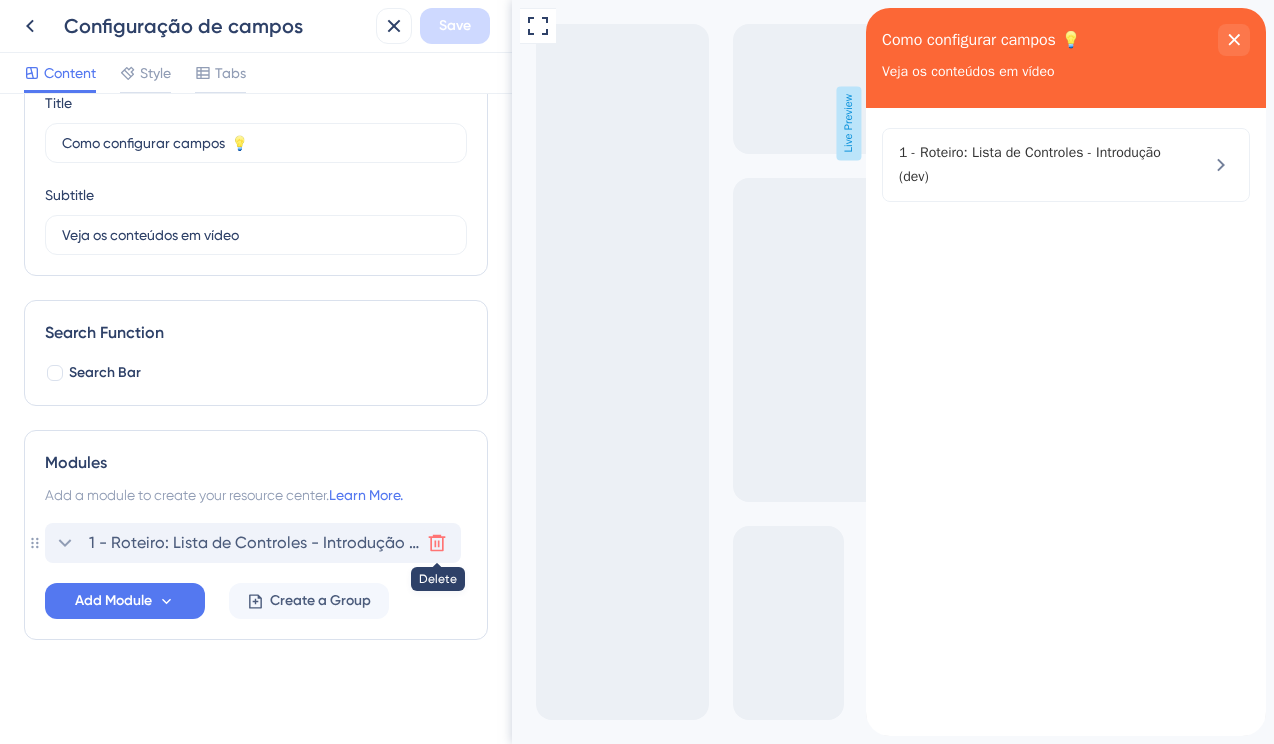 click at bounding box center [437, 543] 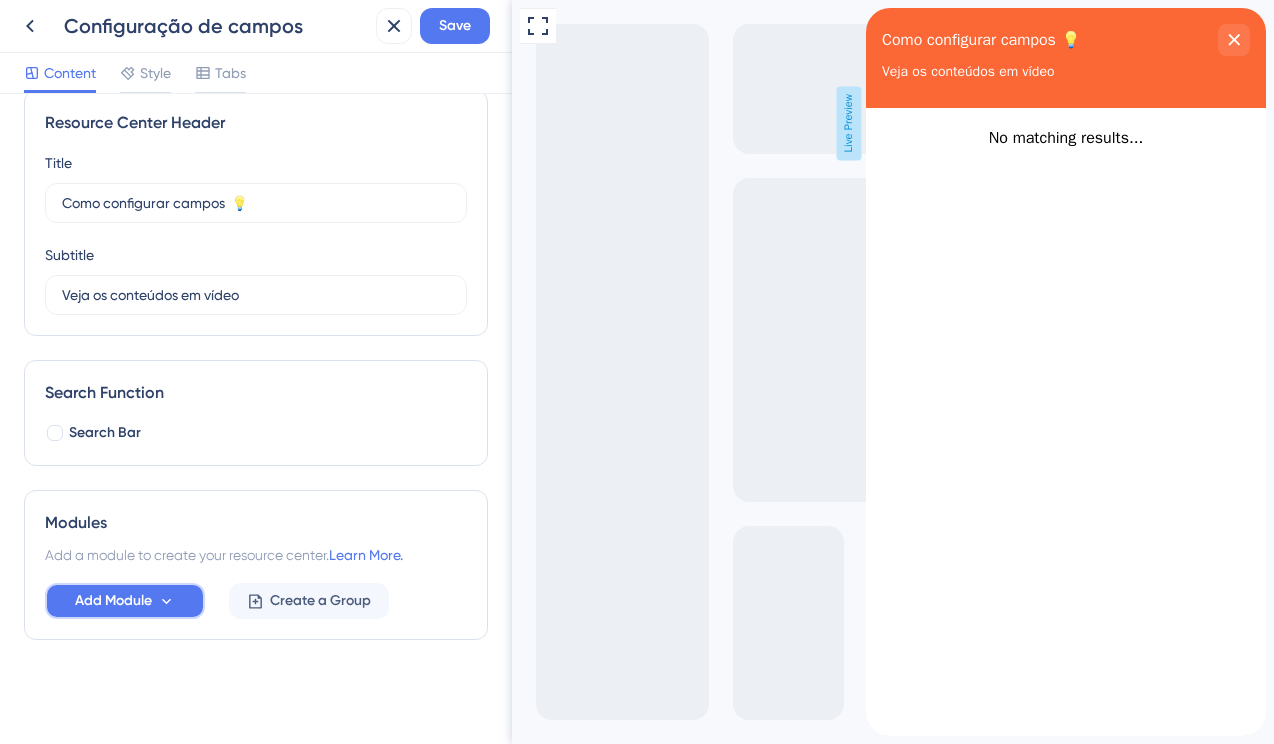 click on "Add Module" at bounding box center (113, 601) 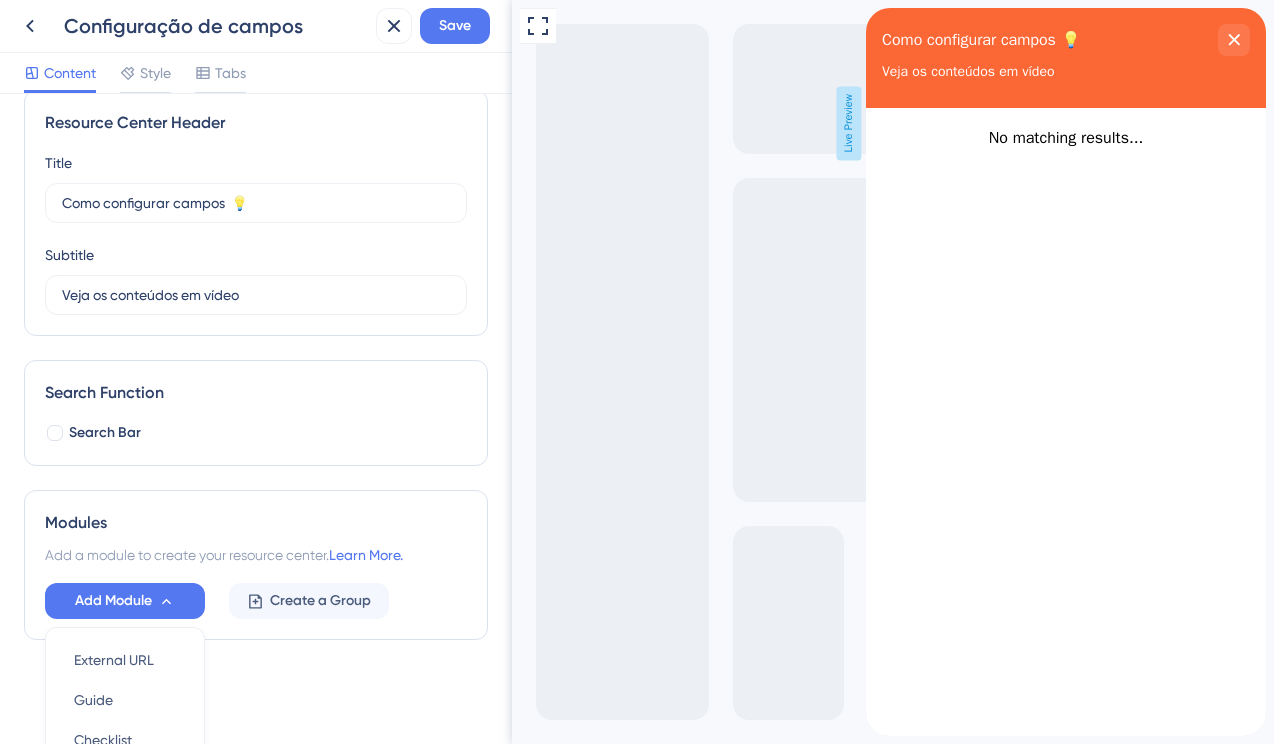 scroll, scrollTop: 217, scrollLeft: 0, axis: vertical 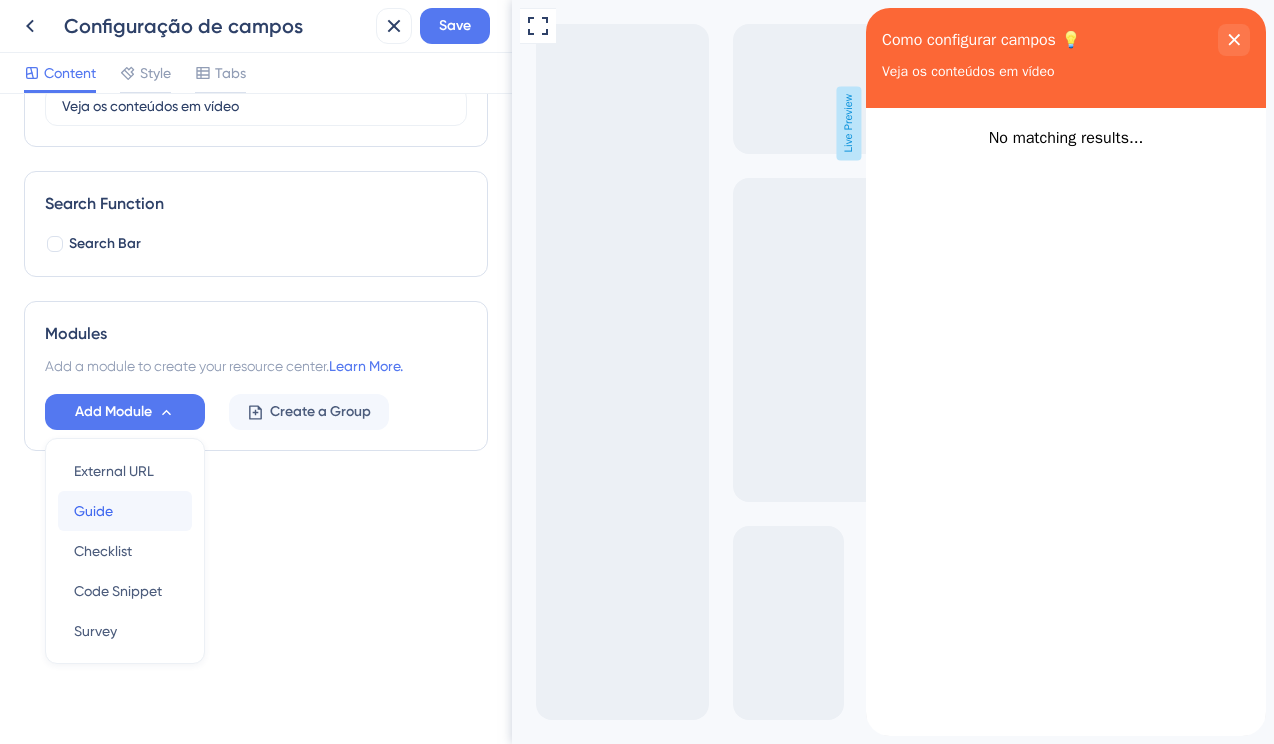 click on "Guide Guide" at bounding box center (125, 511) 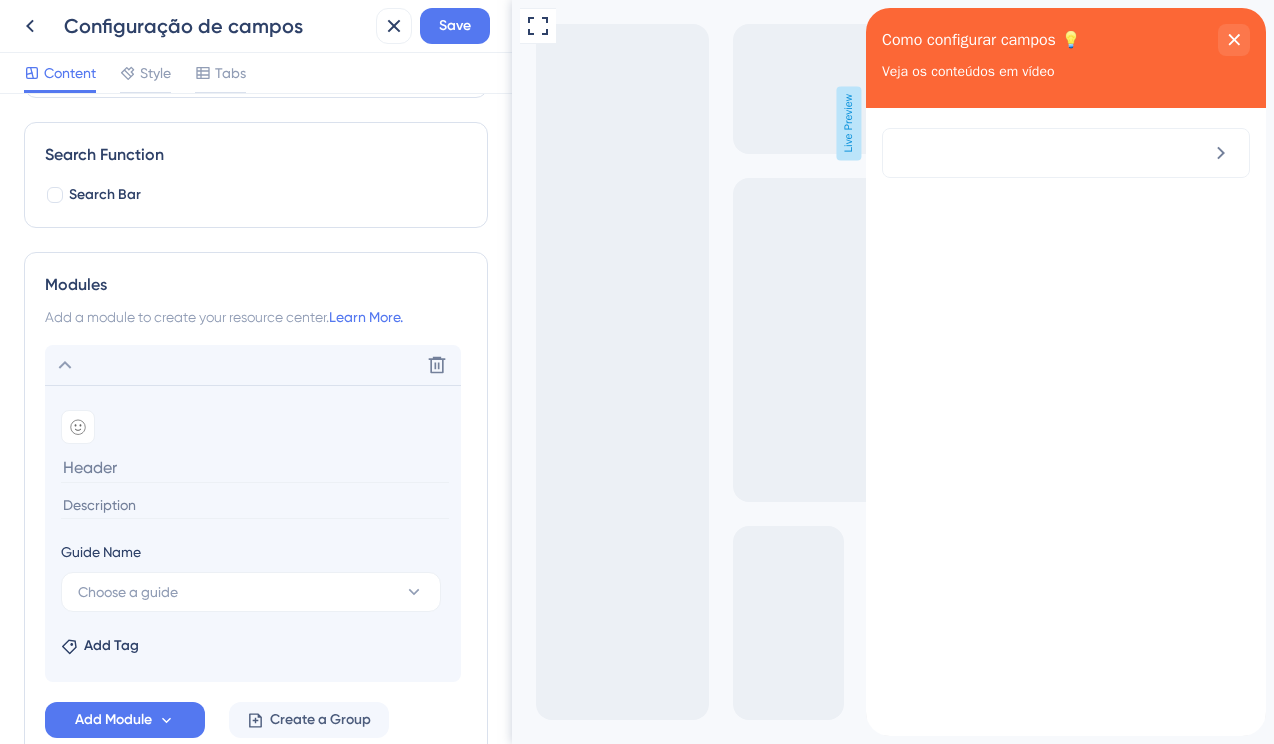 scroll, scrollTop: 267, scrollLeft: 0, axis: vertical 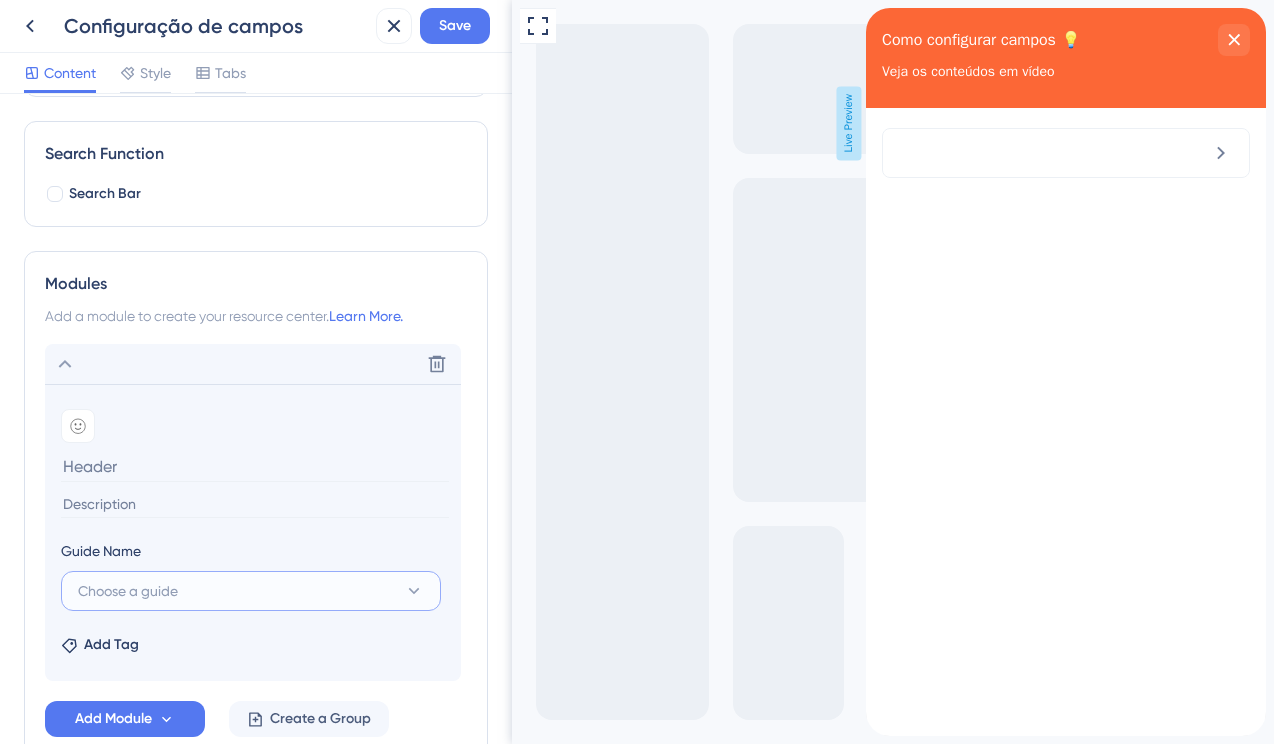 click on "Choose a guide" at bounding box center [251, 591] 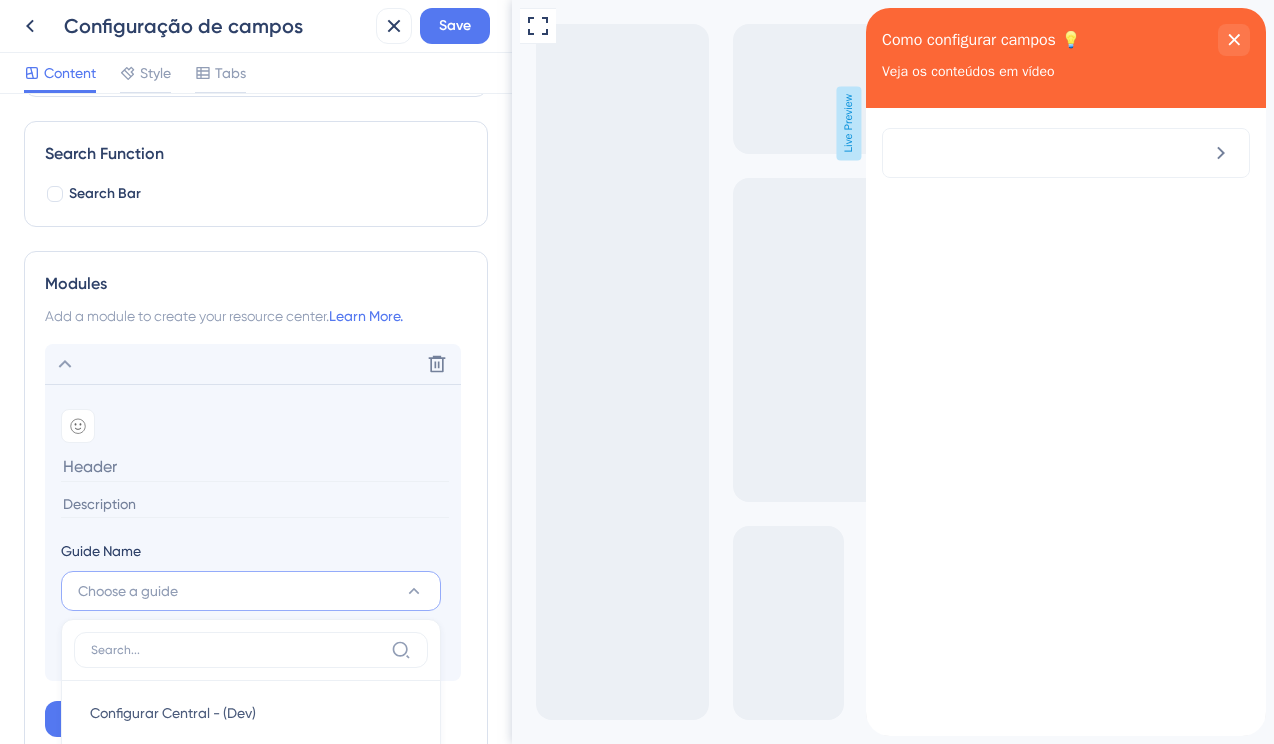 scroll, scrollTop: 667, scrollLeft: 0, axis: vertical 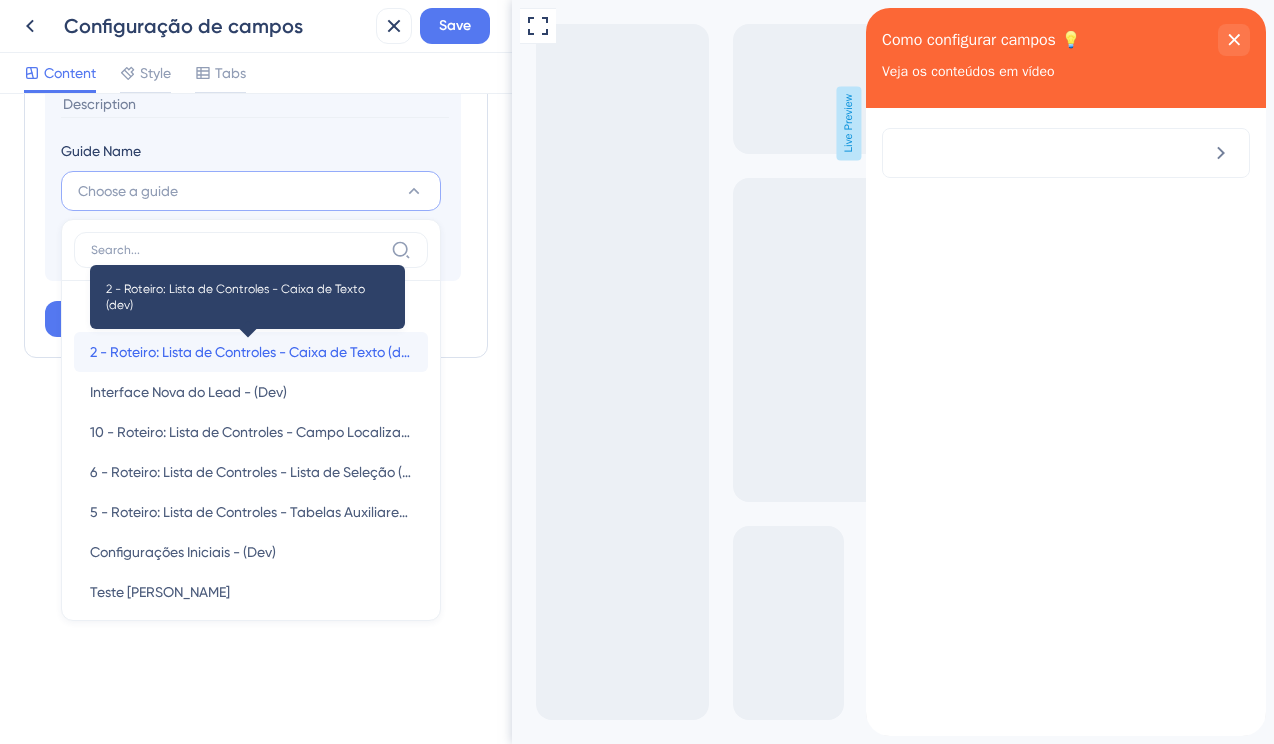 click on "2 - Roteiro: Lista de Controles - Caixa de Texto (dev)" at bounding box center [251, 352] 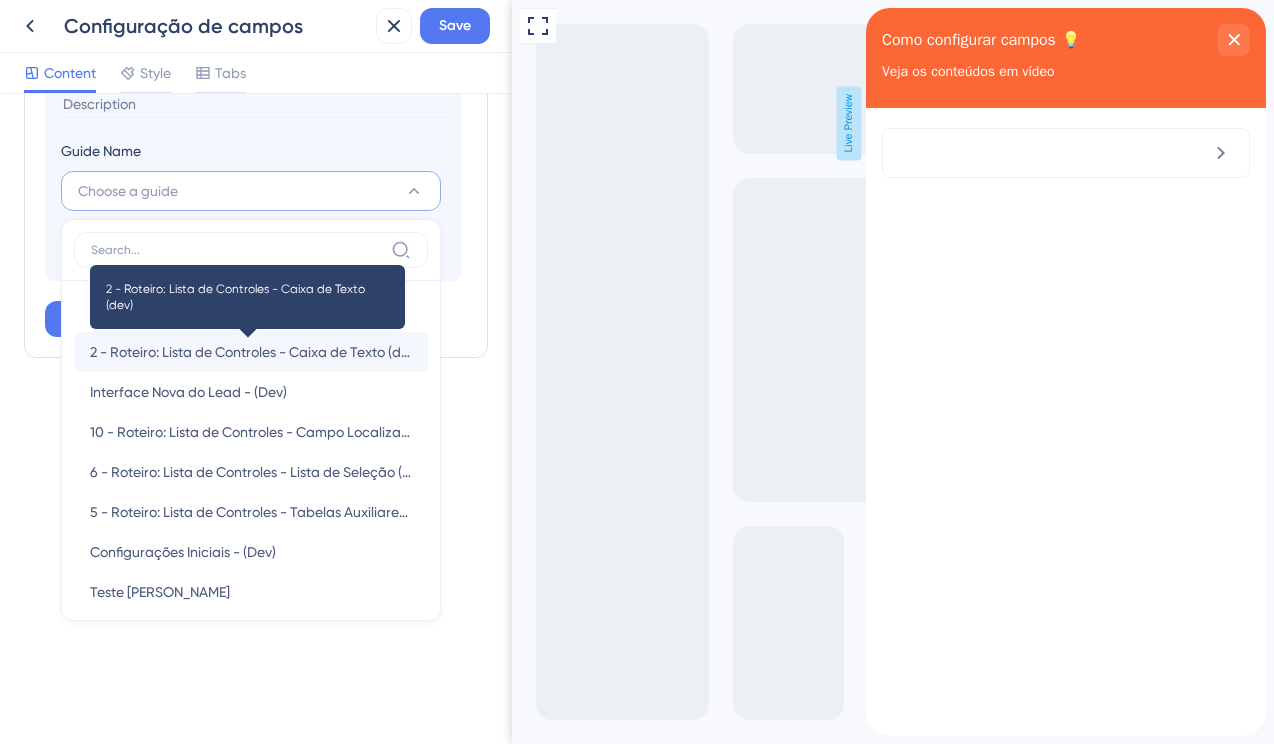 type on "2 - Roteiro: Lista de Controles - Caixa de Texto (dev)" 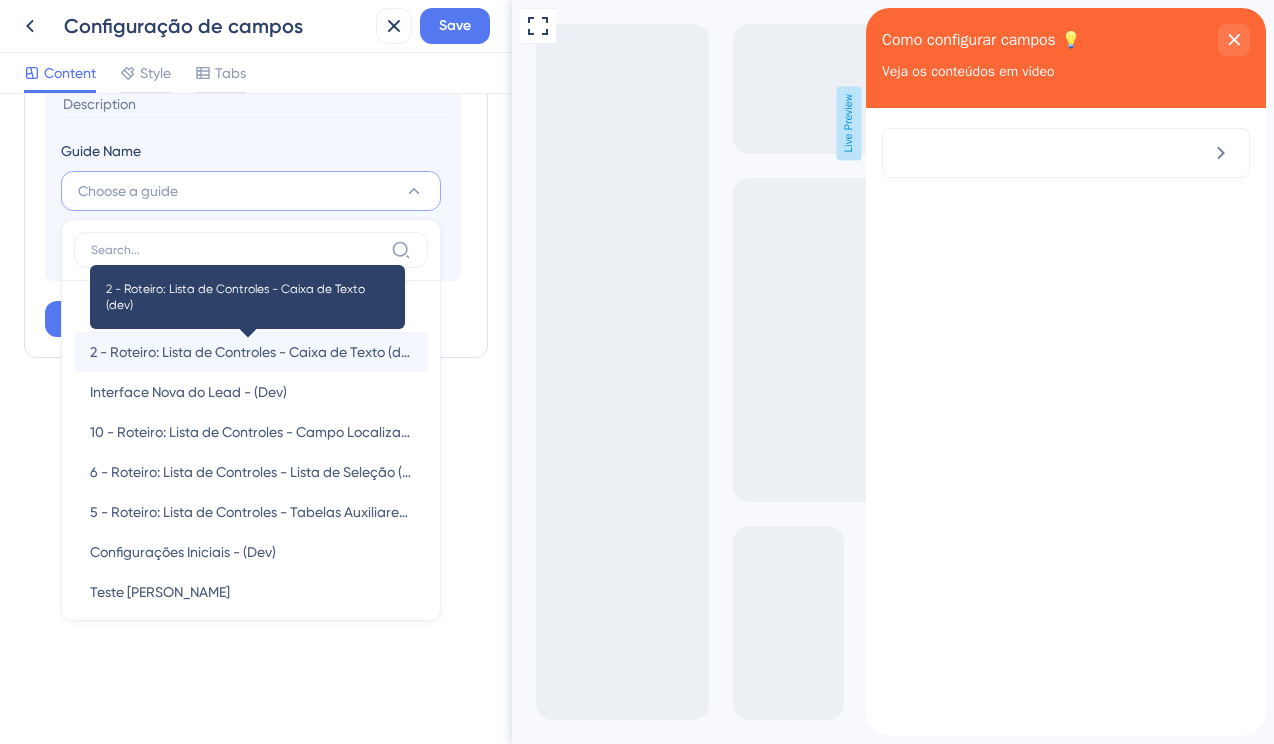 scroll, scrollTop: 433, scrollLeft: 0, axis: vertical 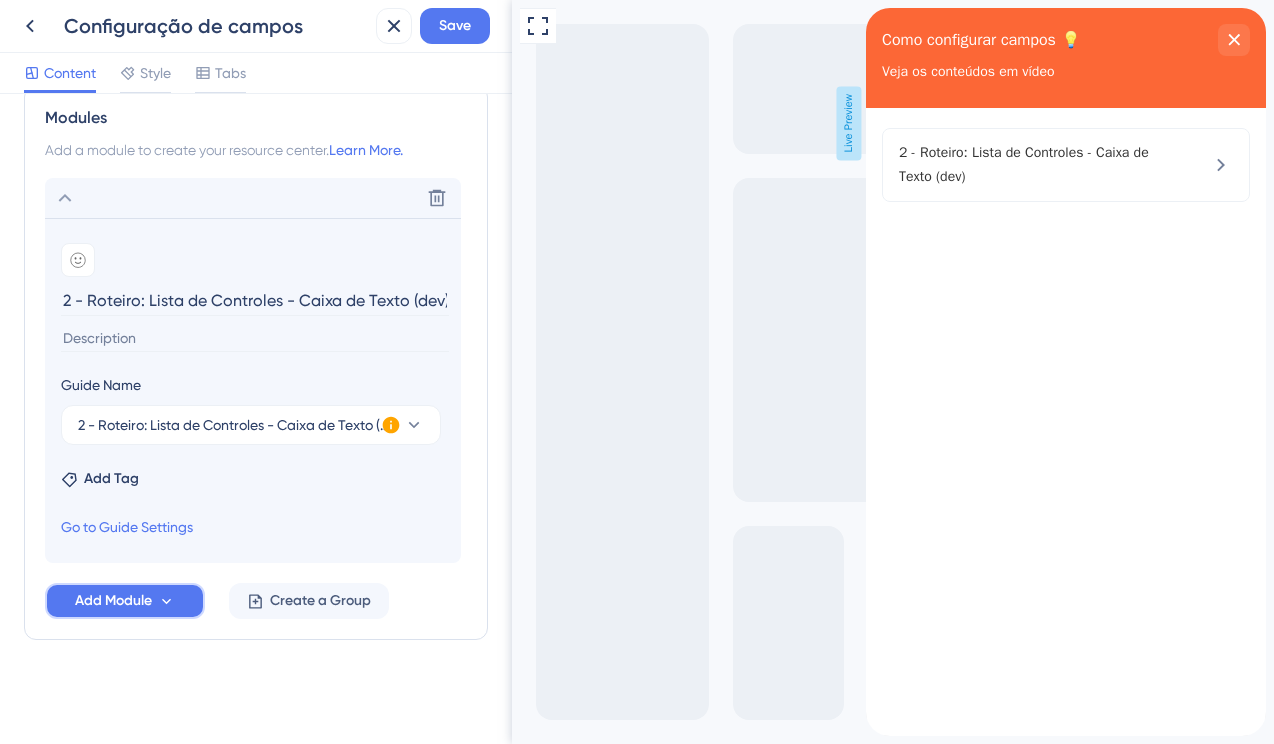click on "Add Module" at bounding box center (113, 601) 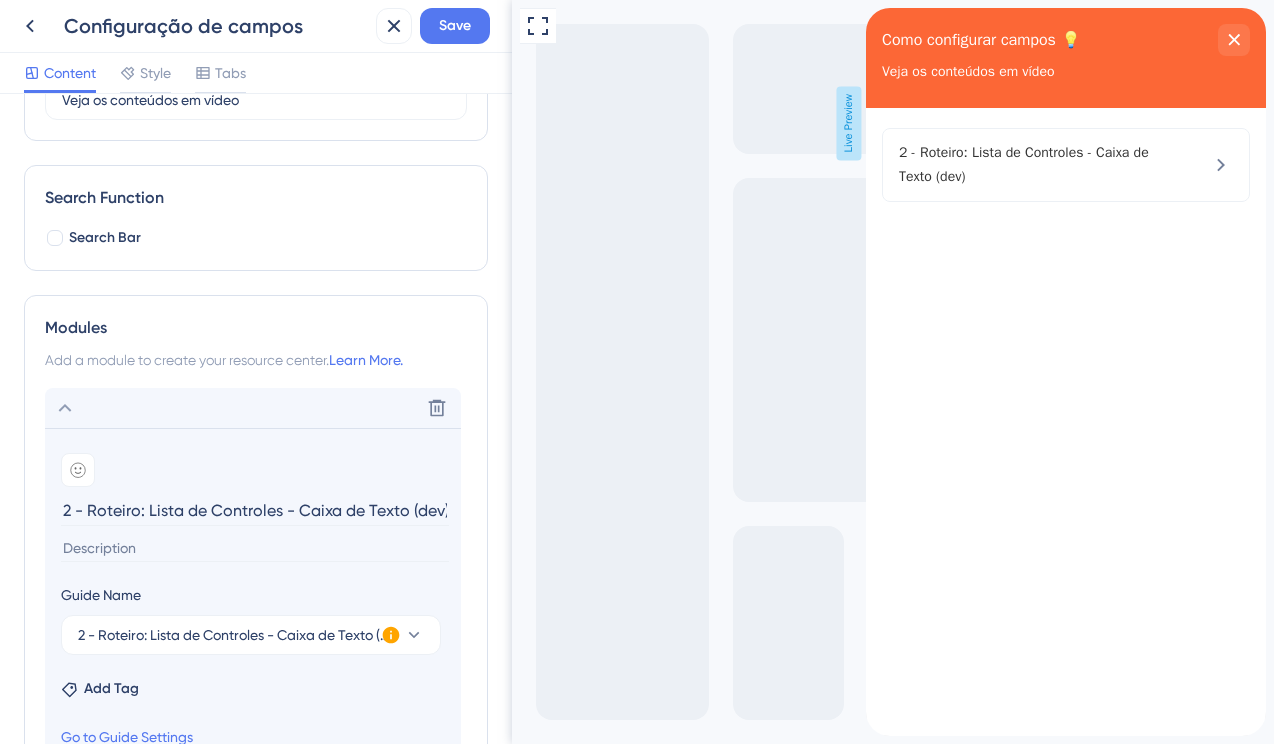 scroll, scrollTop: 222, scrollLeft: 0, axis: vertical 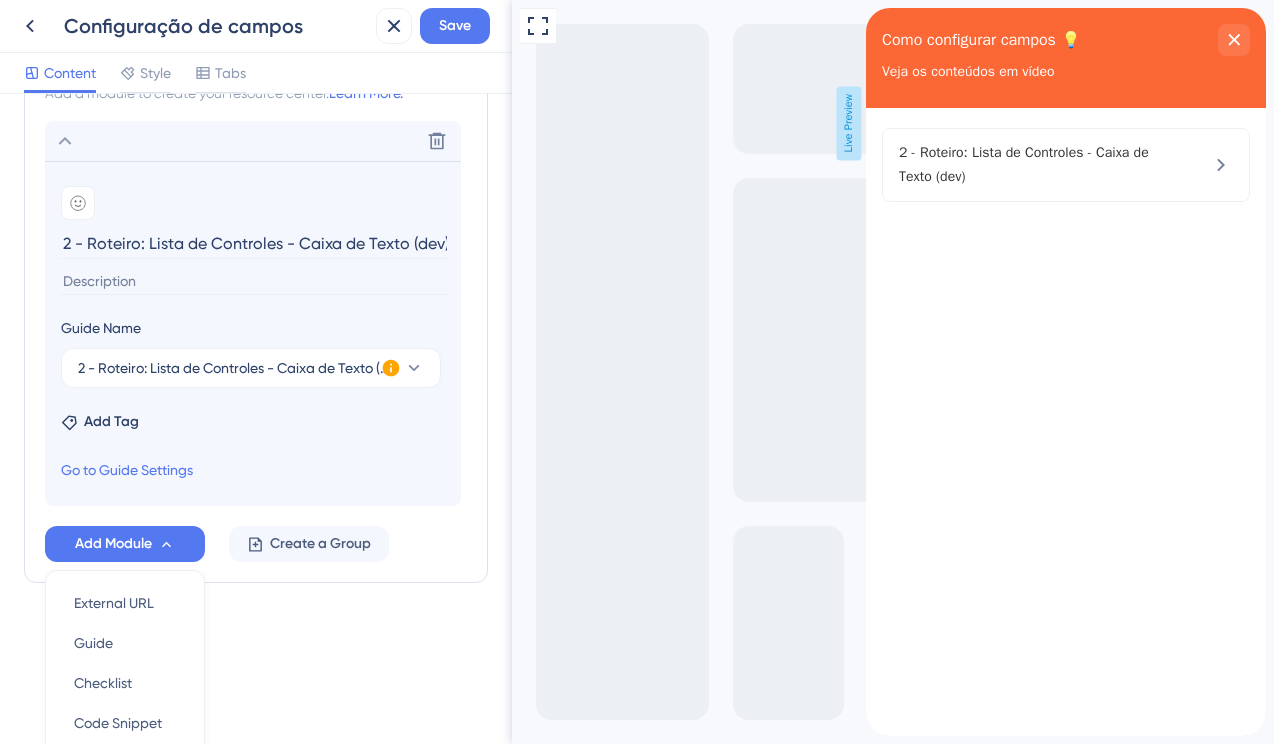 click on "Delete Add emoji 2 - Roteiro: Lista de Controles - Caixa de Texto (dev) Guide Name 2 - Roteiro: Lista de Controles - Caixa de Texto (dev) This guide is inactive and will not be visible on Resource Center. Activate Now Add Tag Go to Guide Settings Add Module External URL External URL Guide Guide Checklist Checklist Code Snippet Code Snippet Survey Survey Create a Group" at bounding box center [256, 341] 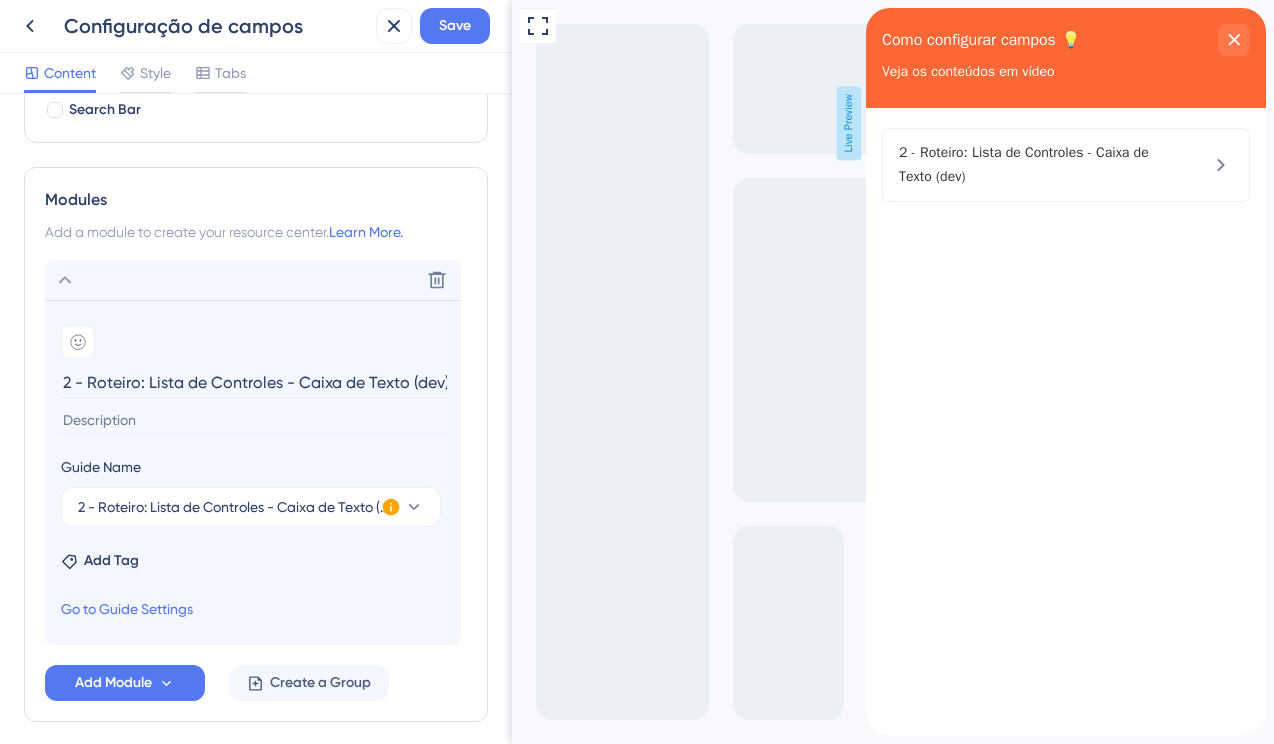 scroll, scrollTop: 337, scrollLeft: 0, axis: vertical 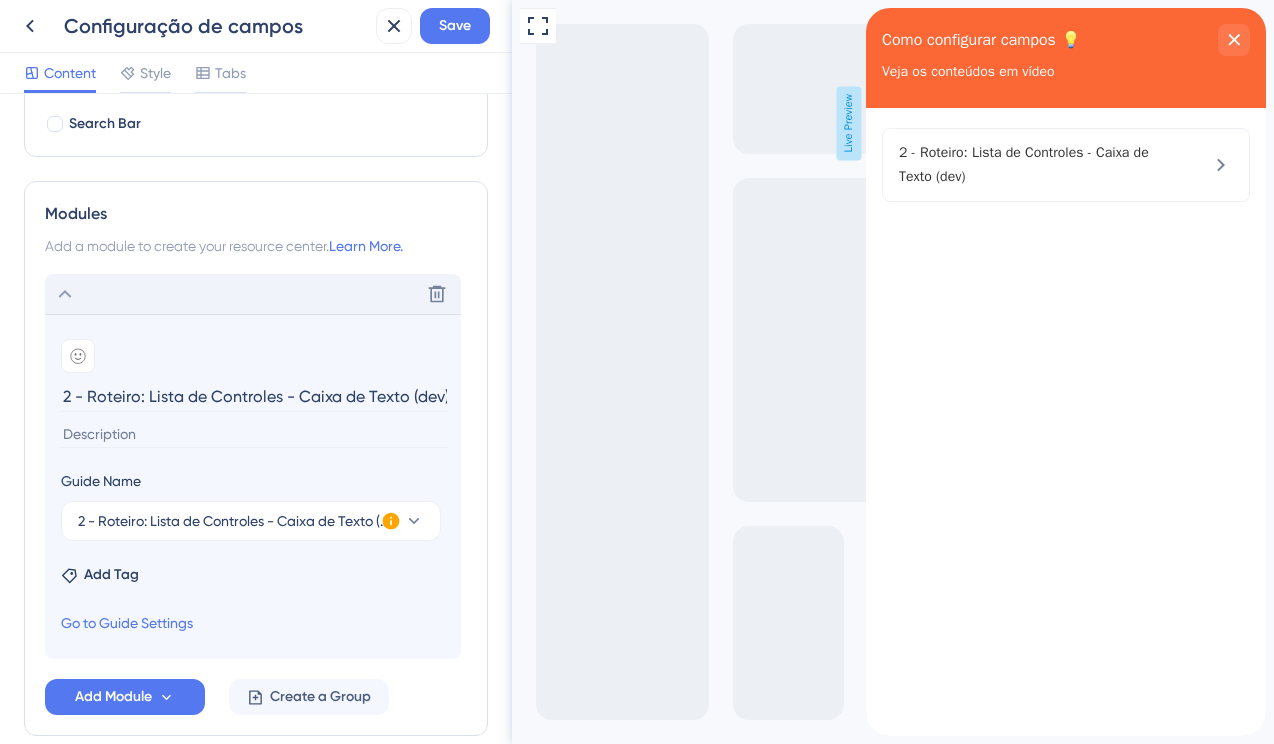 click 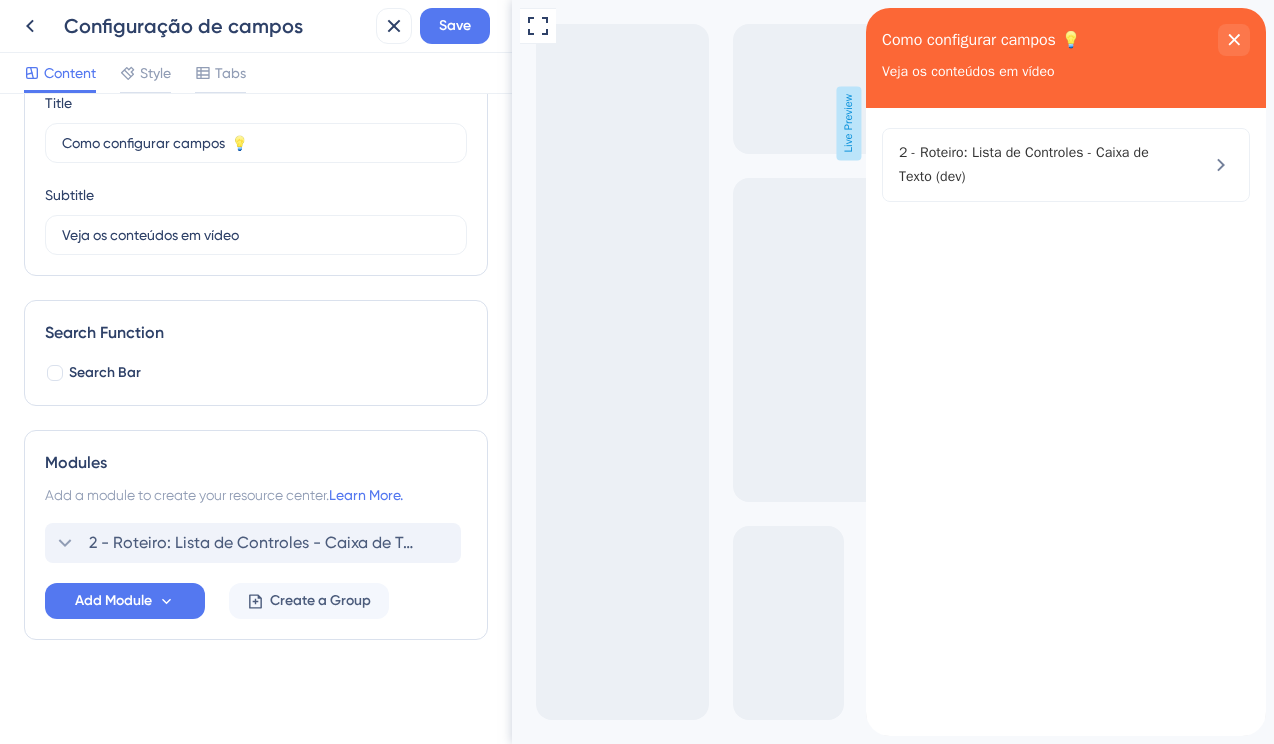 scroll, scrollTop: 0, scrollLeft: 0, axis: both 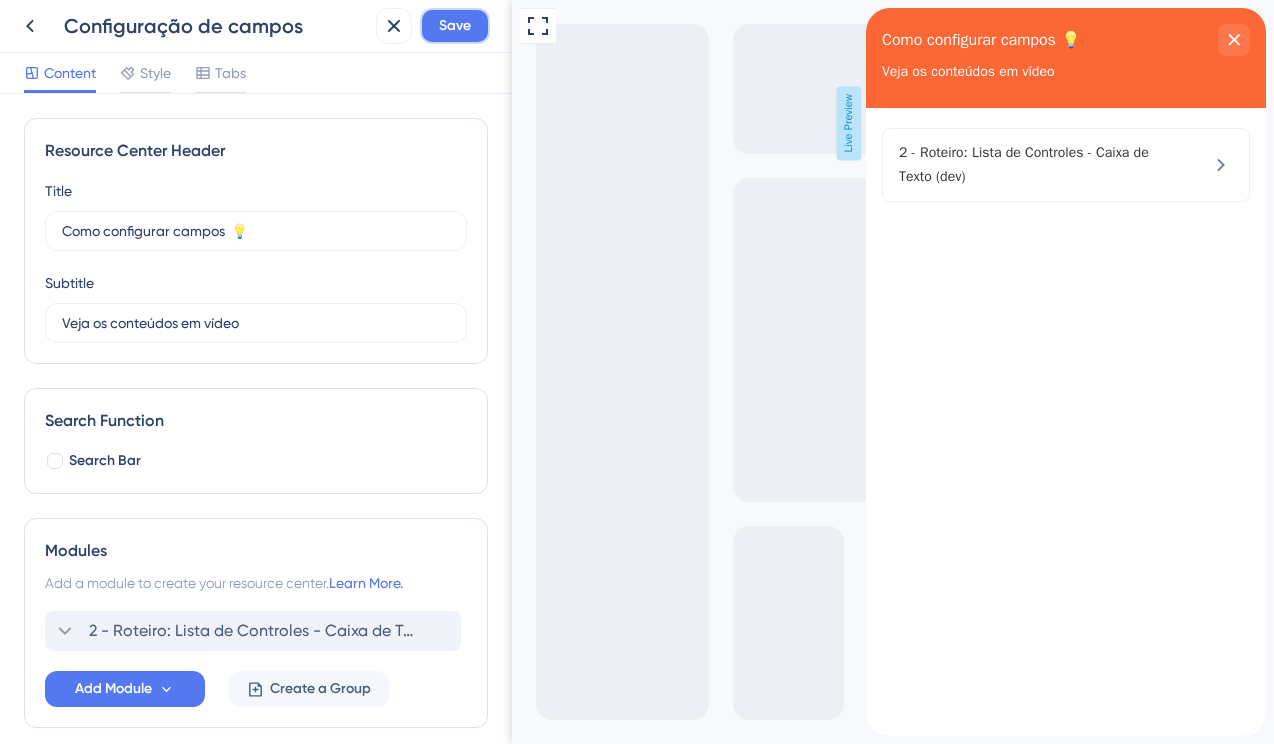 click on "Save" at bounding box center (455, 26) 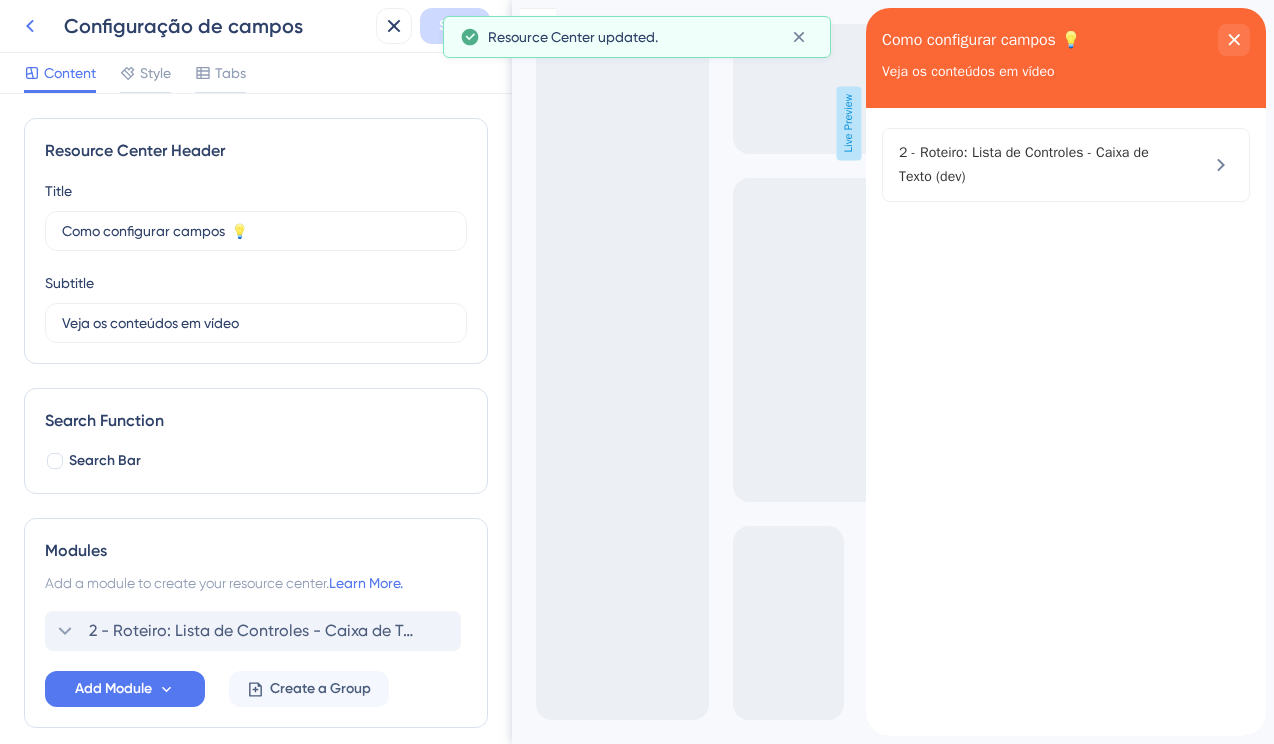 click 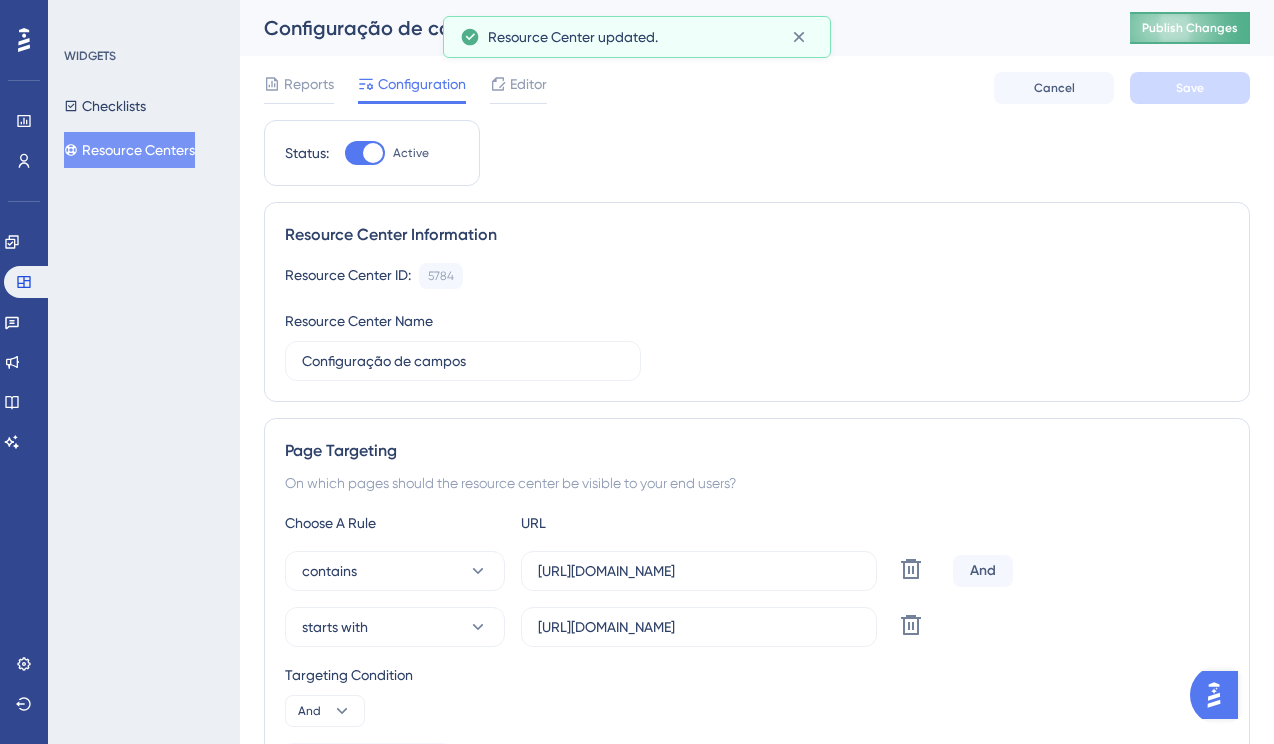click on "Publish Changes" at bounding box center (1190, 28) 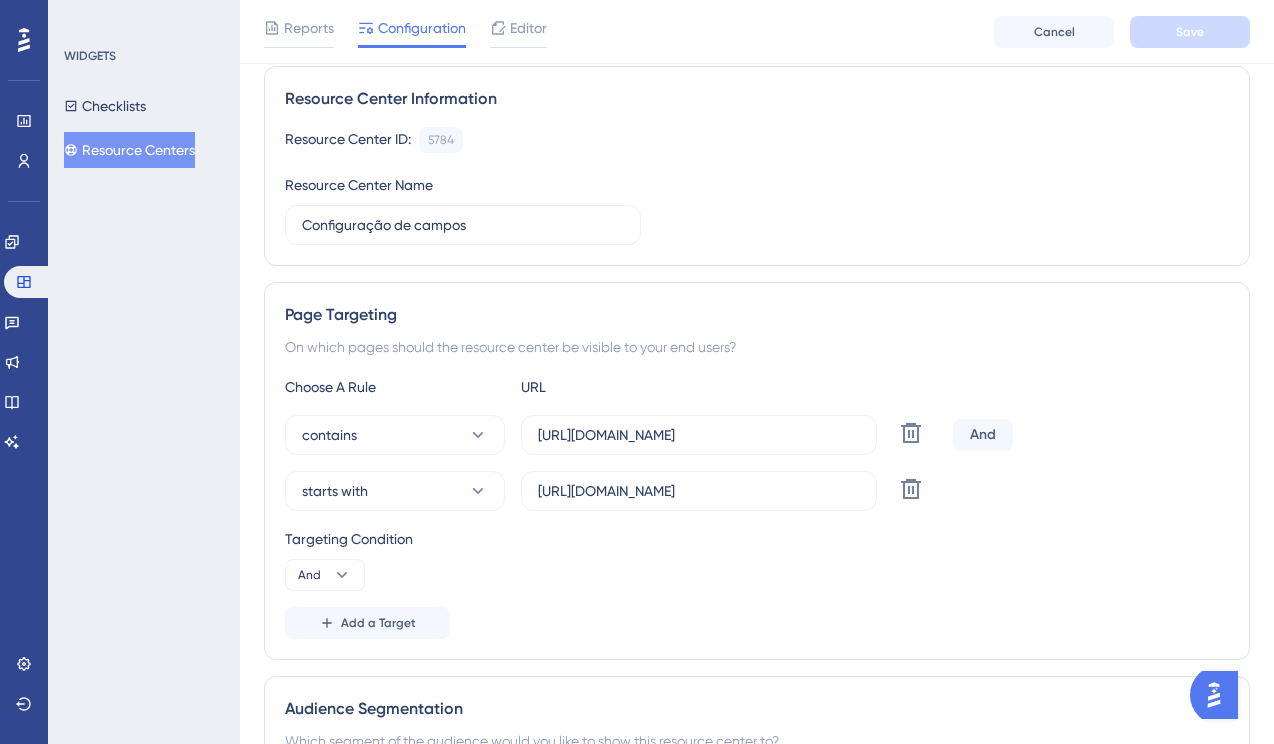 scroll, scrollTop: 225, scrollLeft: 0, axis: vertical 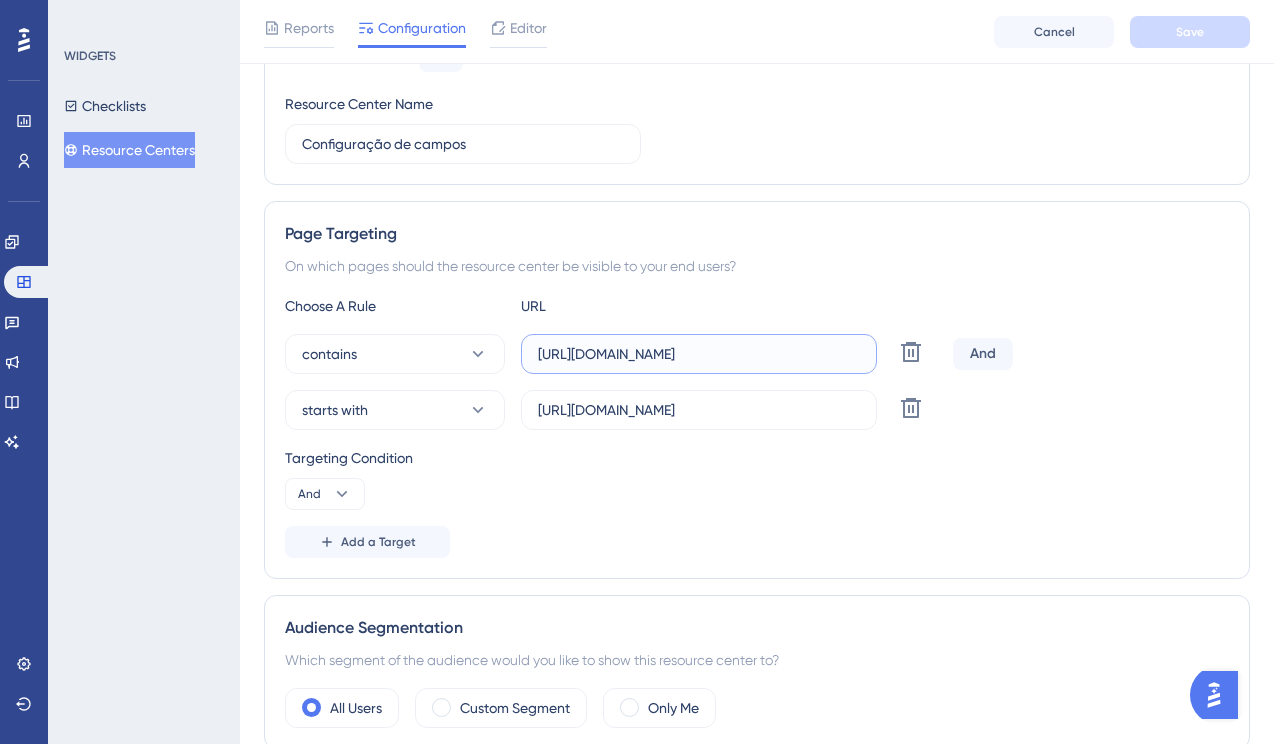 click on "https://dev-app.tlv7.com.br/designer/lc/" at bounding box center [699, 354] 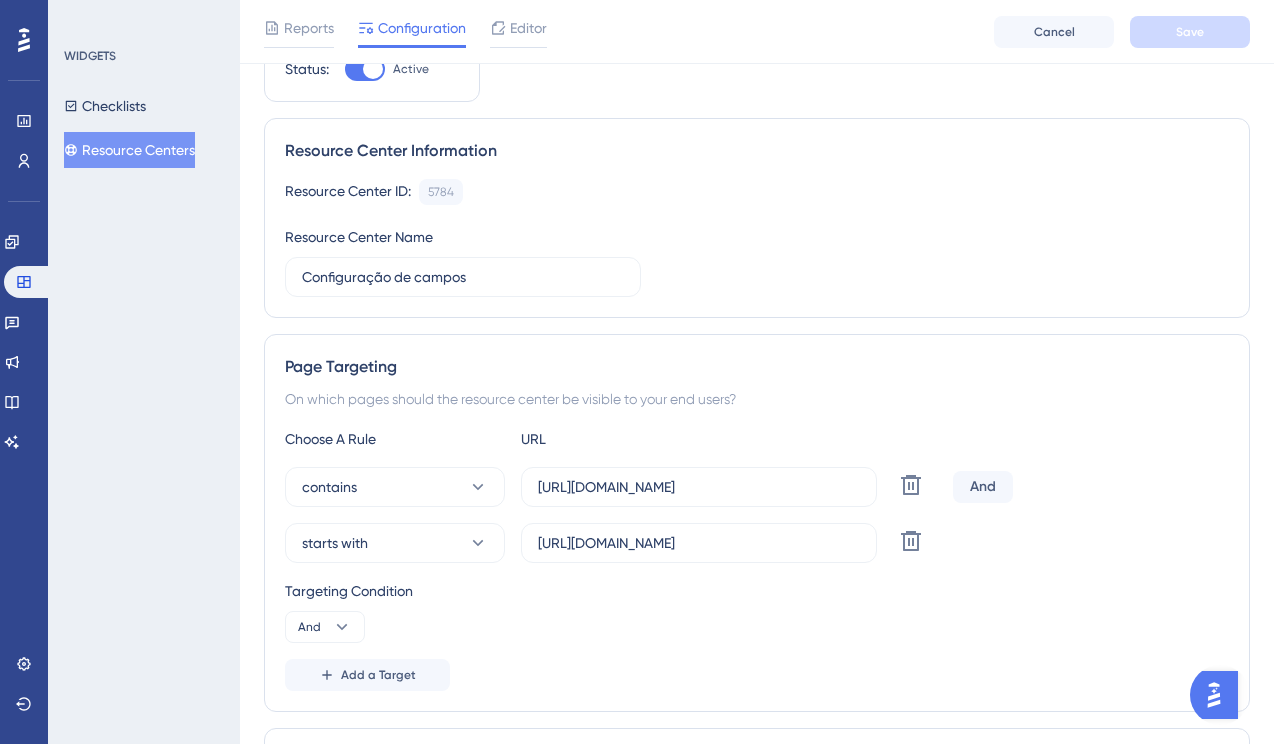 scroll, scrollTop: 97, scrollLeft: 0, axis: vertical 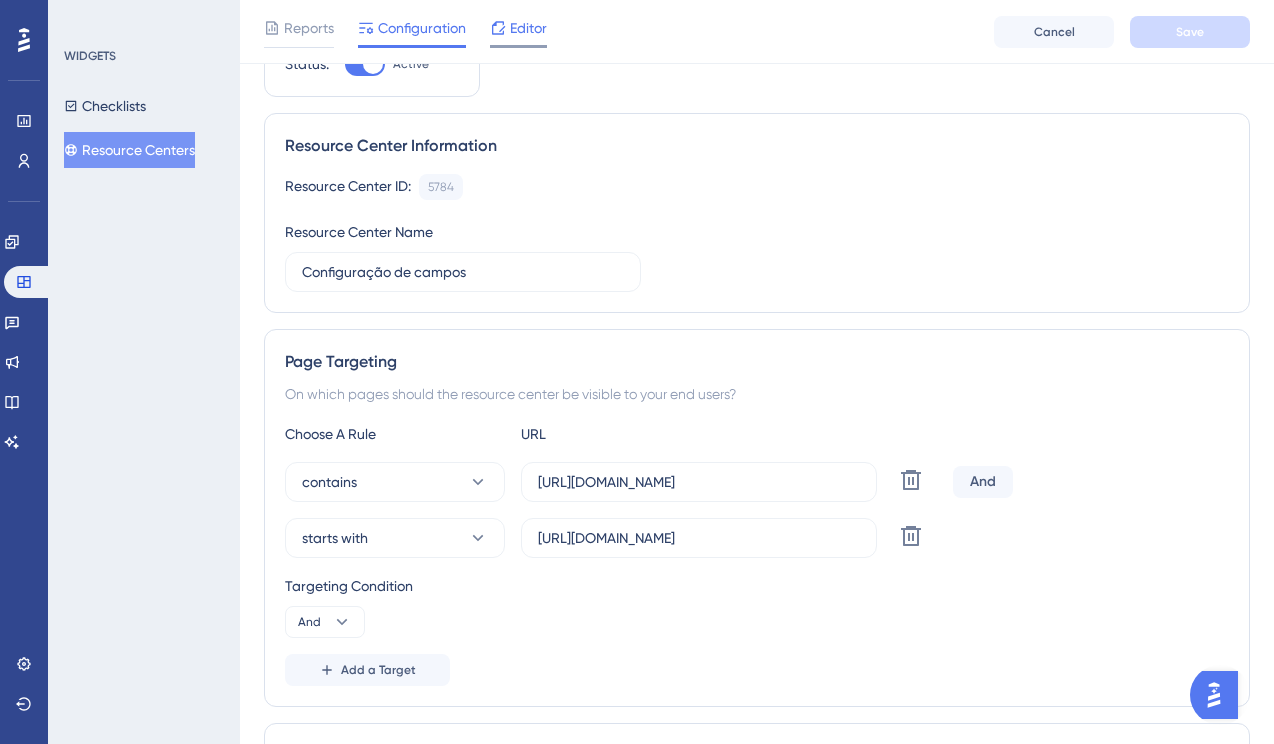 click on "Editor" at bounding box center [528, 28] 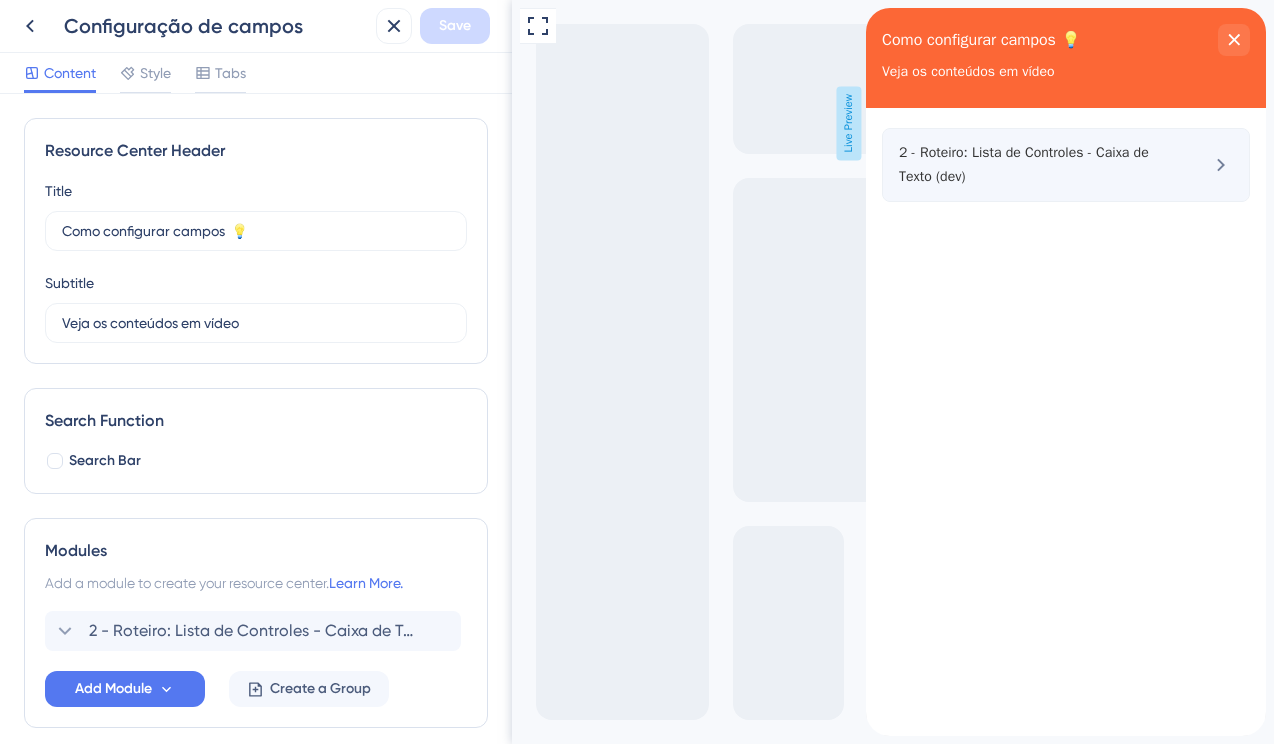 scroll, scrollTop: 0, scrollLeft: 0, axis: both 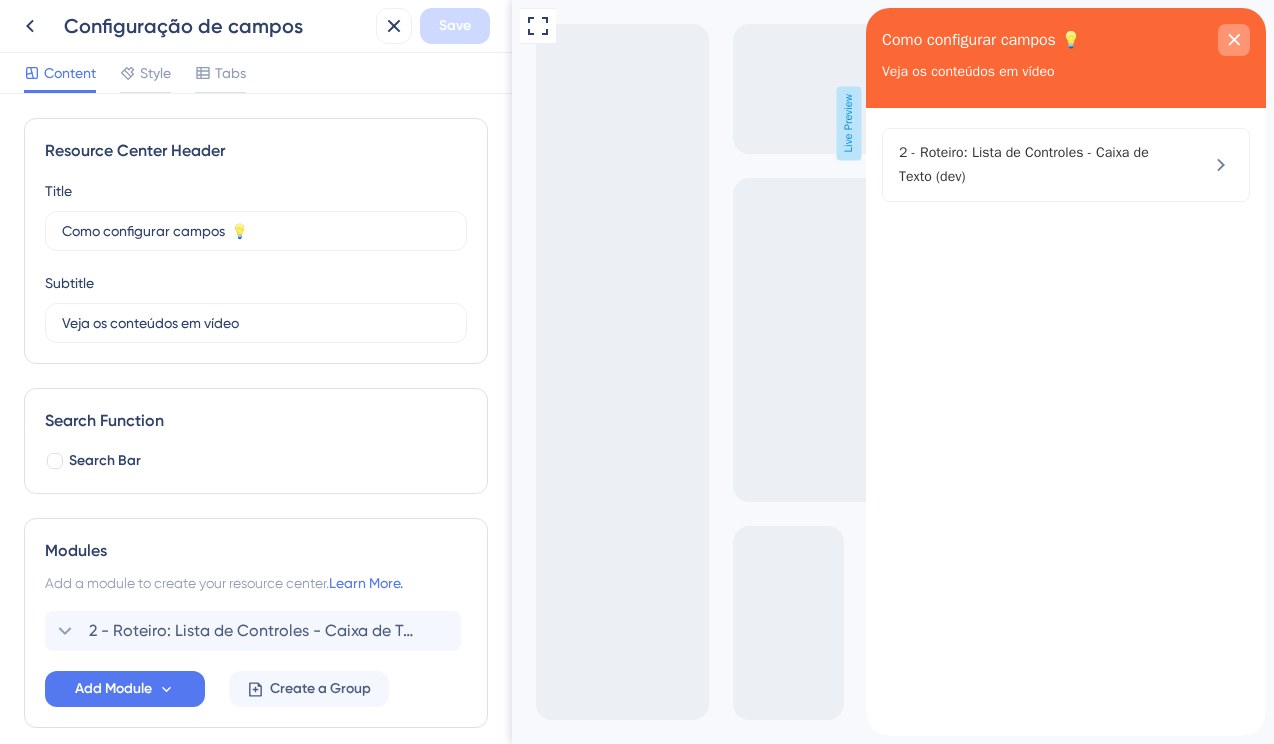 click at bounding box center (1234, 40) 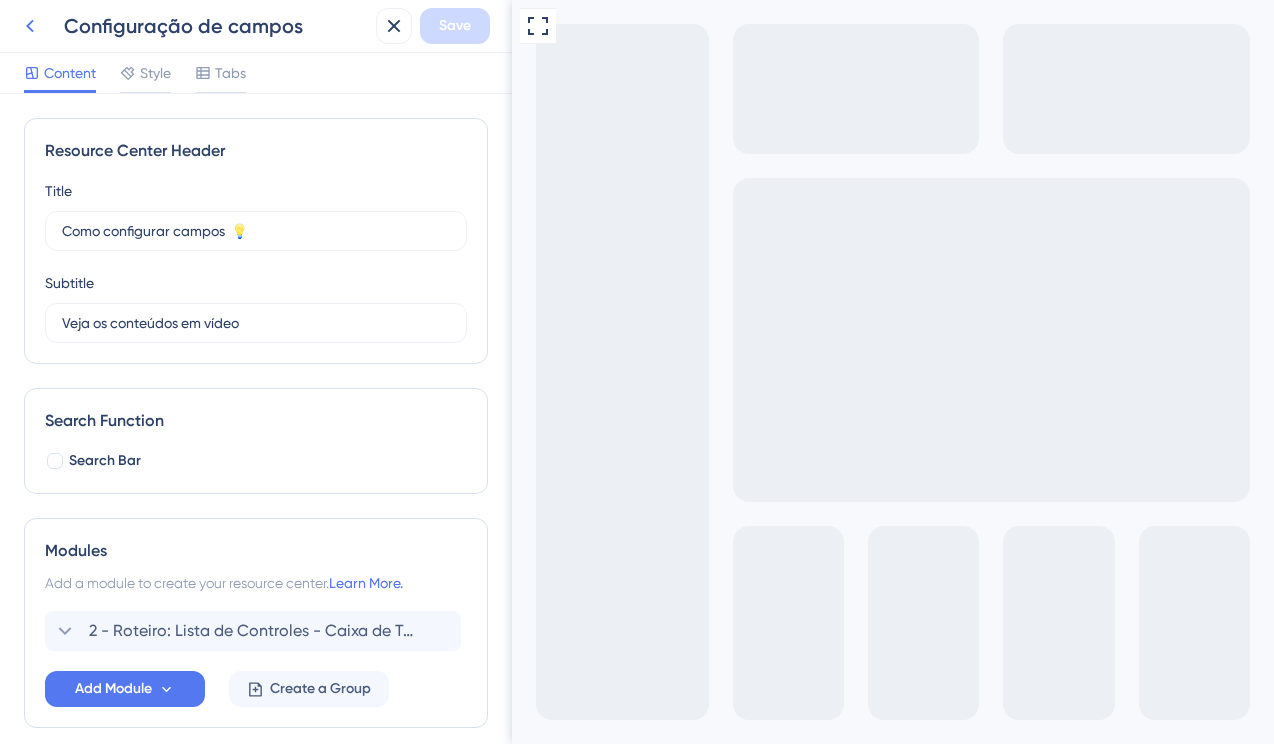 click 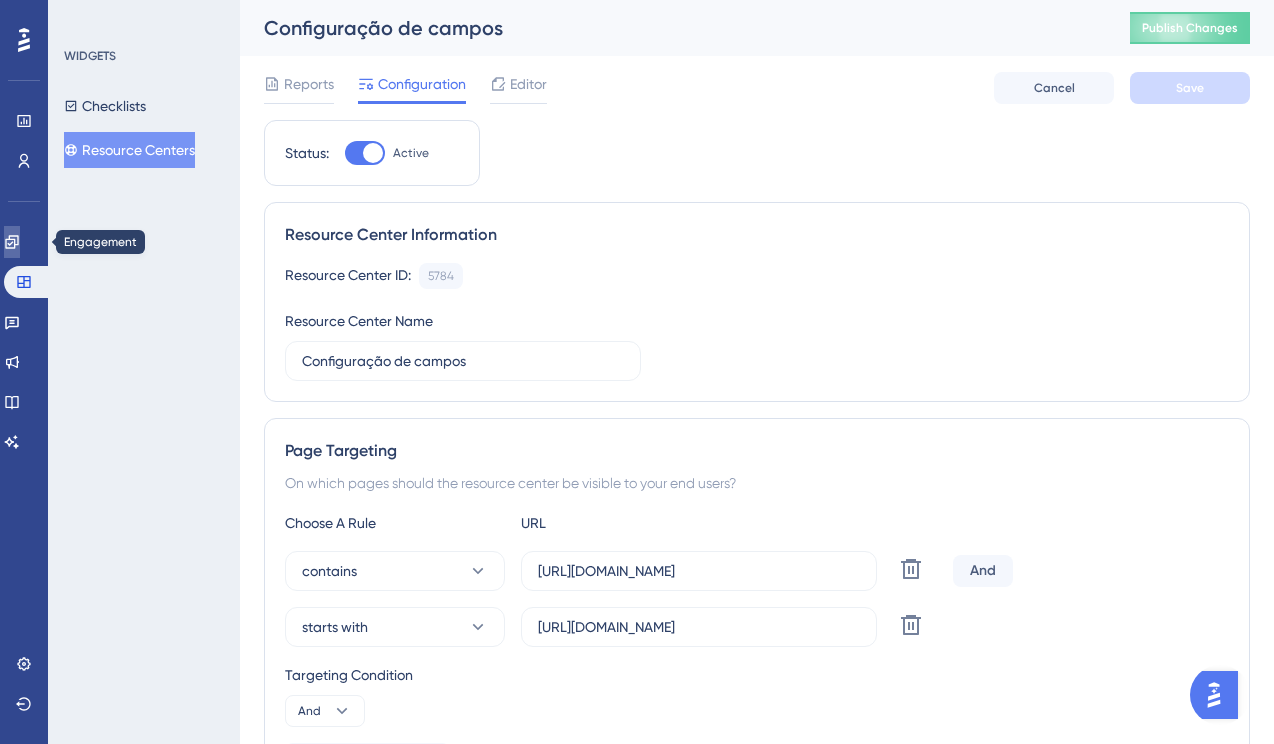 click 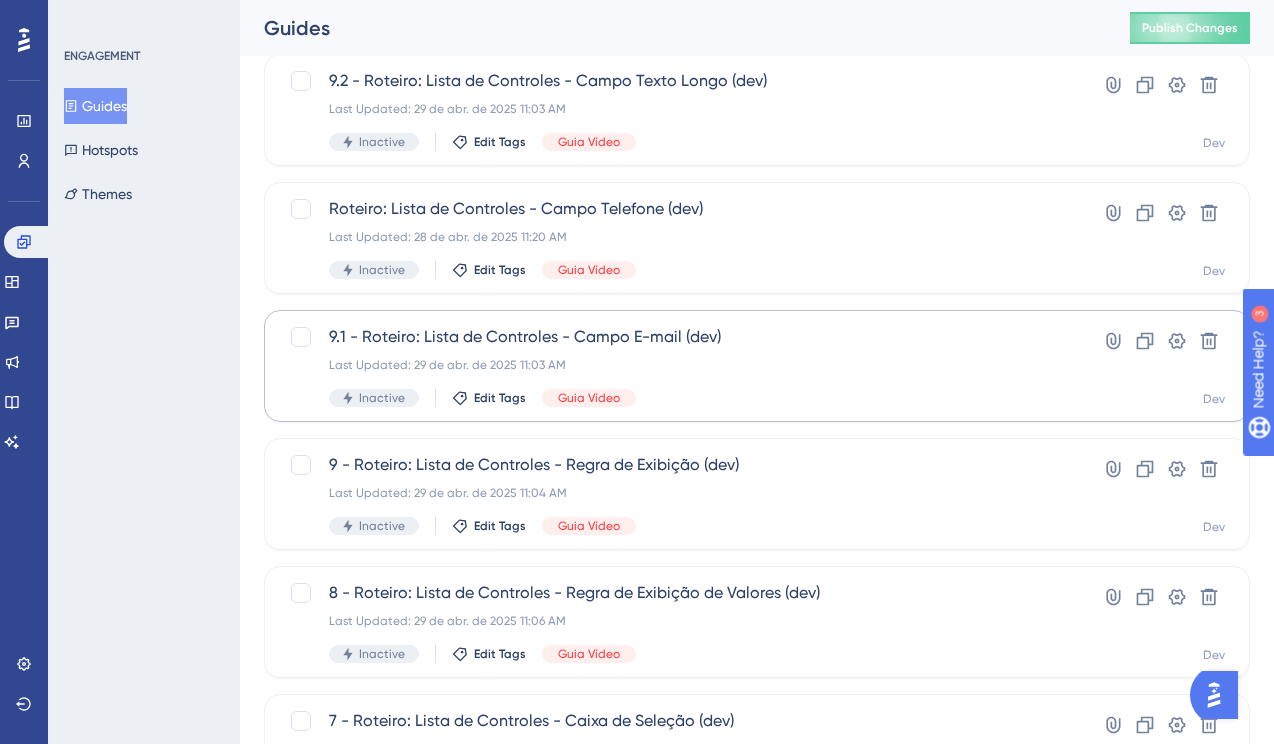 scroll, scrollTop: 0, scrollLeft: 0, axis: both 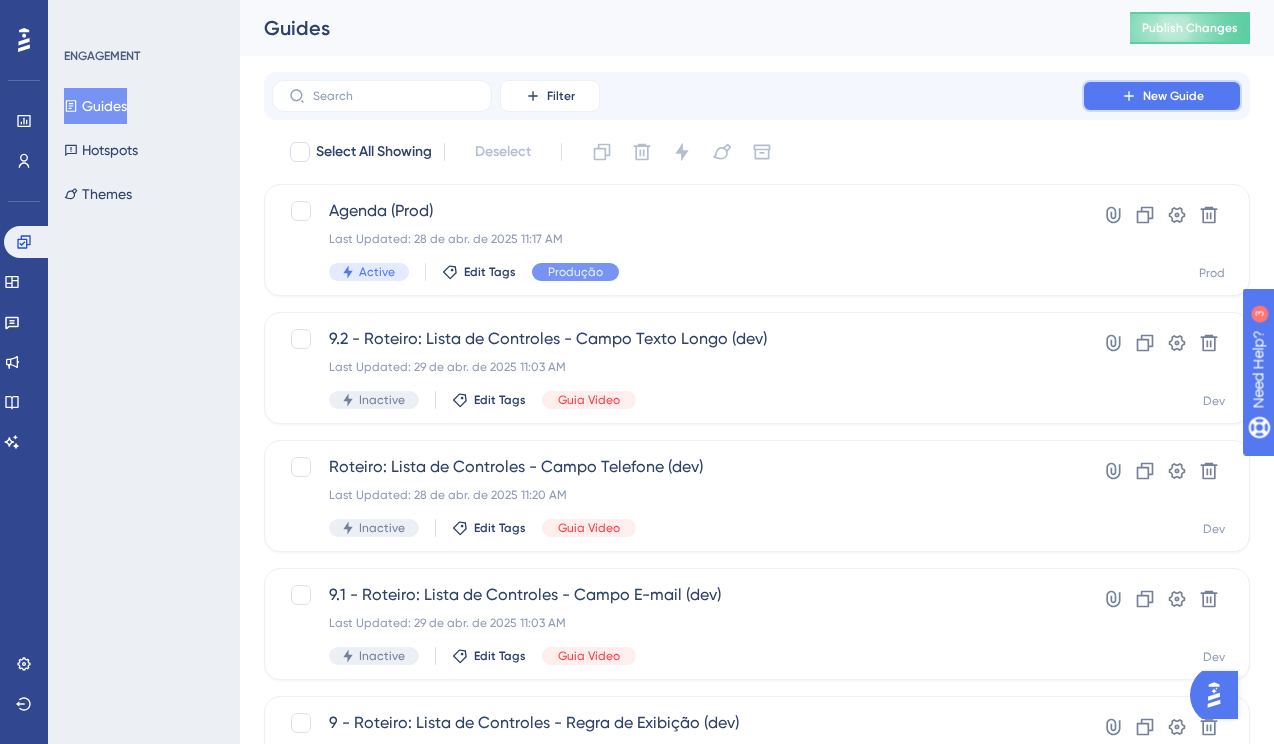 click on "New Guide" at bounding box center (1173, 96) 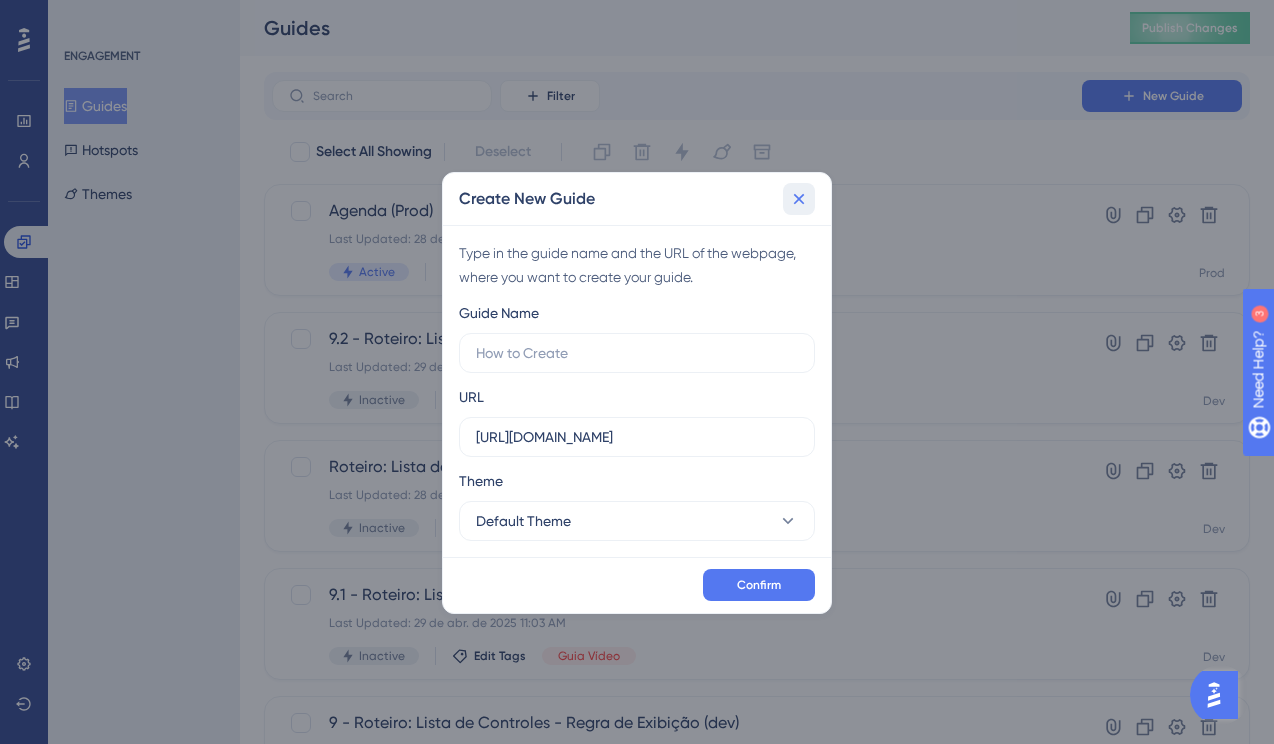 click 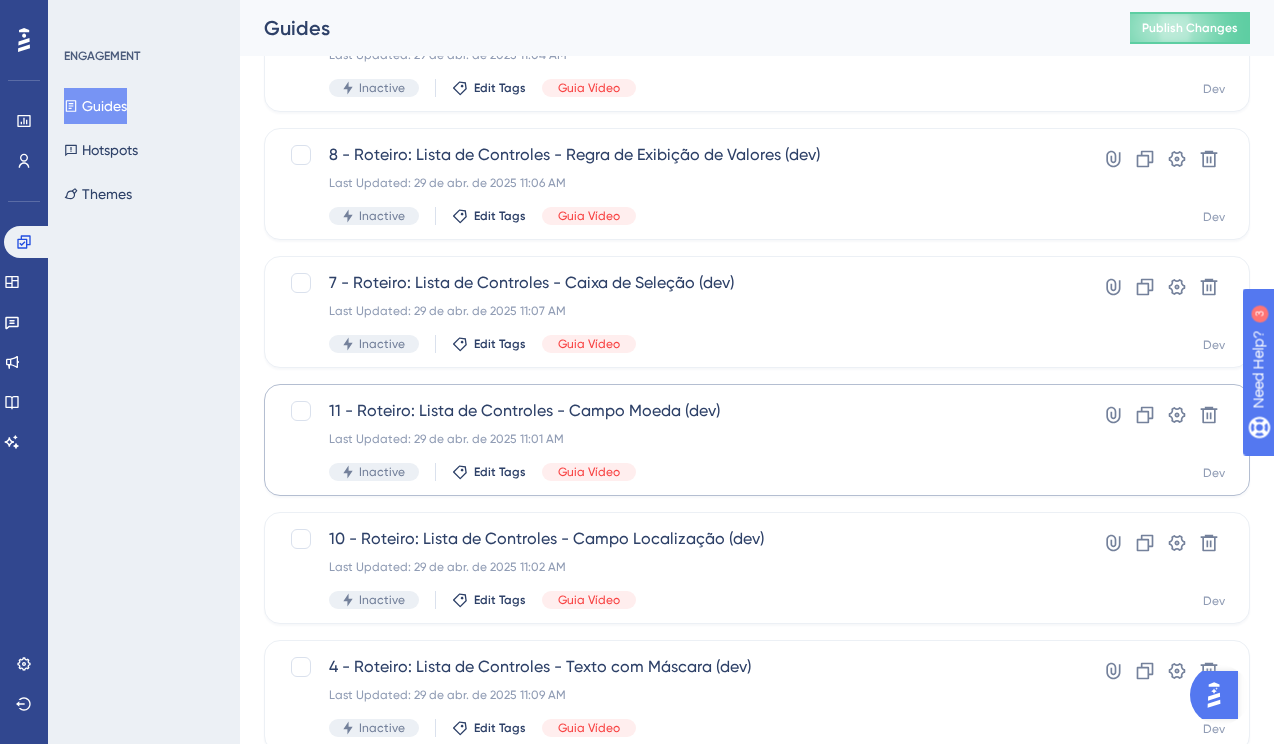 scroll, scrollTop: 808, scrollLeft: 0, axis: vertical 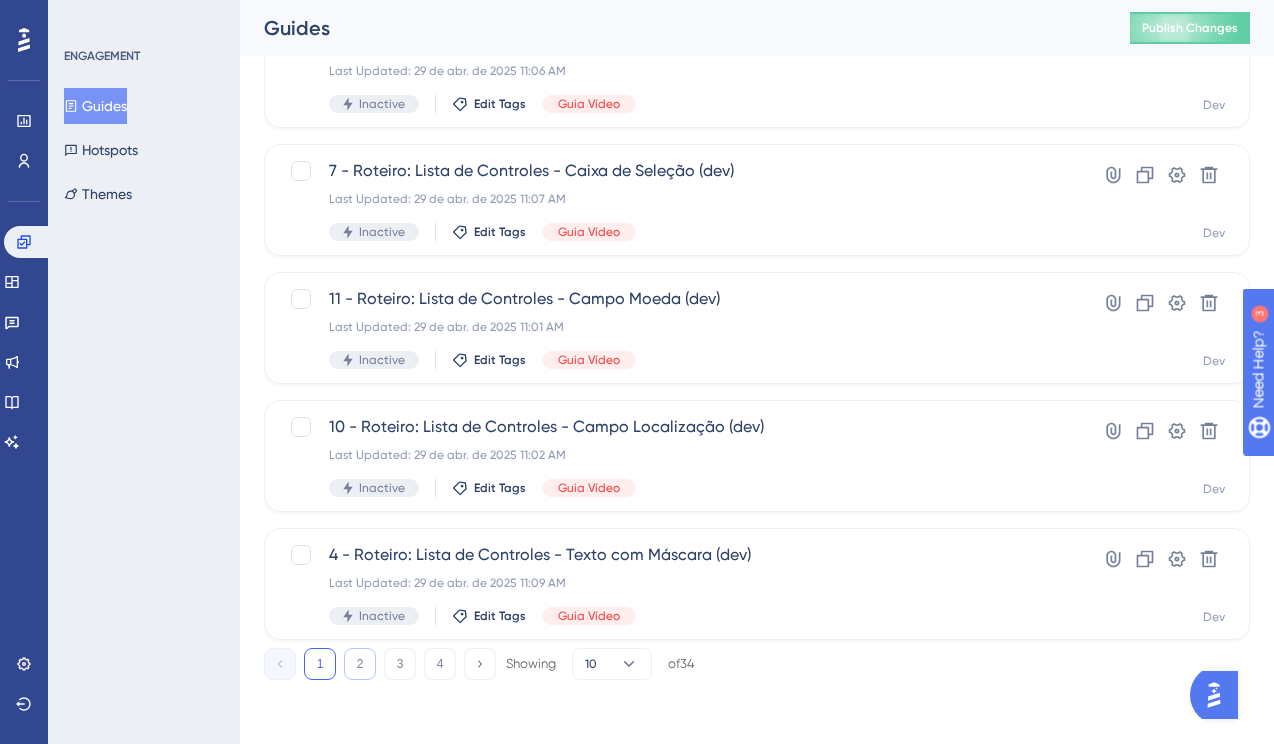 click on "2" at bounding box center (360, 664) 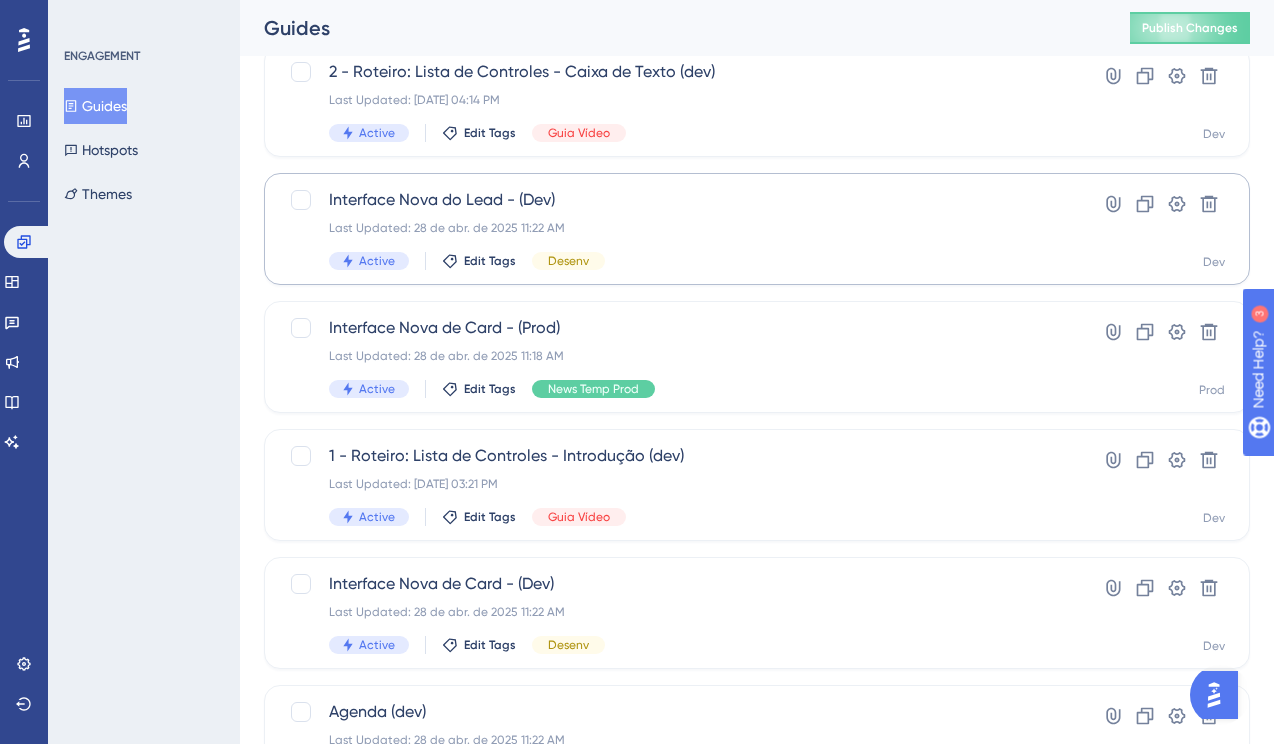 scroll, scrollTop: 593, scrollLeft: 0, axis: vertical 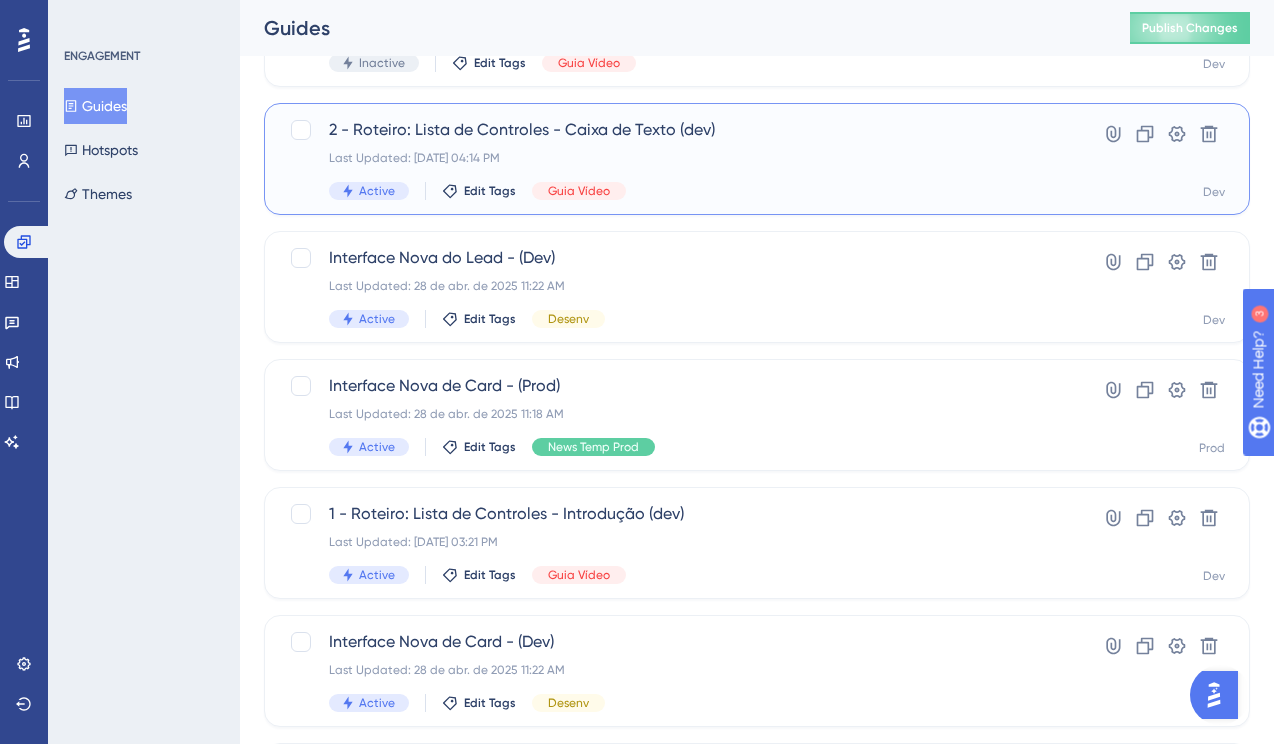 click on "Active" at bounding box center [377, 191] 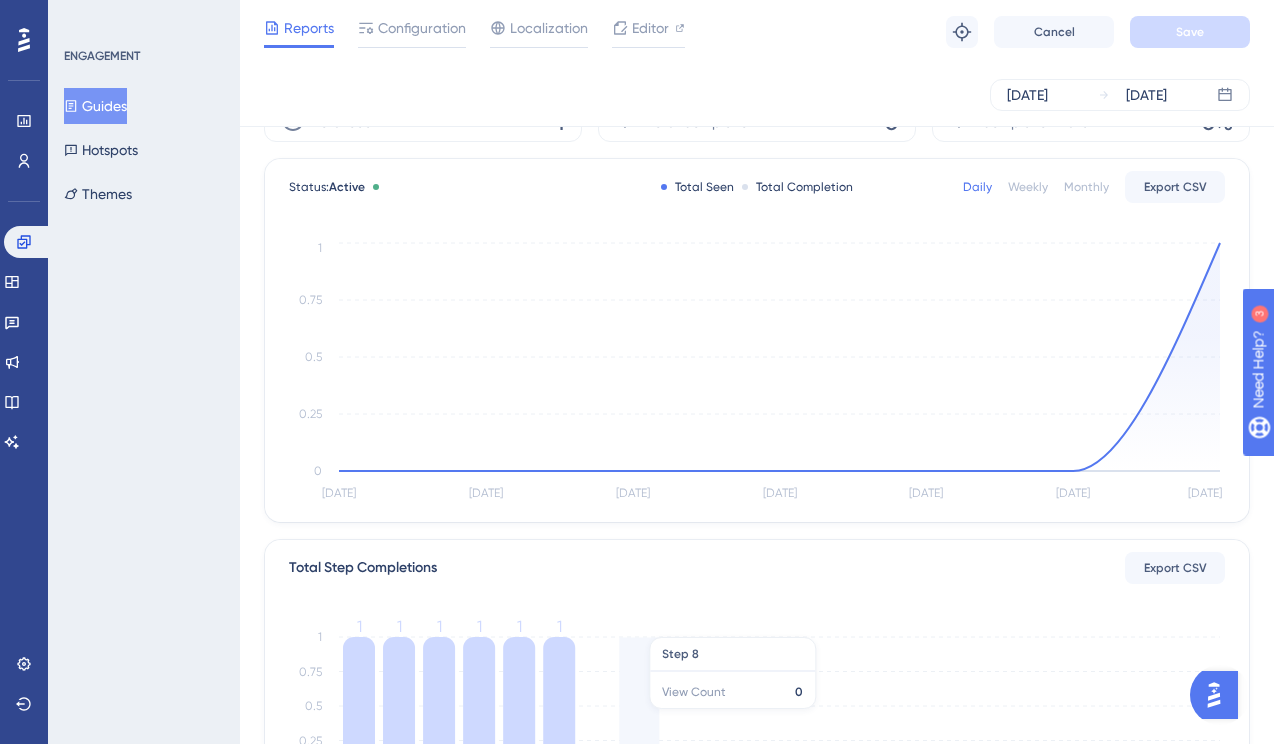 scroll, scrollTop: 0, scrollLeft: 0, axis: both 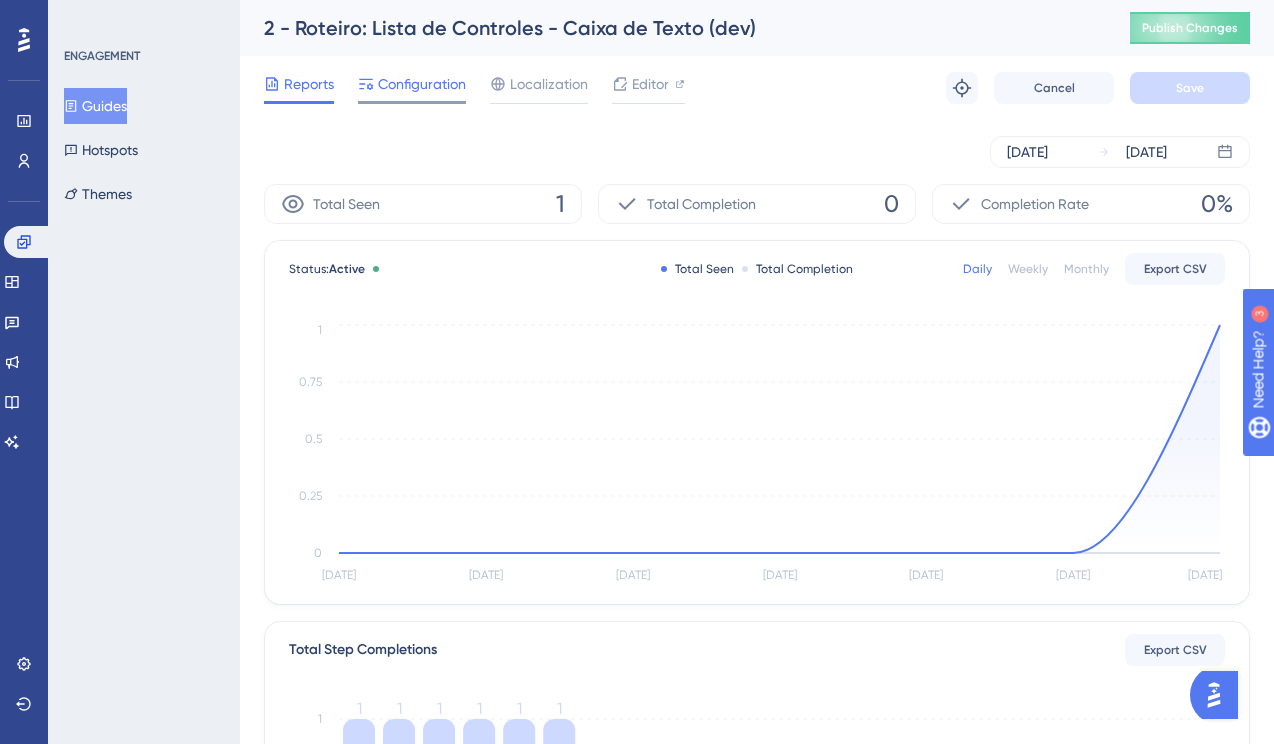 click on "Configuration" at bounding box center [422, 84] 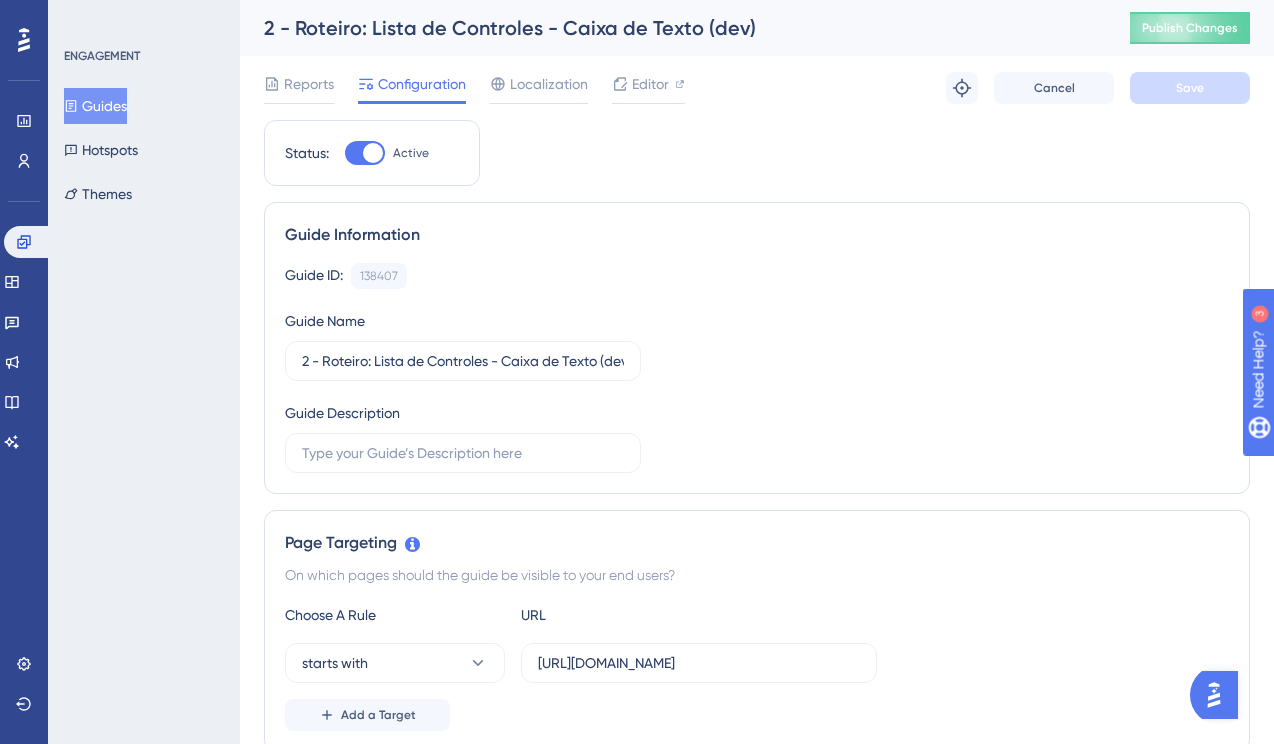 drag, startPoint x: 292, startPoint y: 78, endPoint x: 394, endPoint y: 101, distance: 104.56099 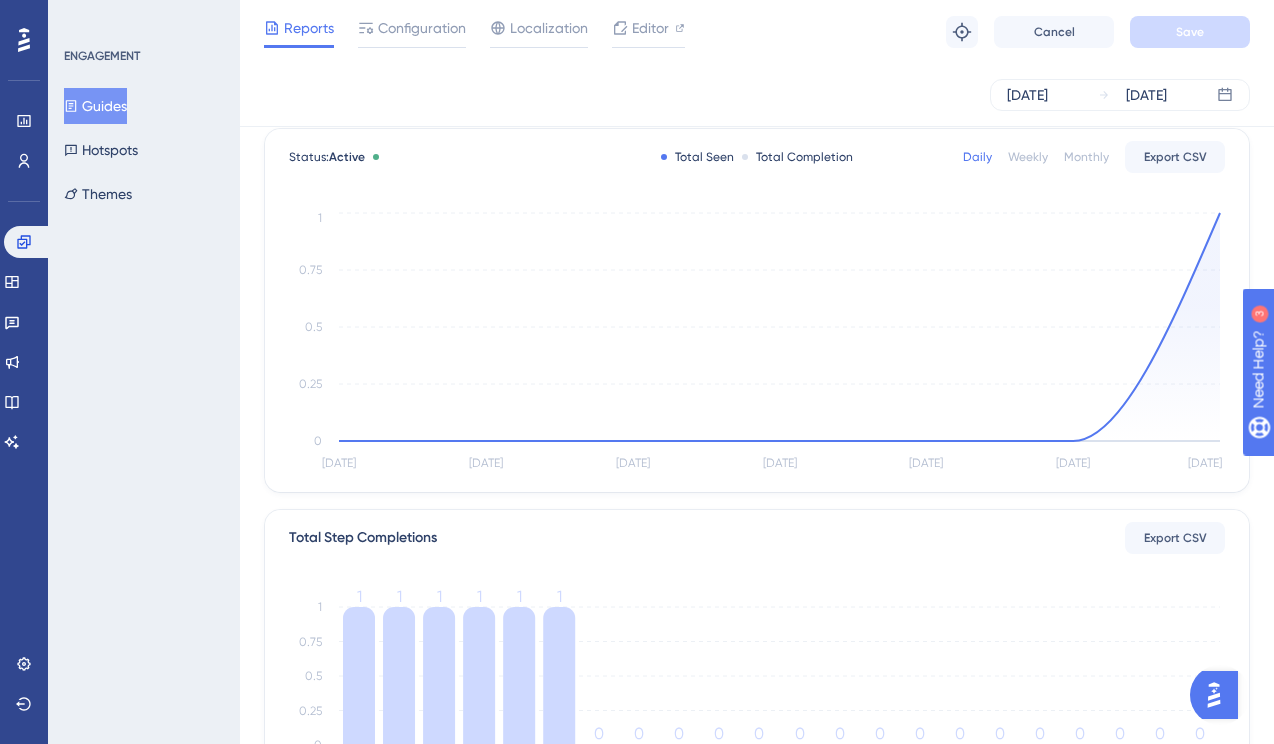 scroll, scrollTop: 0, scrollLeft: 0, axis: both 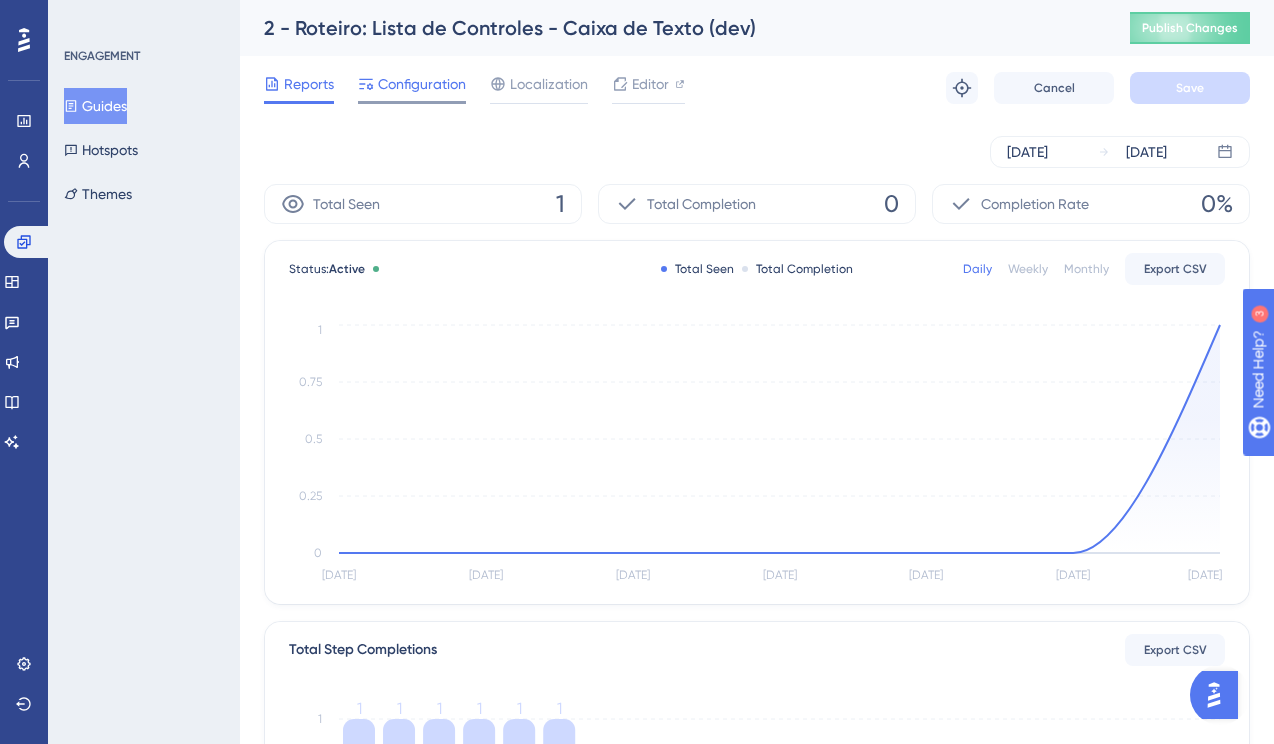 click on "Configuration" at bounding box center [422, 84] 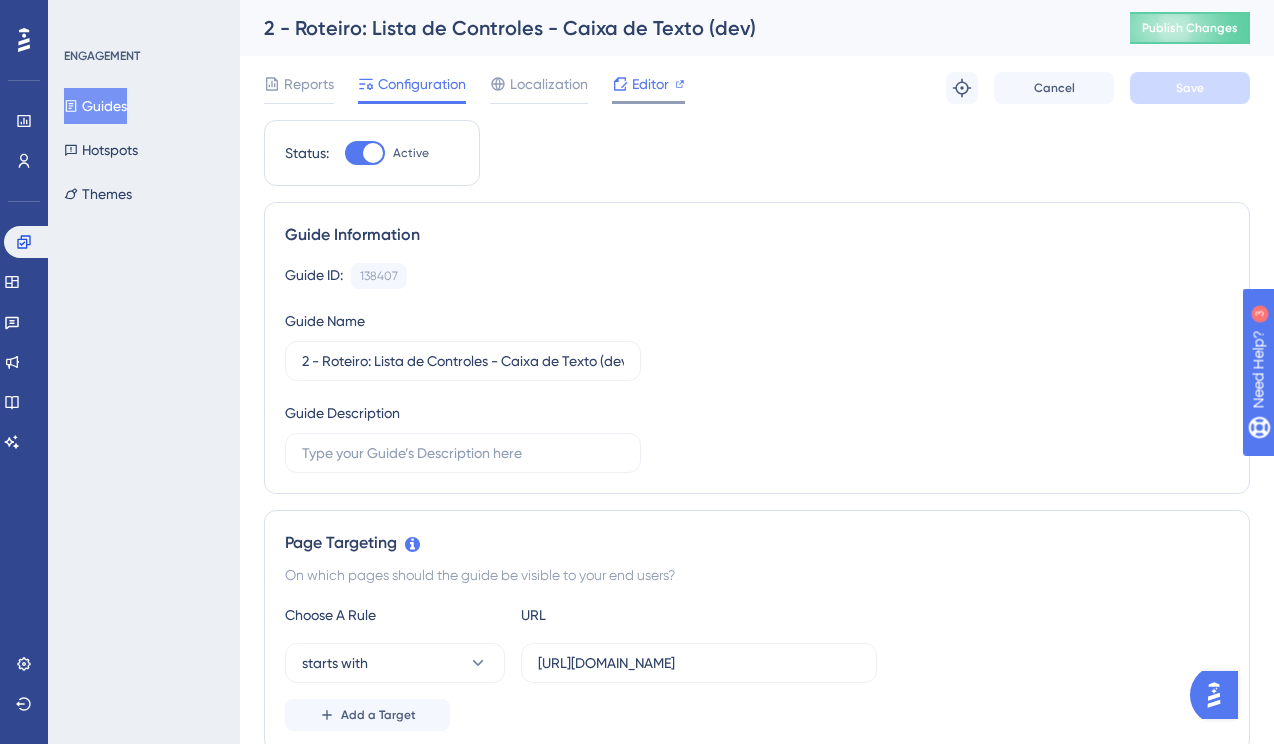 click on "Editor" at bounding box center (650, 84) 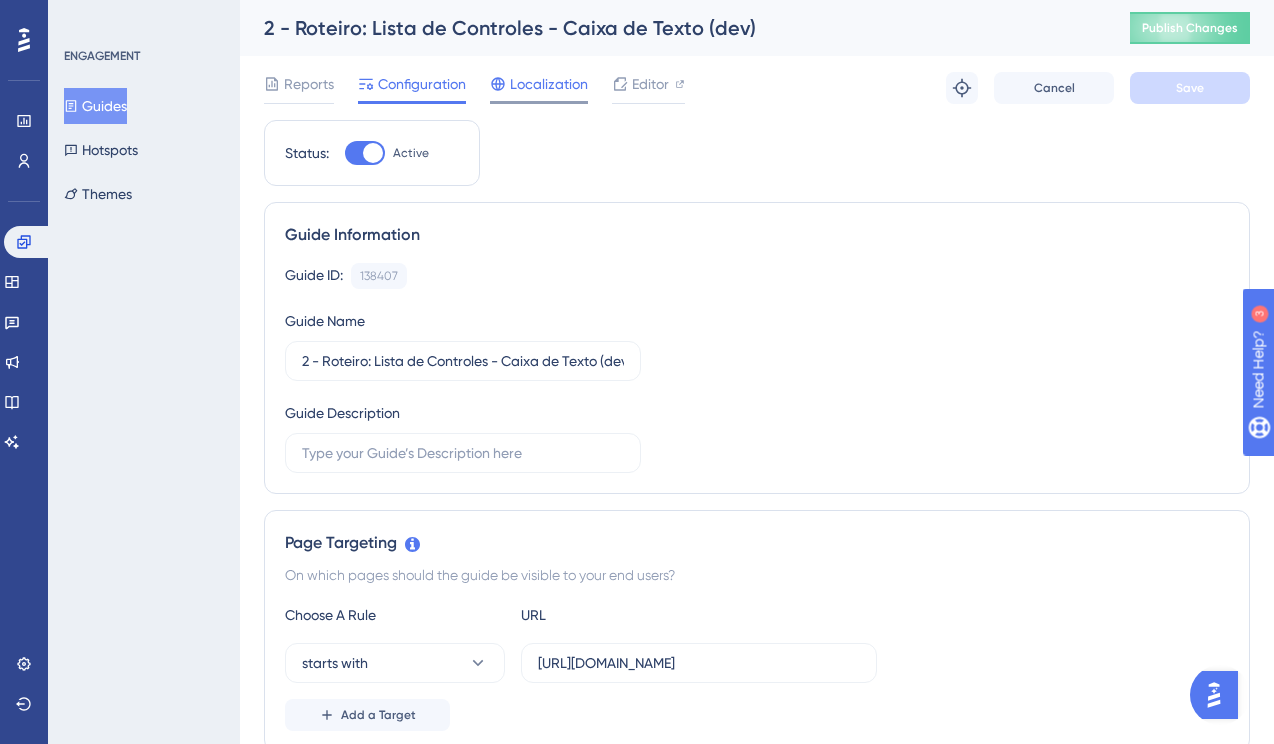drag, startPoint x: 543, startPoint y: 73, endPoint x: 546, endPoint y: 96, distance: 23.194826 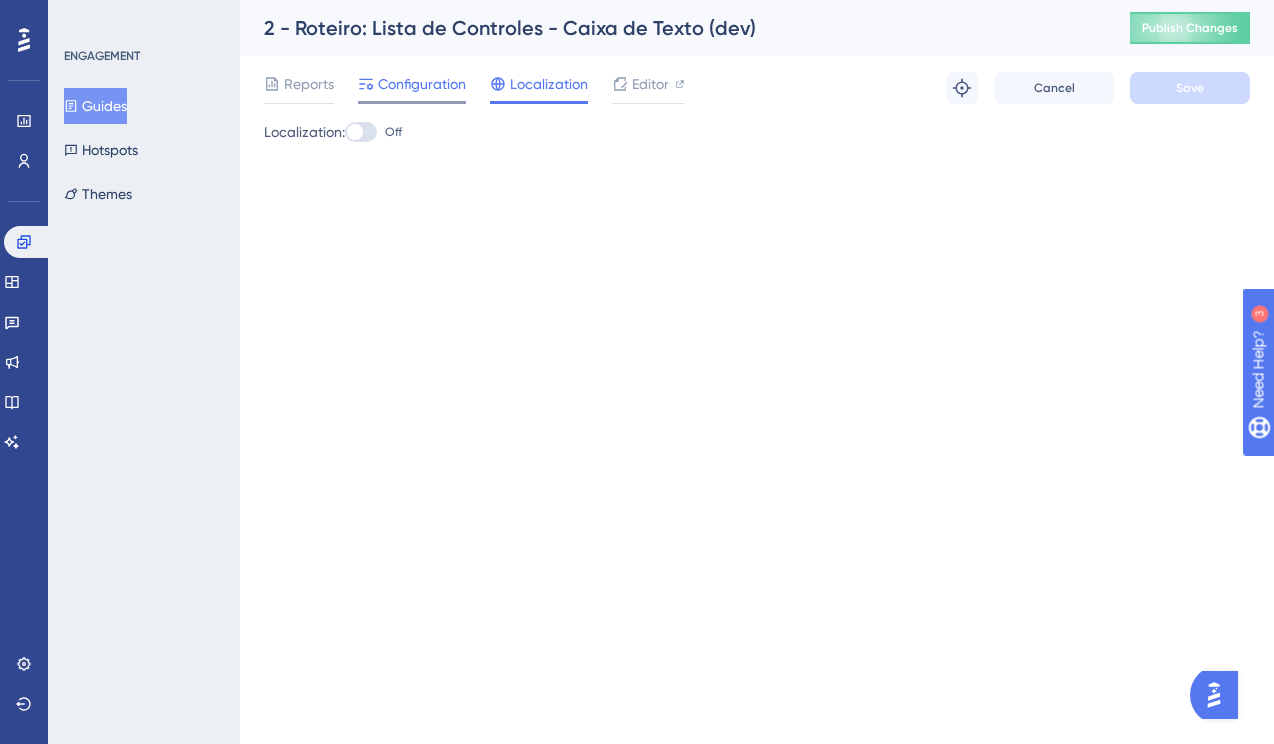 click on "Configuration" at bounding box center [422, 84] 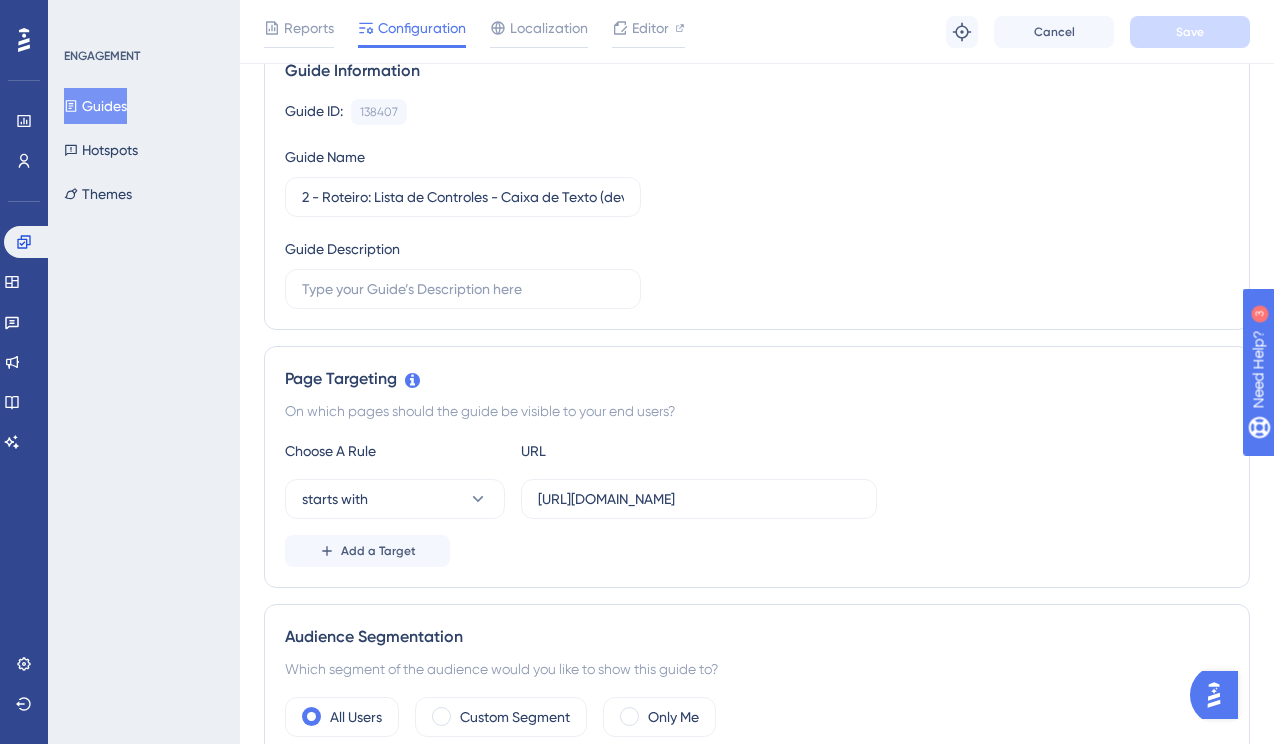 scroll, scrollTop: 0, scrollLeft: 0, axis: both 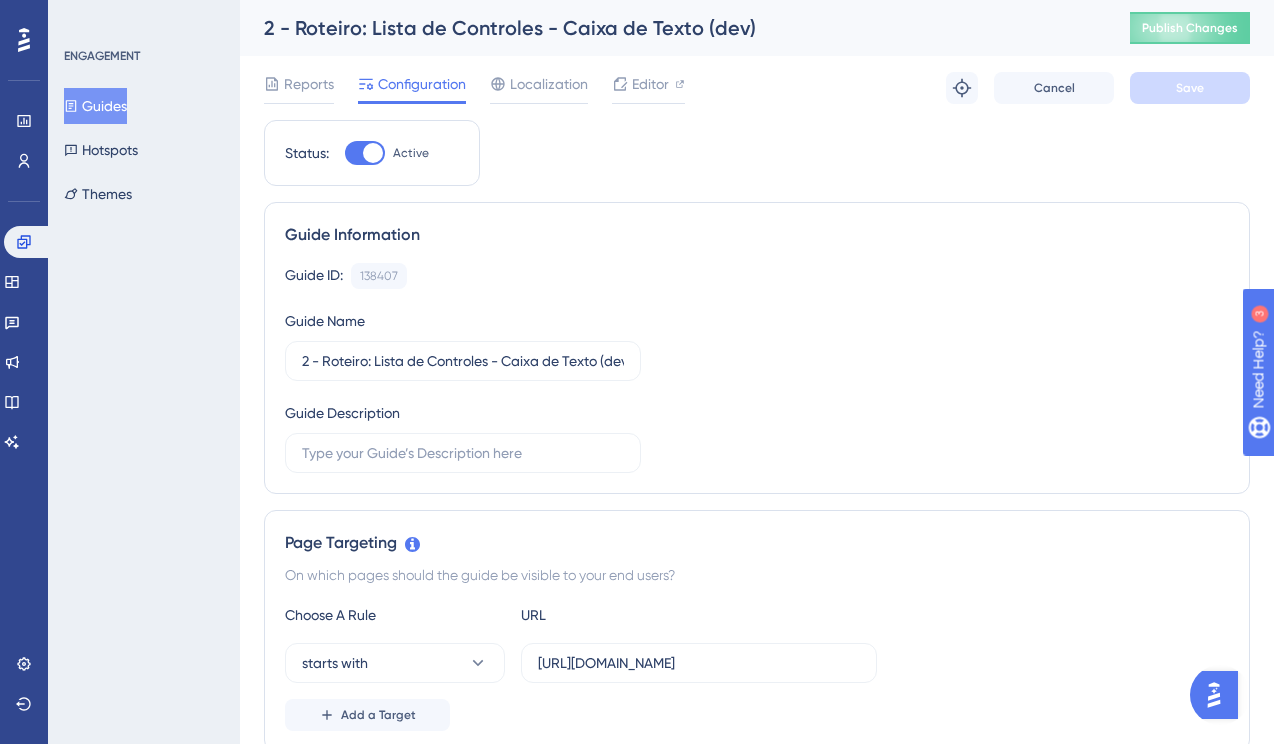 click on "Guides" at bounding box center (95, 106) 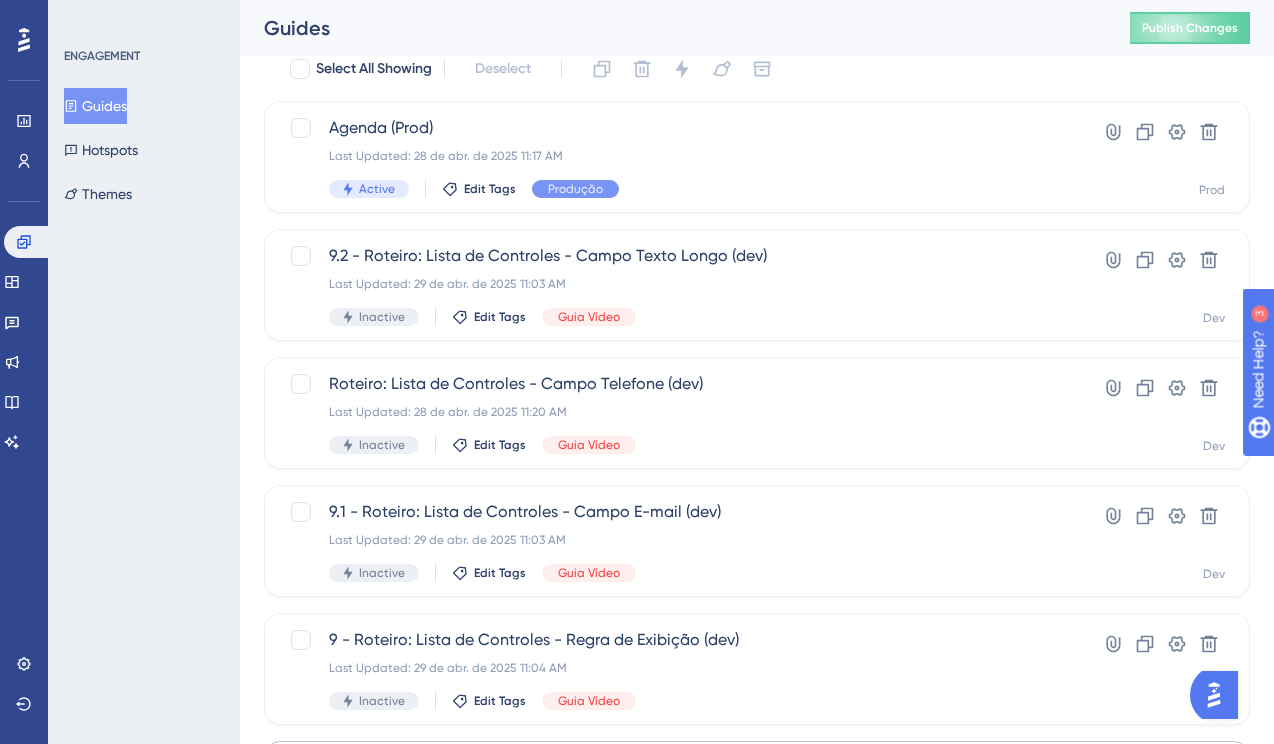 scroll, scrollTop: 0, scrollLeft: 0, axis: both 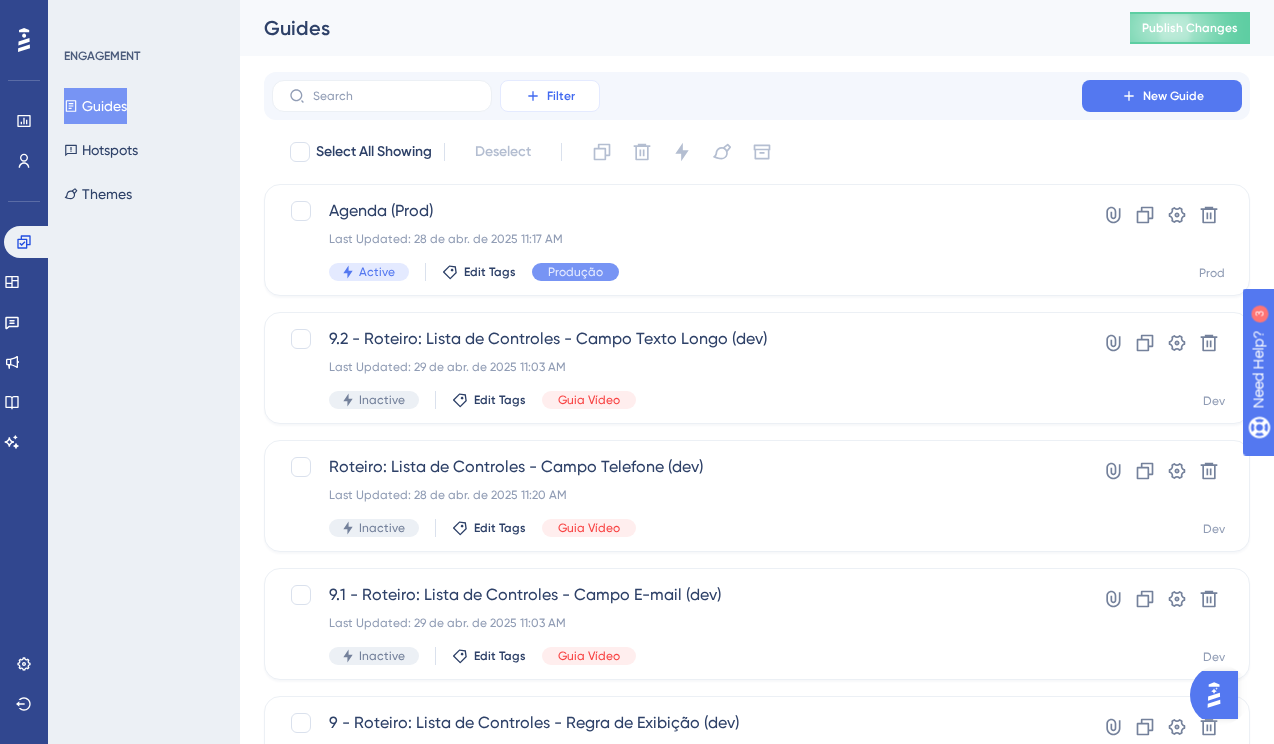 click on "Filter" at bounding box center [561, 96] 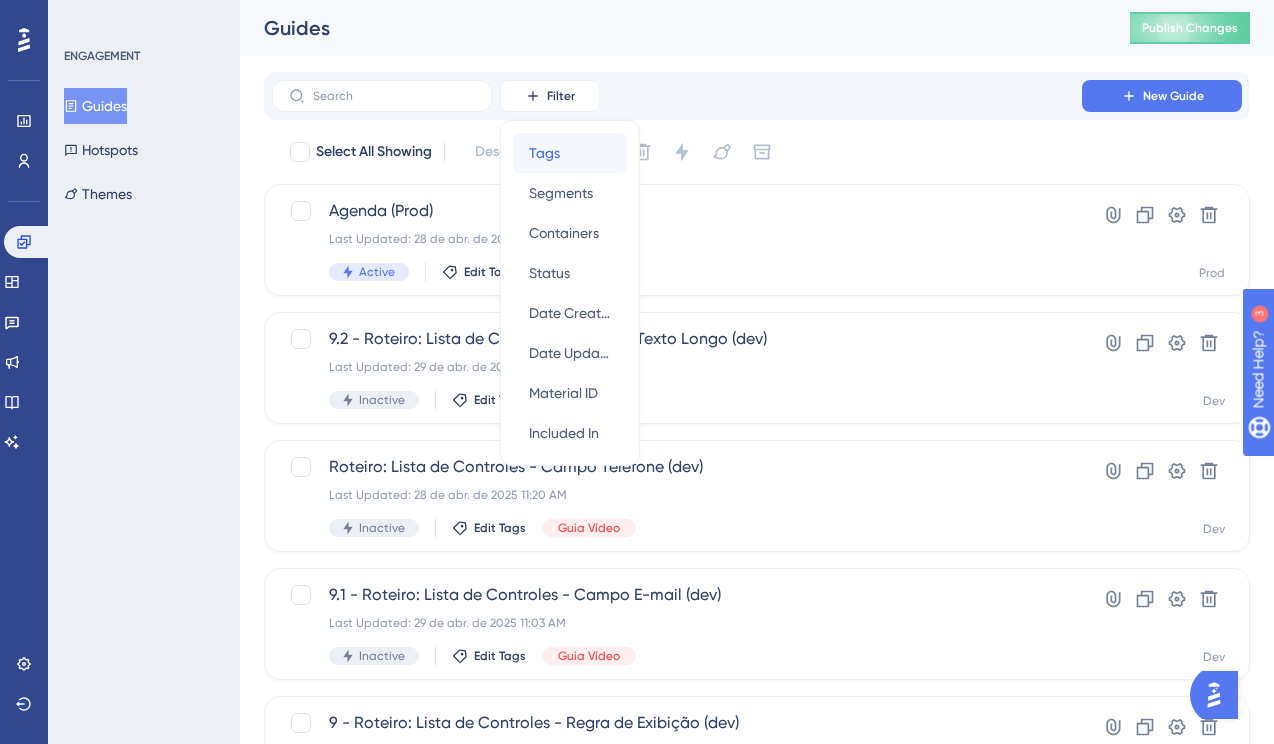 click on "Tags" at bounding box center (544, 153) 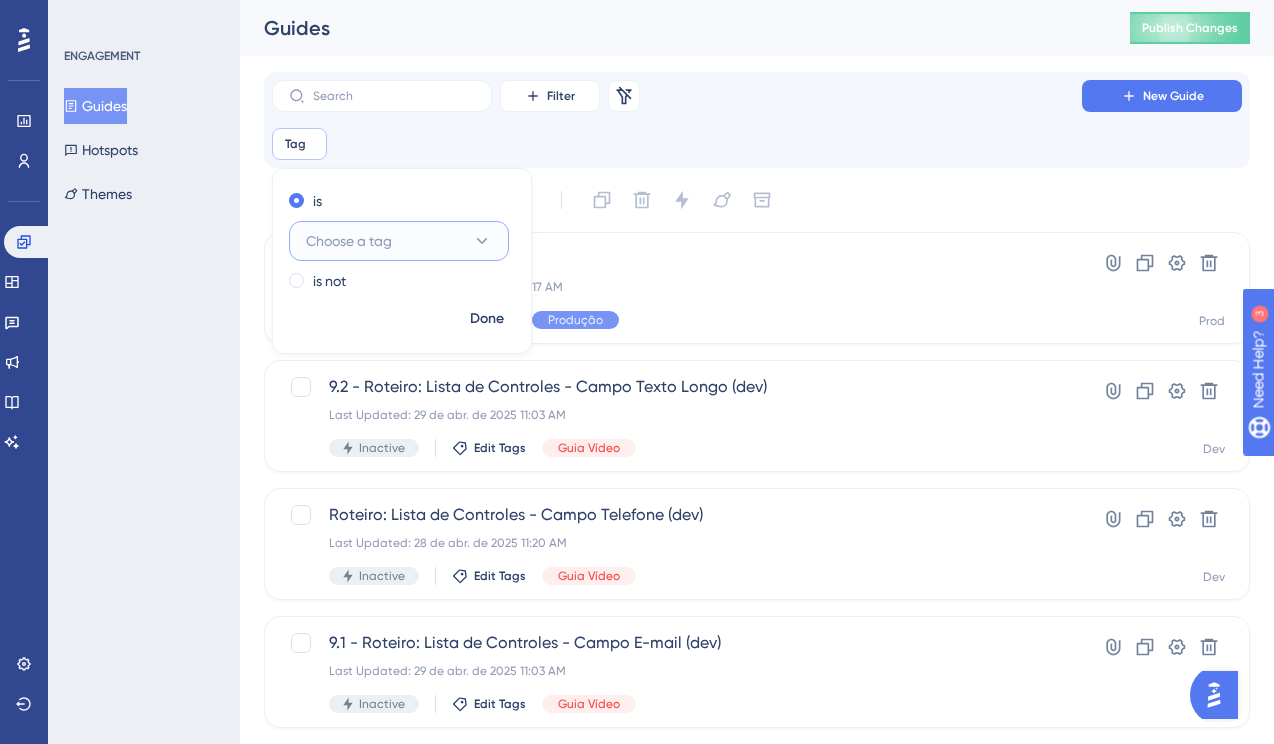 click on "Choose a tag" at bounding box center [399, 241] 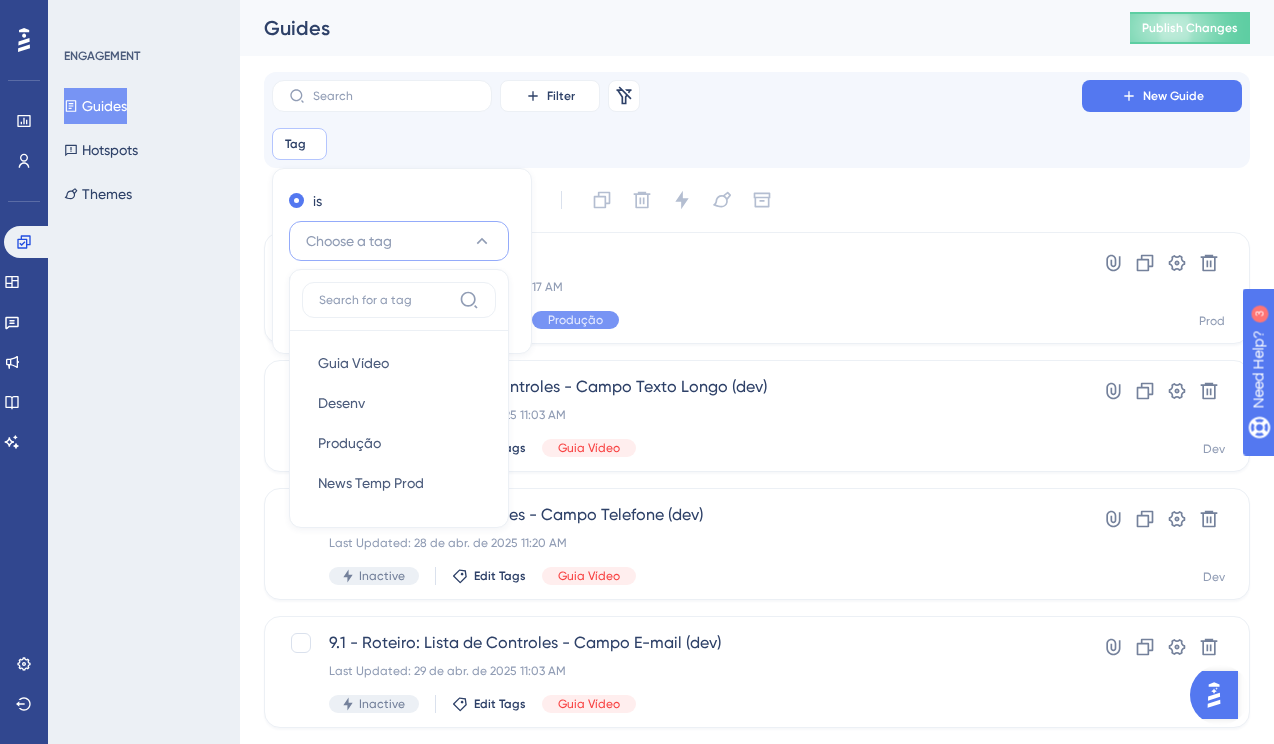 scroll, scrollTop: 26, scrollLeft: 0, axis: vertical 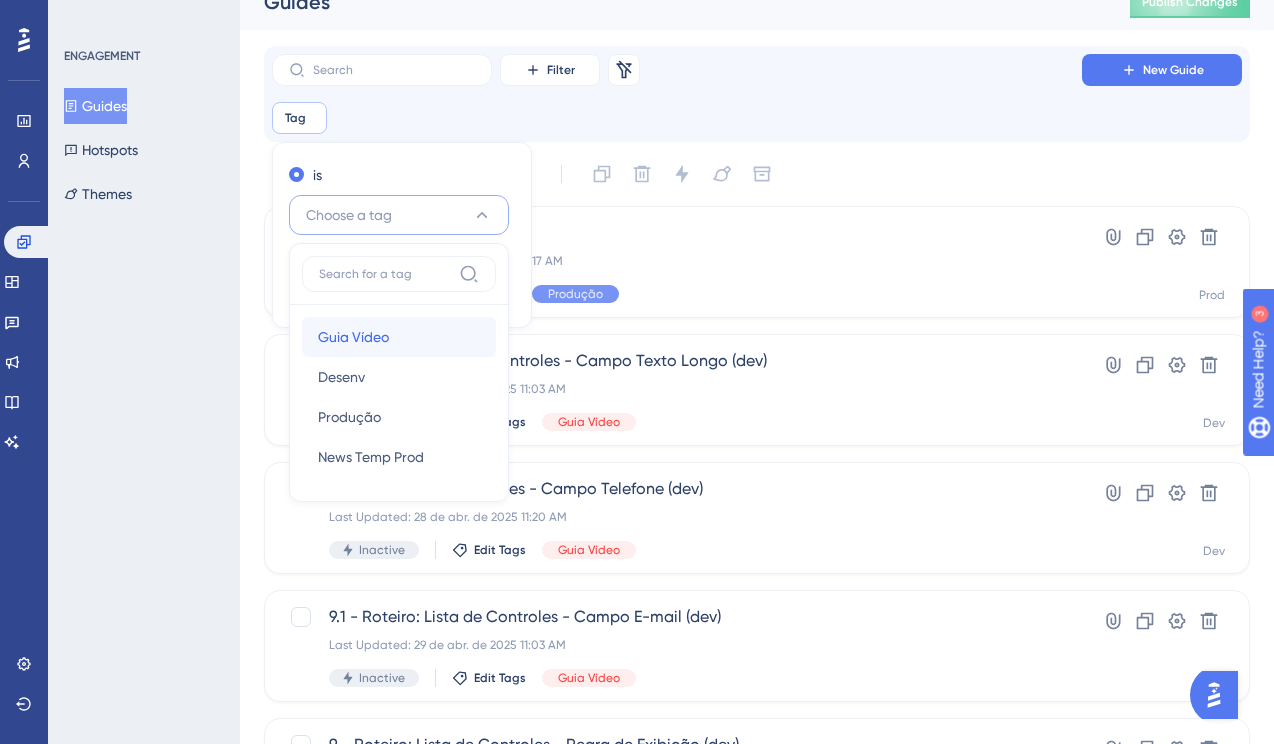 click on "Guia Vídeo" at bounding box center (353, 337) 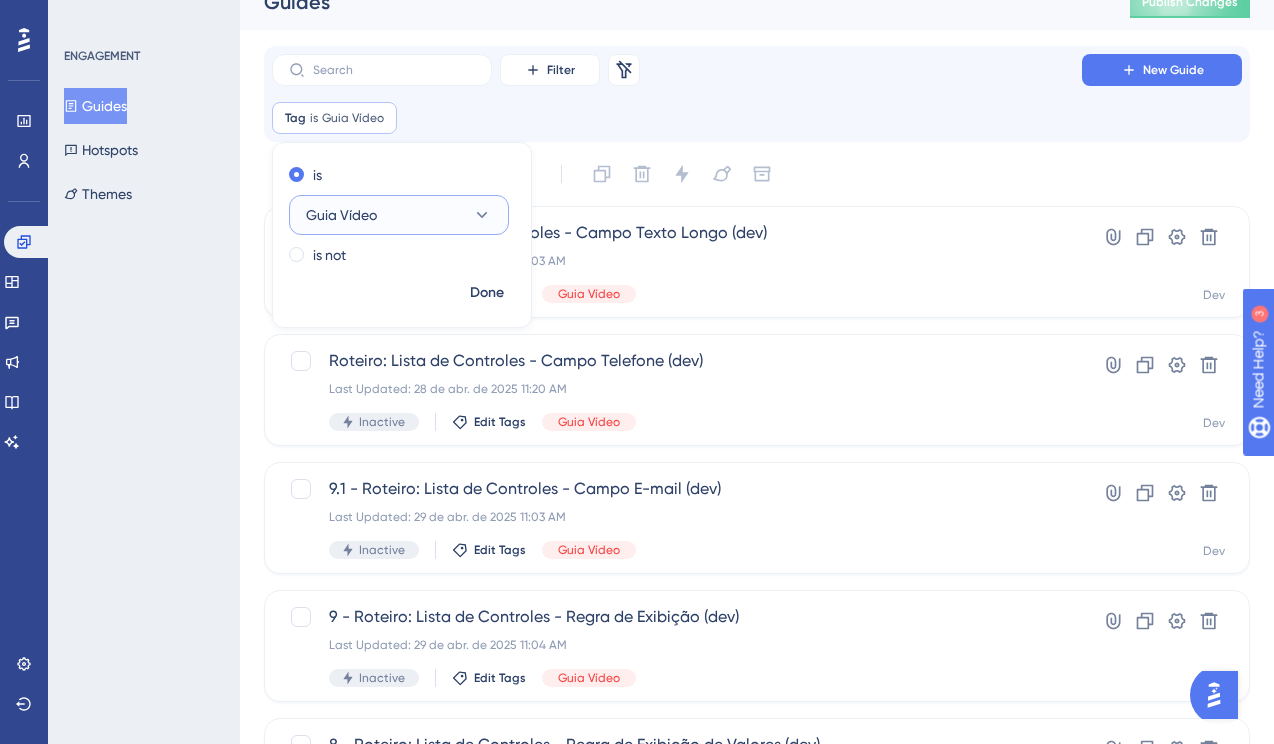 click on "Guia Vídeo" at bounding box center [399, 215] 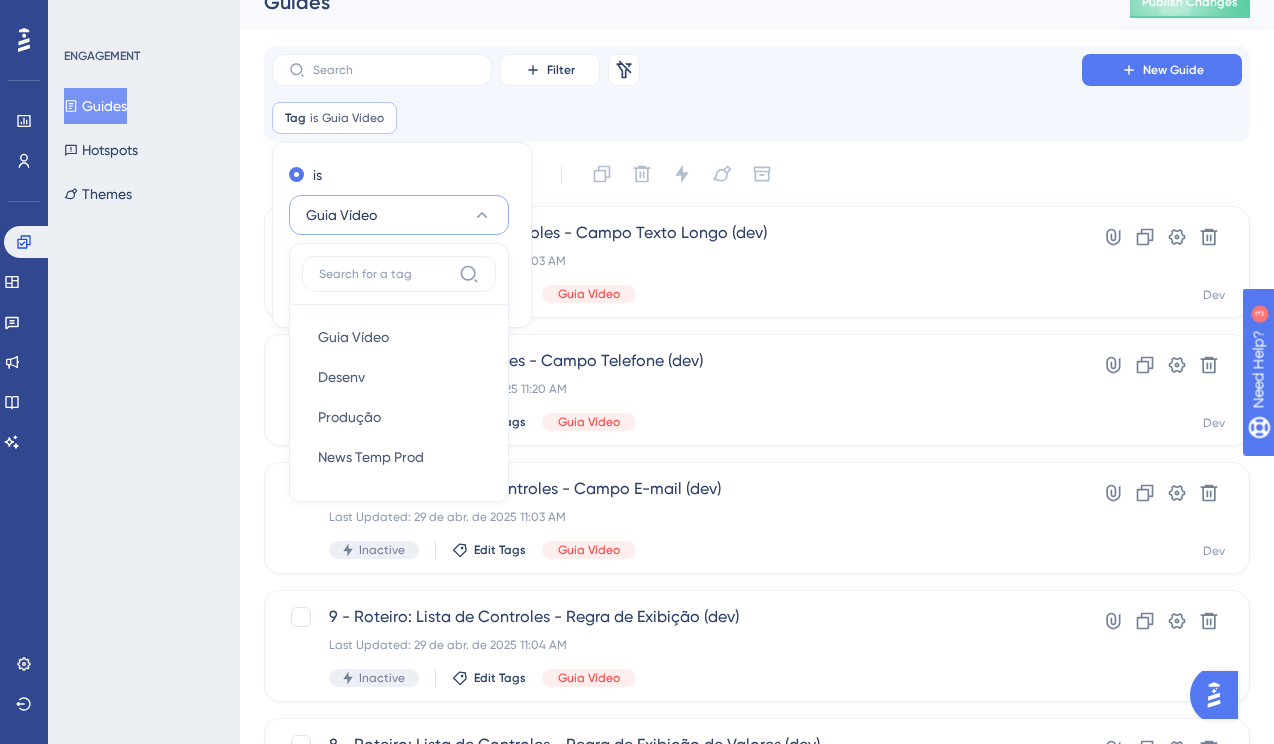 scroll, scrollTop: 26, scrollLeft: 0, axis: vertical 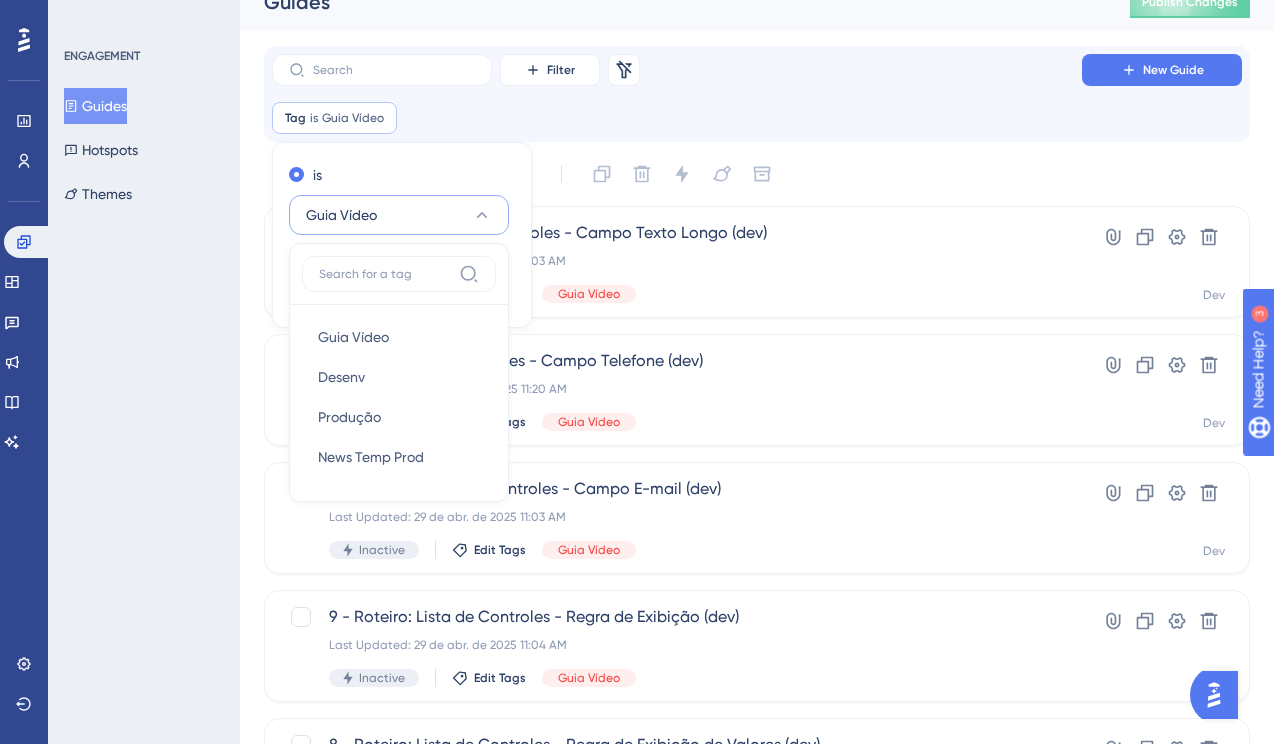 click on "Tag is Guia Vídeo Guia Vídeo Remove is Guia Vídeo Guia Vídeo Guia Vídeo Desenv Desenv Produção Produção News Temp Prod News Temp Prod is not Done" at bounding box center (757, 118) 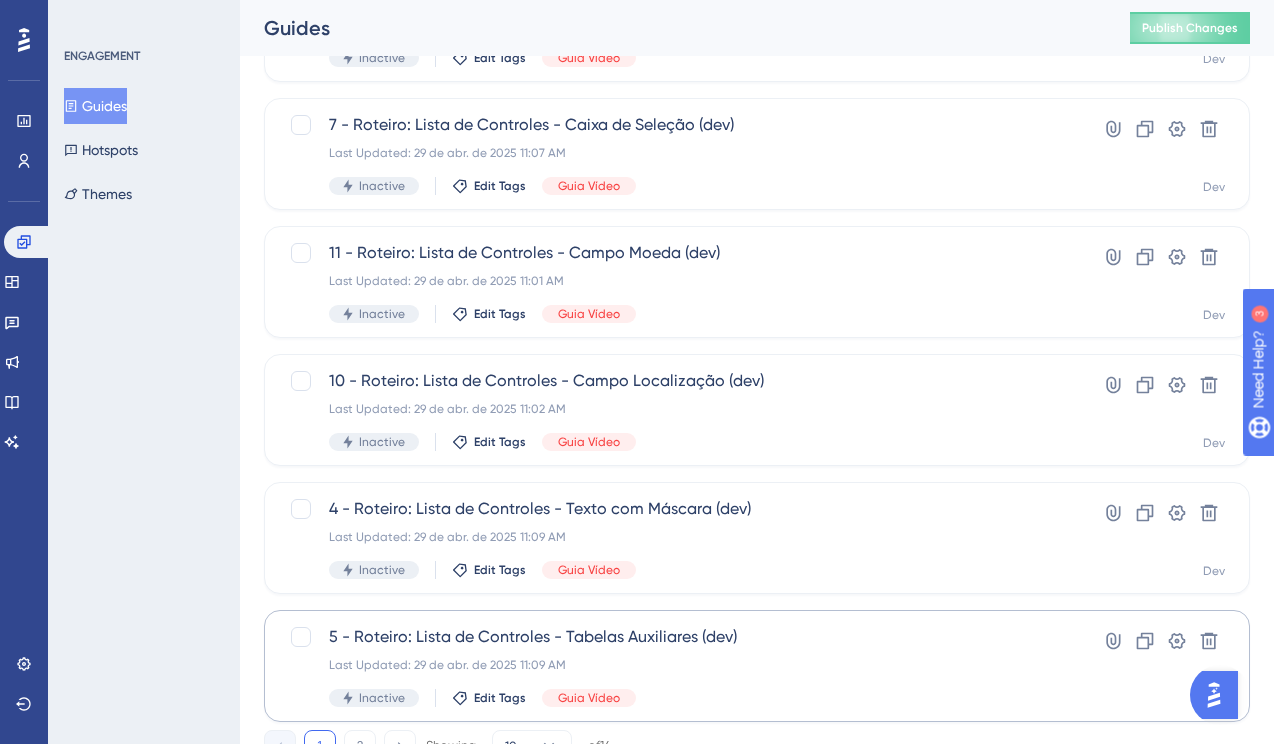 scroll, scrollTop: 856, scrollLeft: 0, axis: vertical 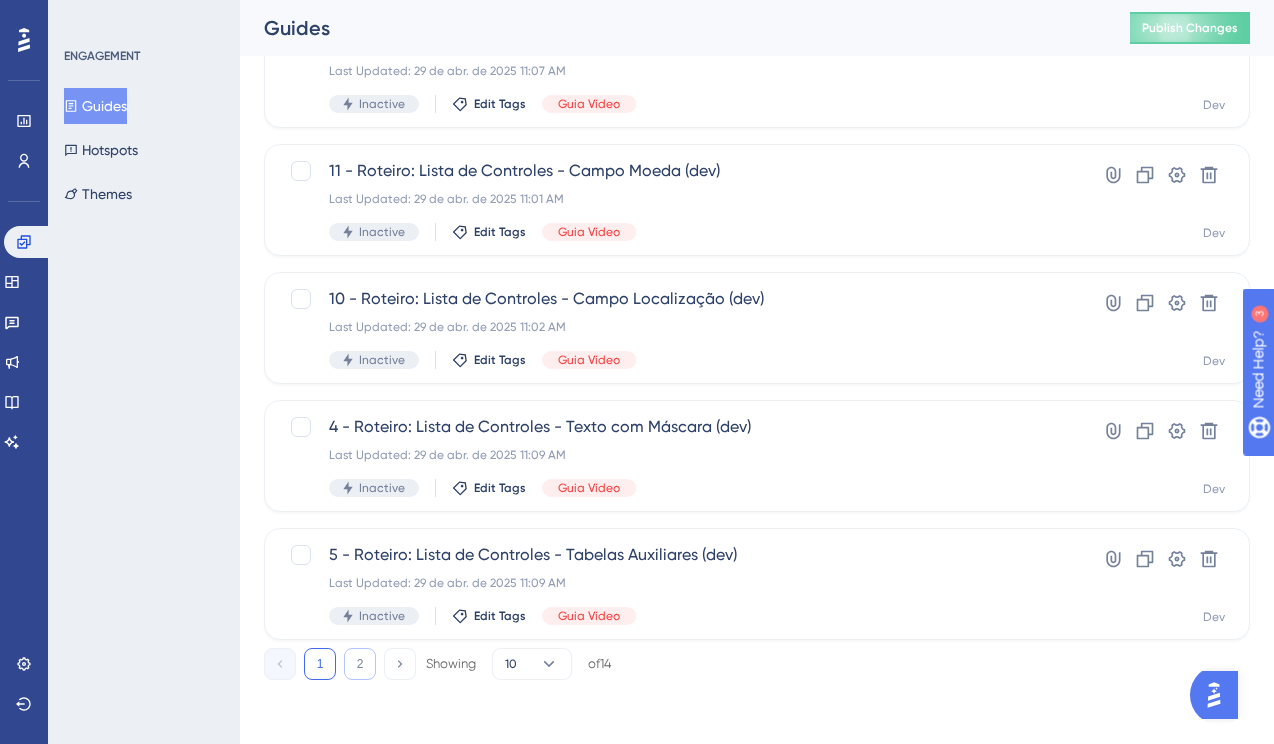 click on "2" at bounding box center (360, 664) 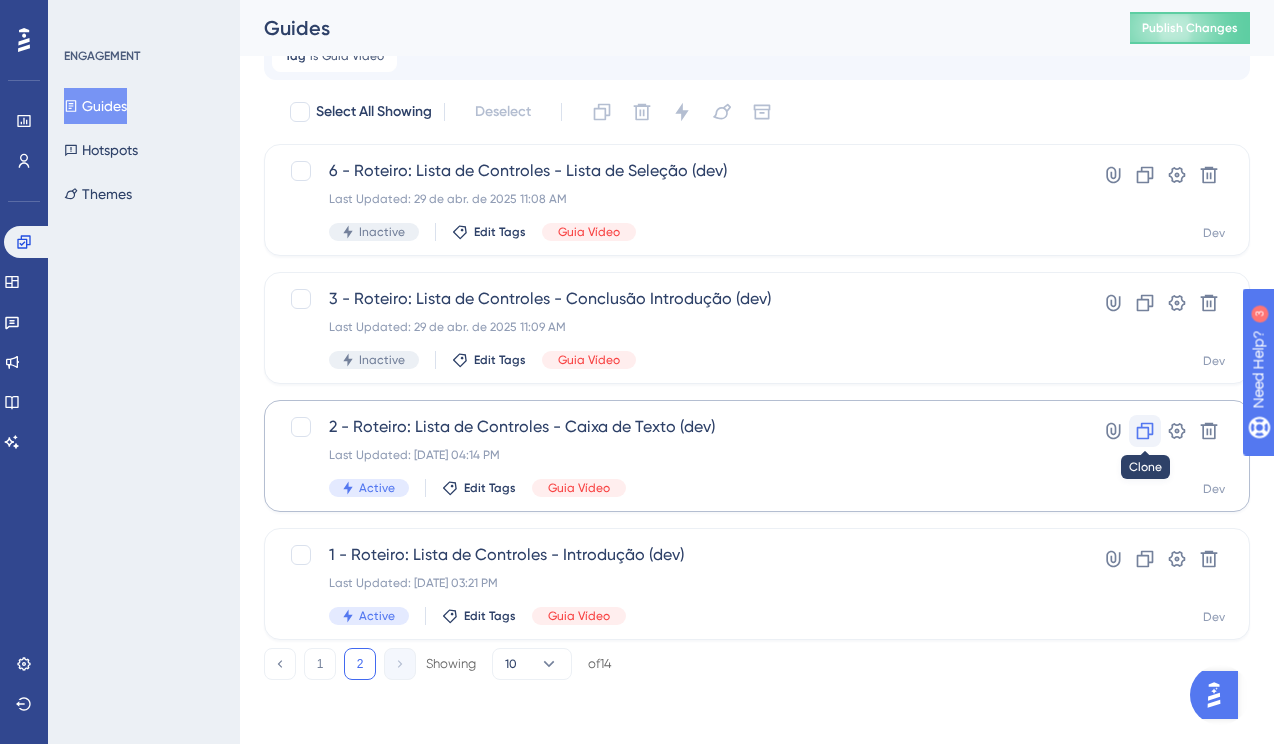 click 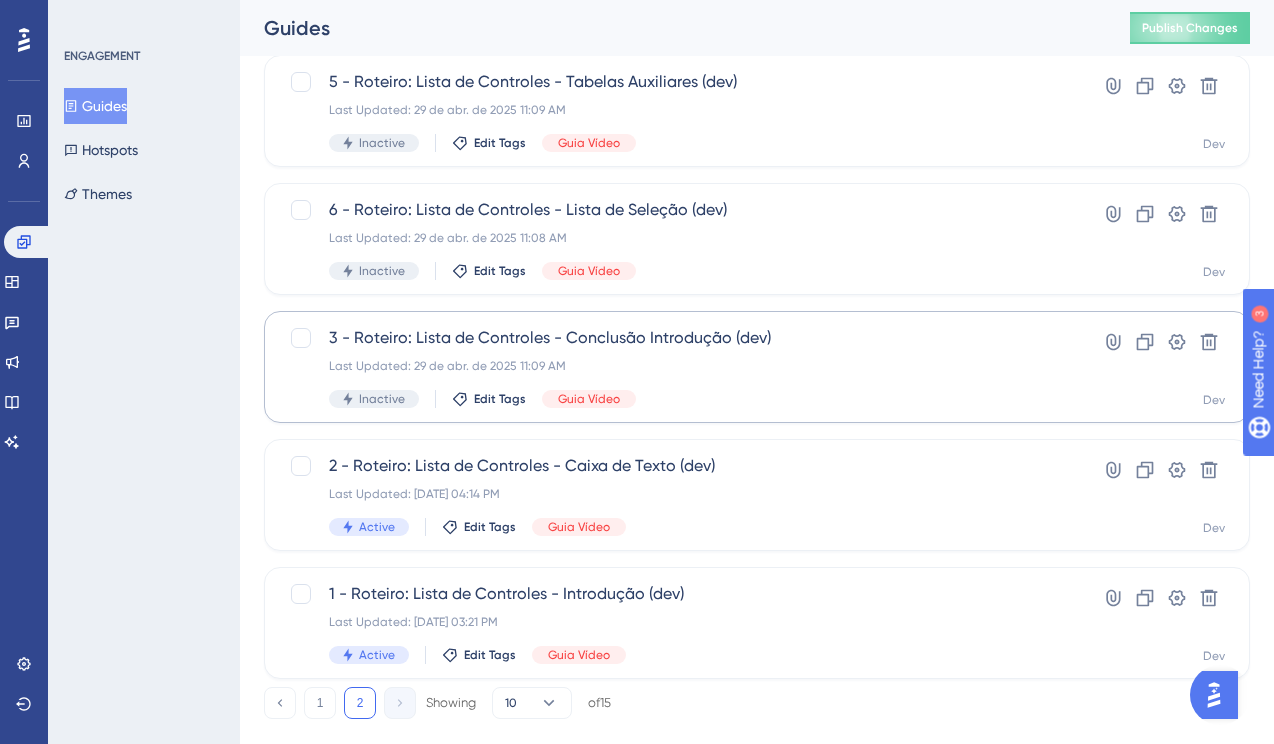 scroll, scrollTop: 216, scrollLeft: 0, axis: vertical 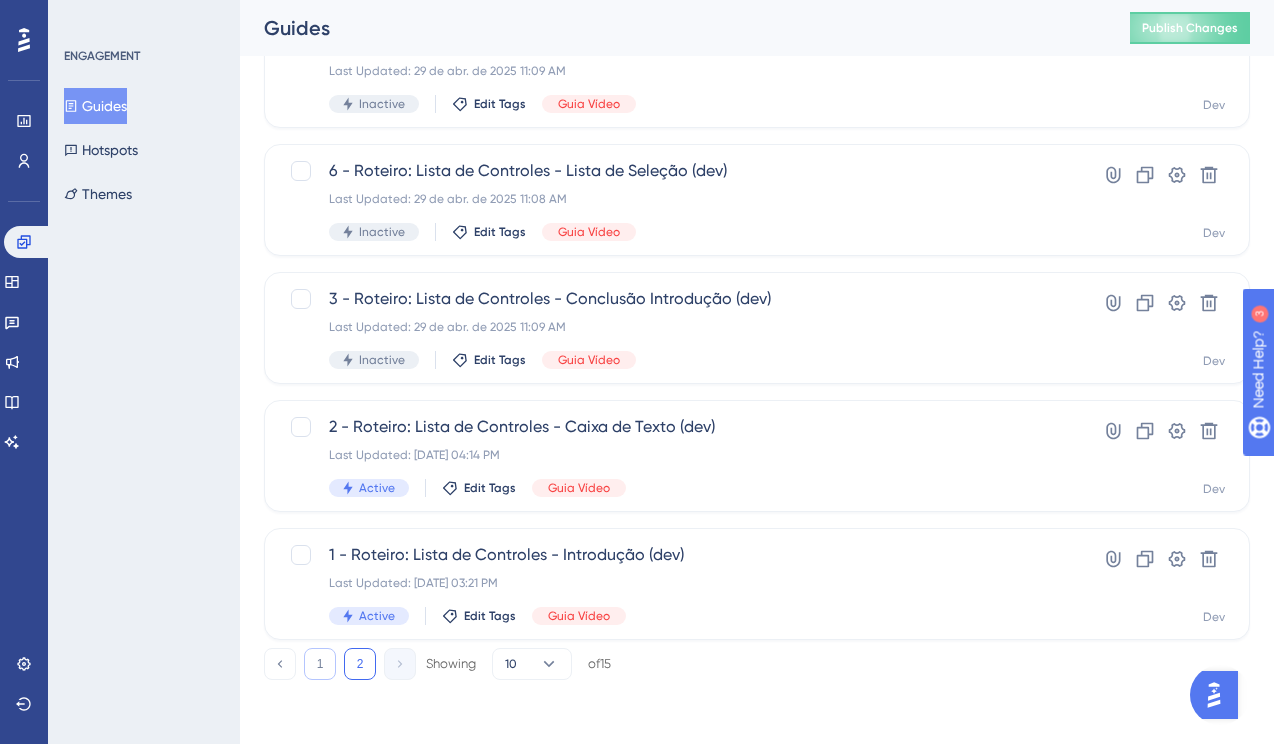 click on "1" at bounding box center [320, 664] 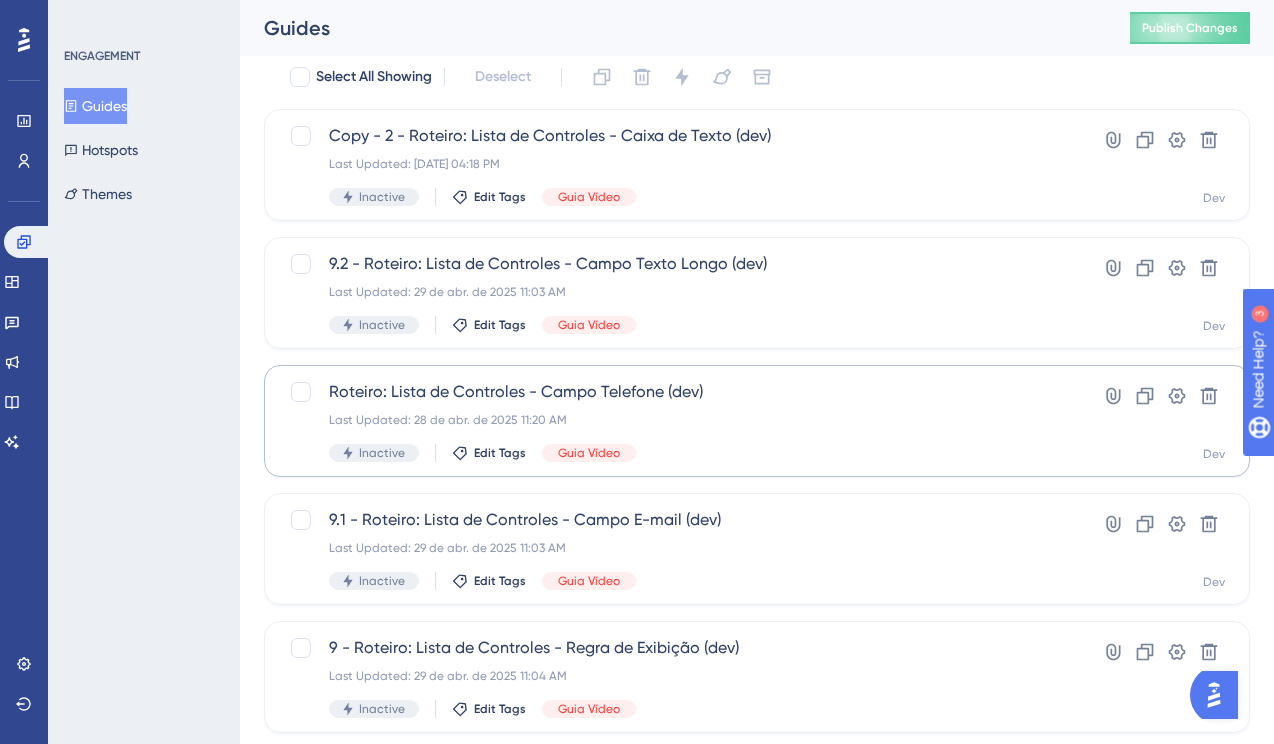 scroll, scrollTop: 0, scrollLeft: 0, axis: both 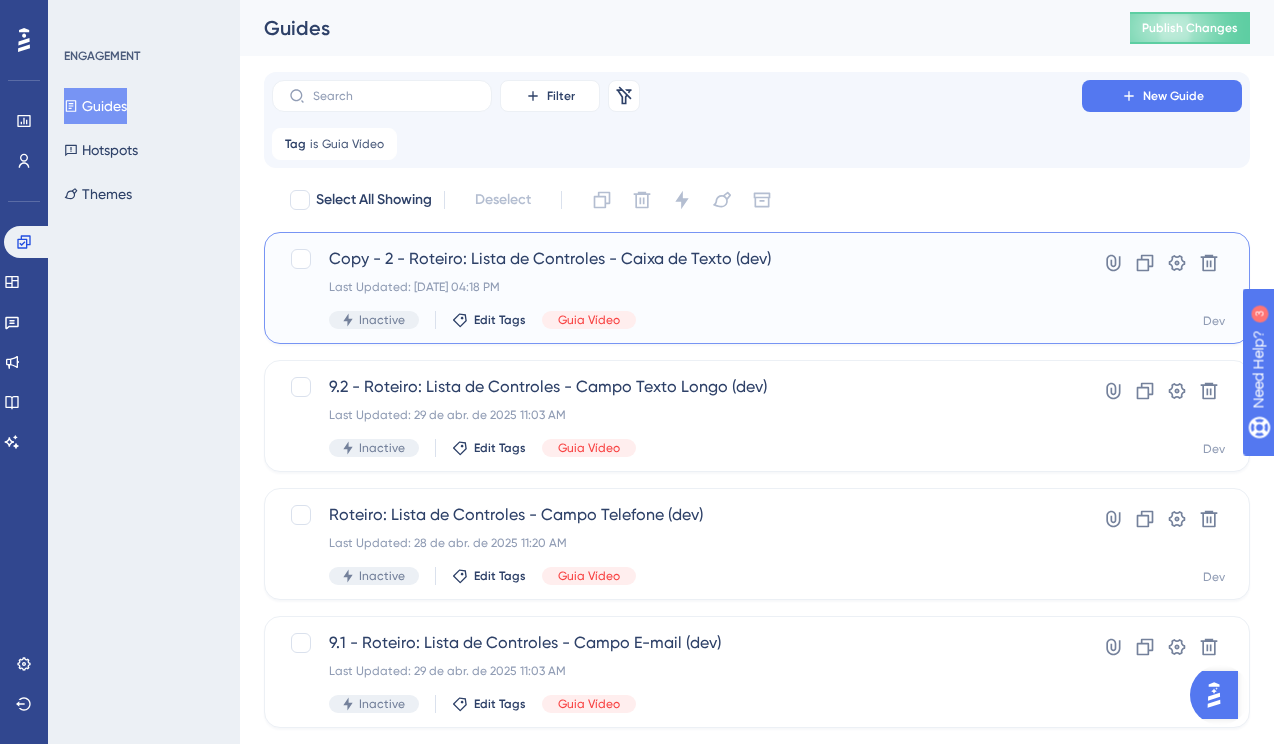 click on "Copy - 2 - Roteiro: Lista de Controles - Caixa de Texto (dev)" at bounding box center [677, 259] 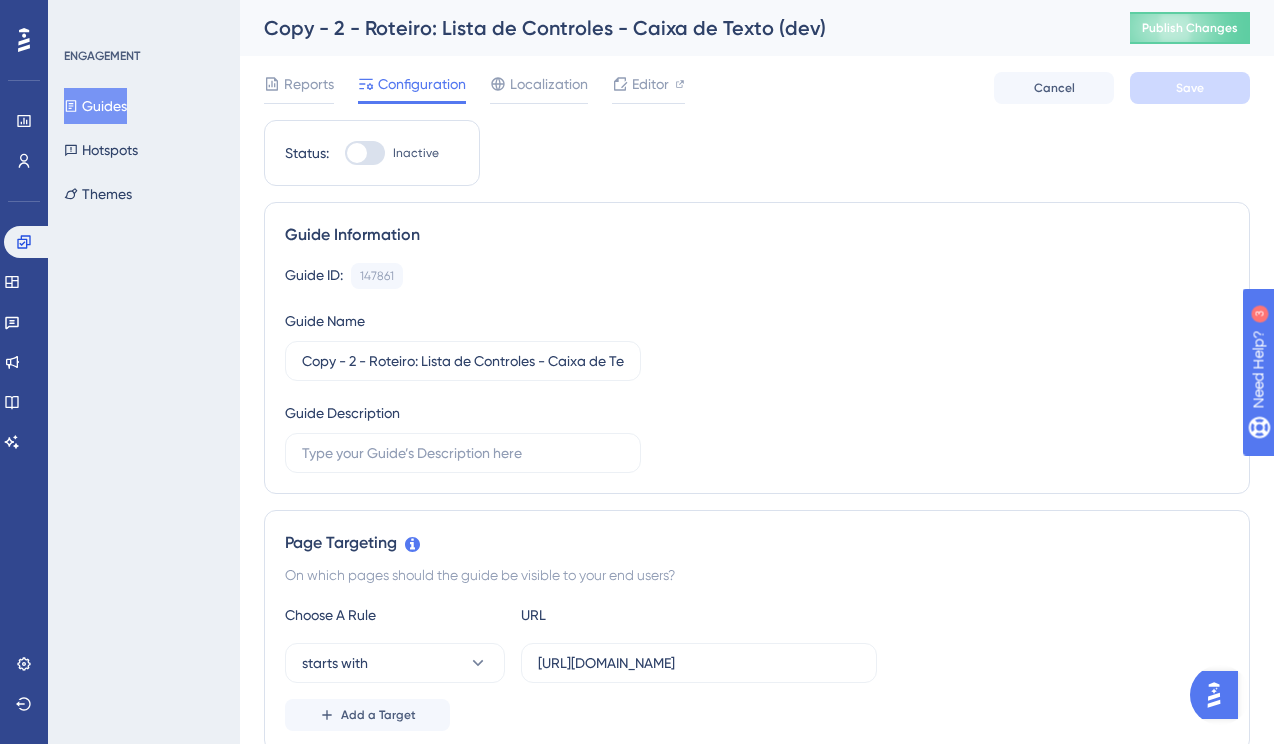 click on "Copy - 2 - Roteiro: Lista de Controles - Caixa de Texto (dev)" at bounding box center (672, 28) 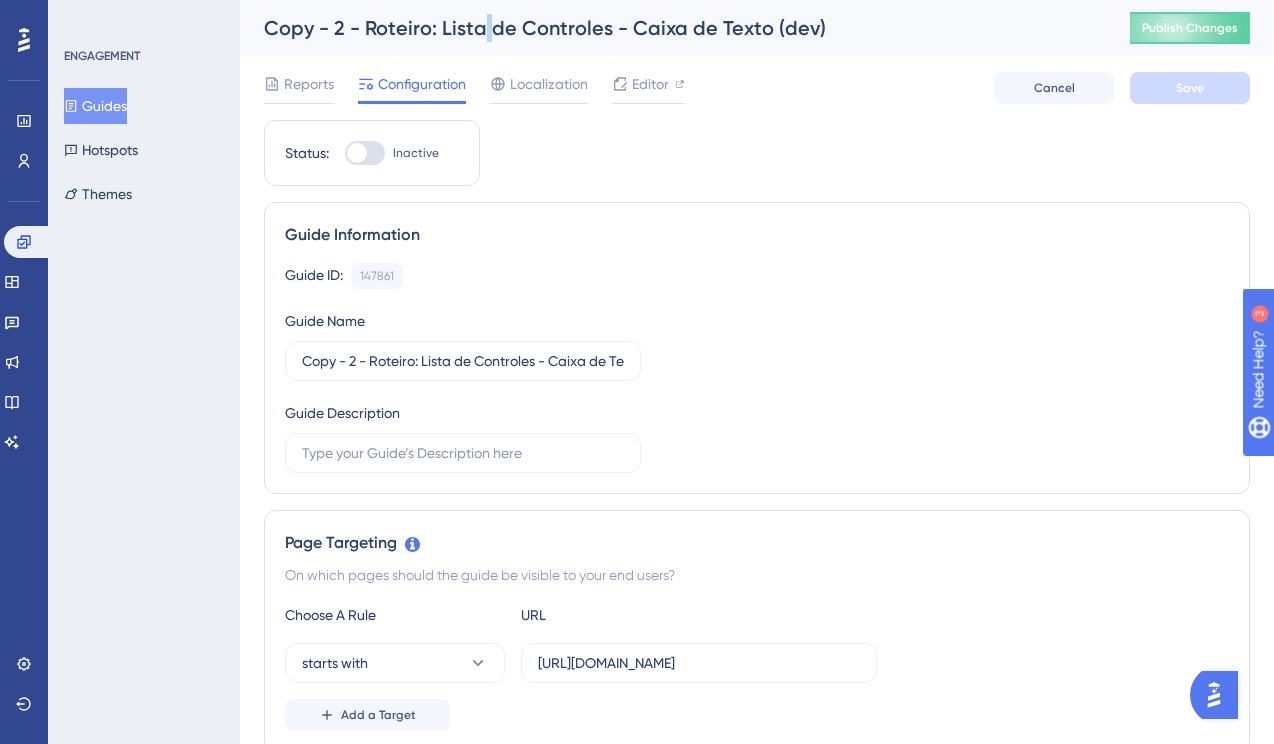click on "Copy - 2 - Roteiro: Lista de Controles - Caixa de Texto (dev)" at bounding box center (672, 28) 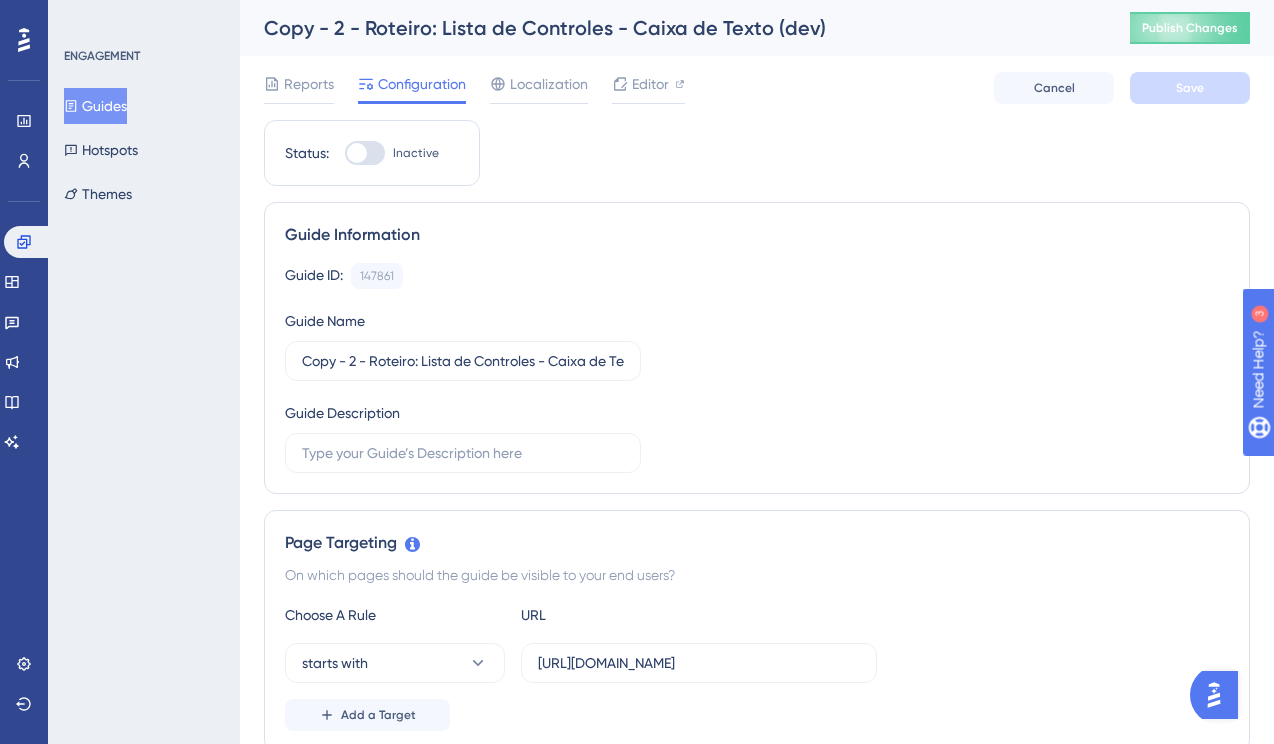 click on "Copy - 2 - Roteiro: Lista de Controles - Caixa de Texto (dev)" at bounding box center (672, 28) 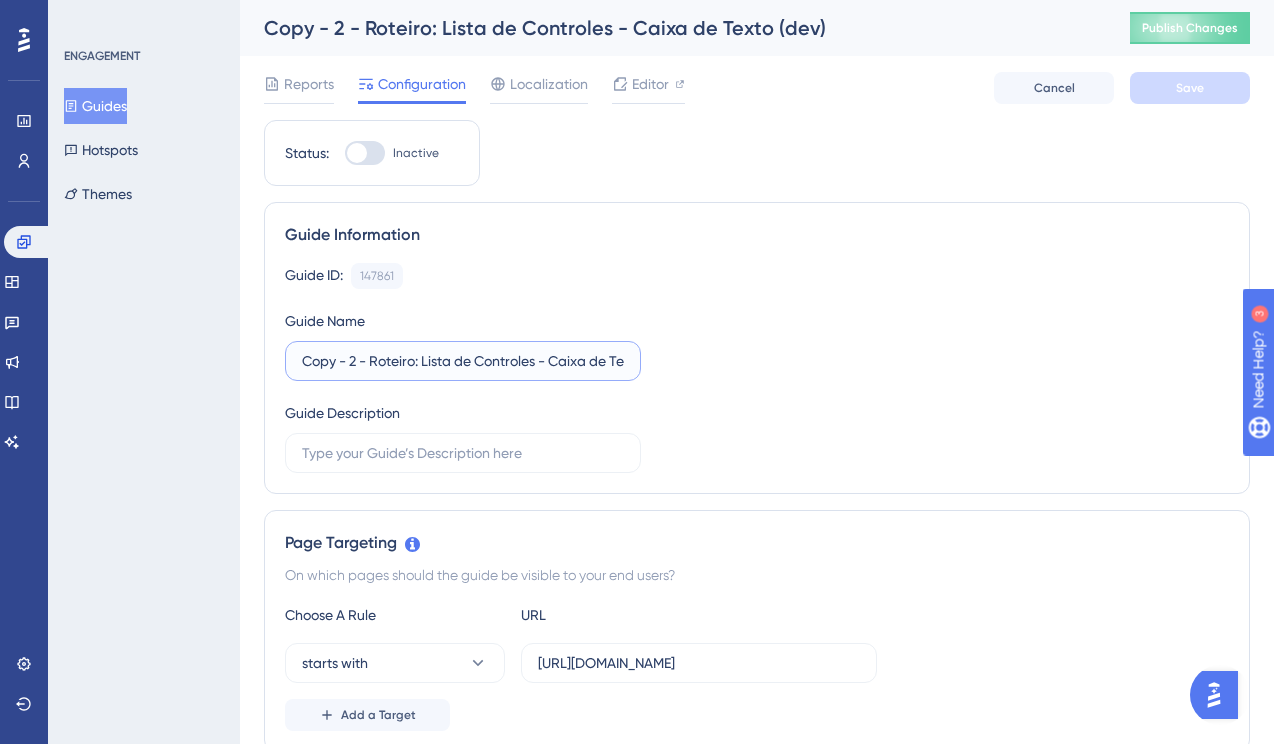 click on "Copy - 2 - Roteiro: Lista de Controles - Caixa de Texto (dev)" at bounding box center [463, 361] 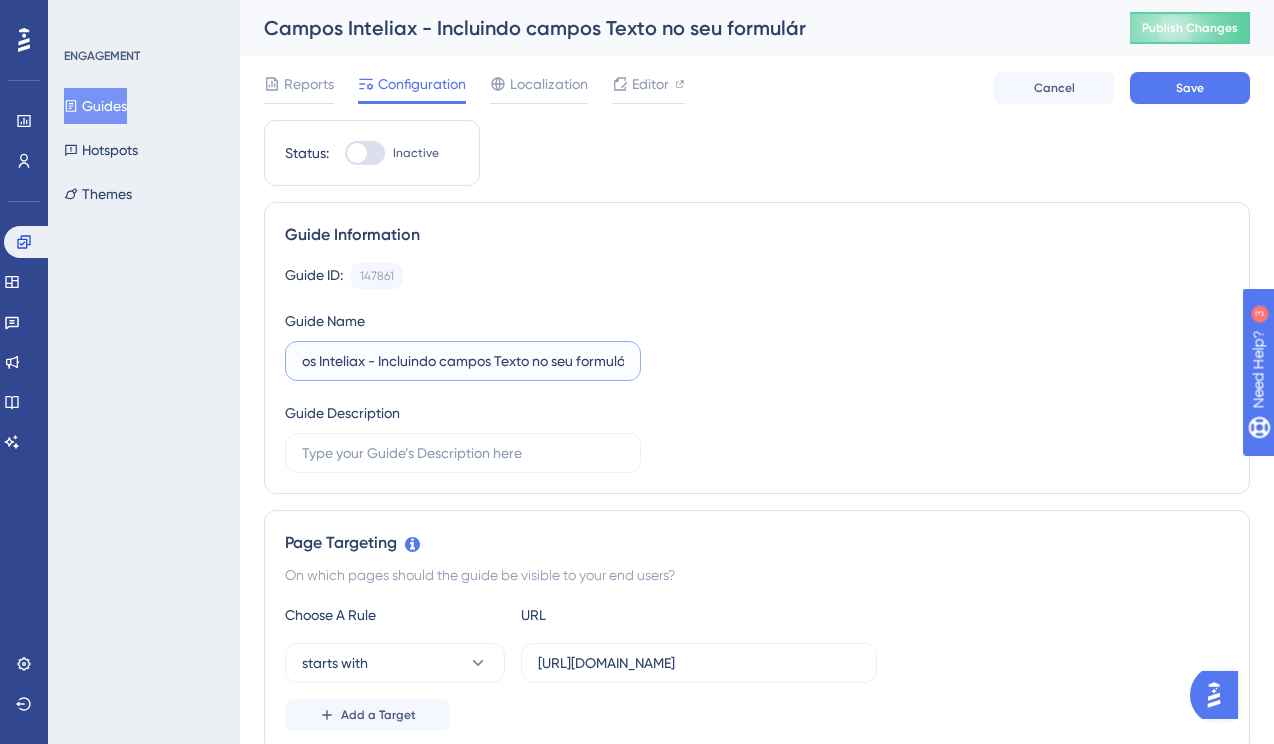 scroll, scrollTop: 0, scrollLeft: 62, axis: horizontal 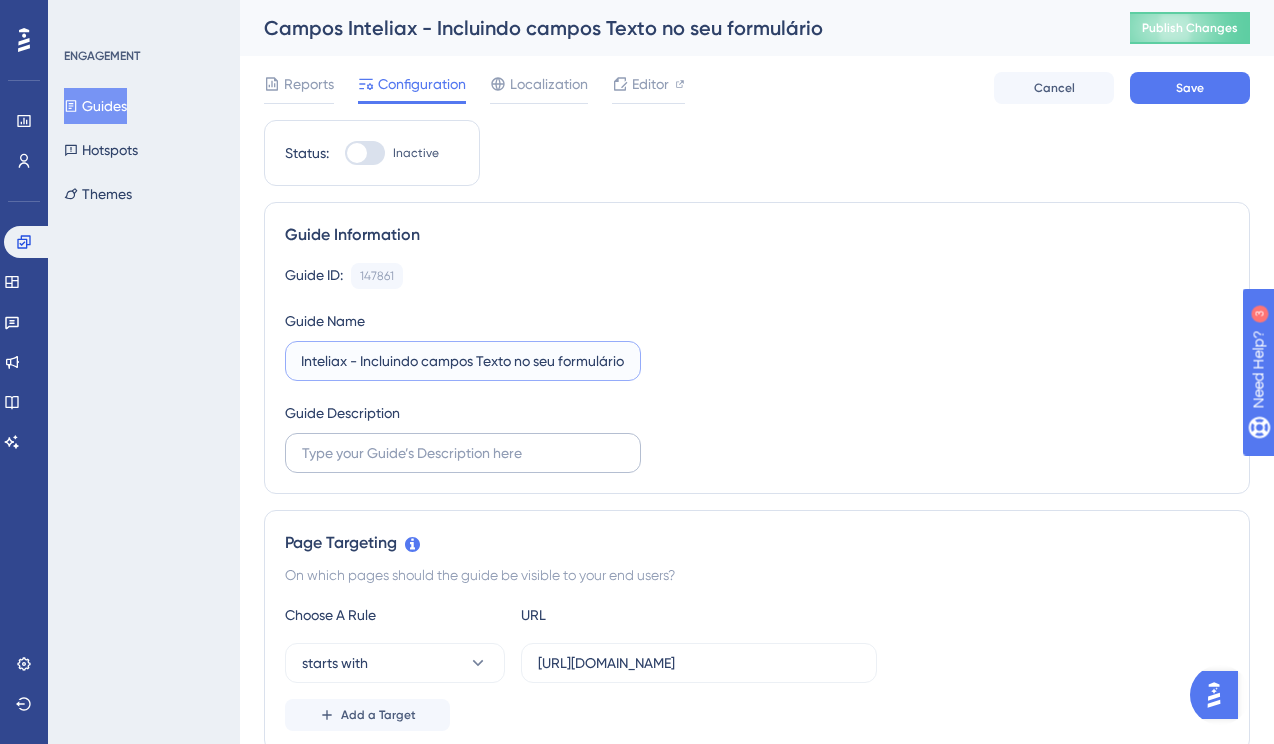 type on "Campos Inteliax - Incluindo campos Texto no seu formulário" 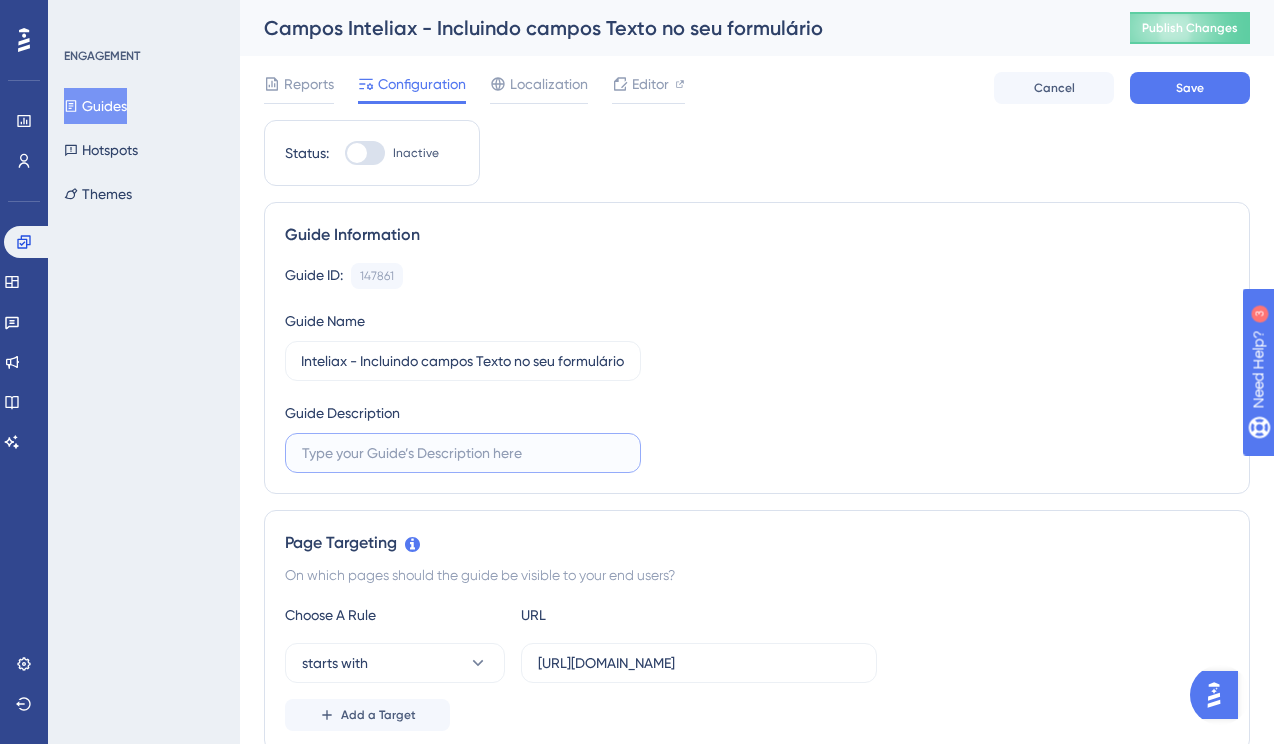 scroll, scrollTop: 0, scrollLeft: 0, axis: both 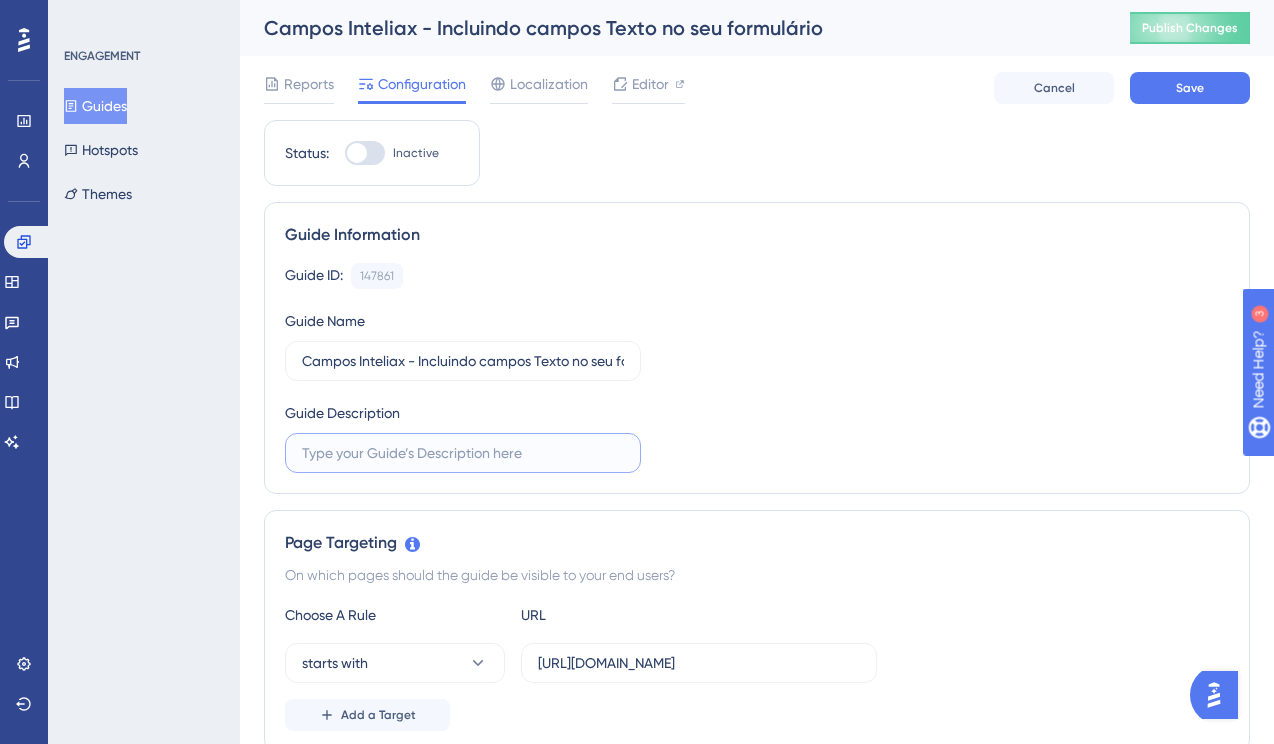 click at bounding box center [463, 453] 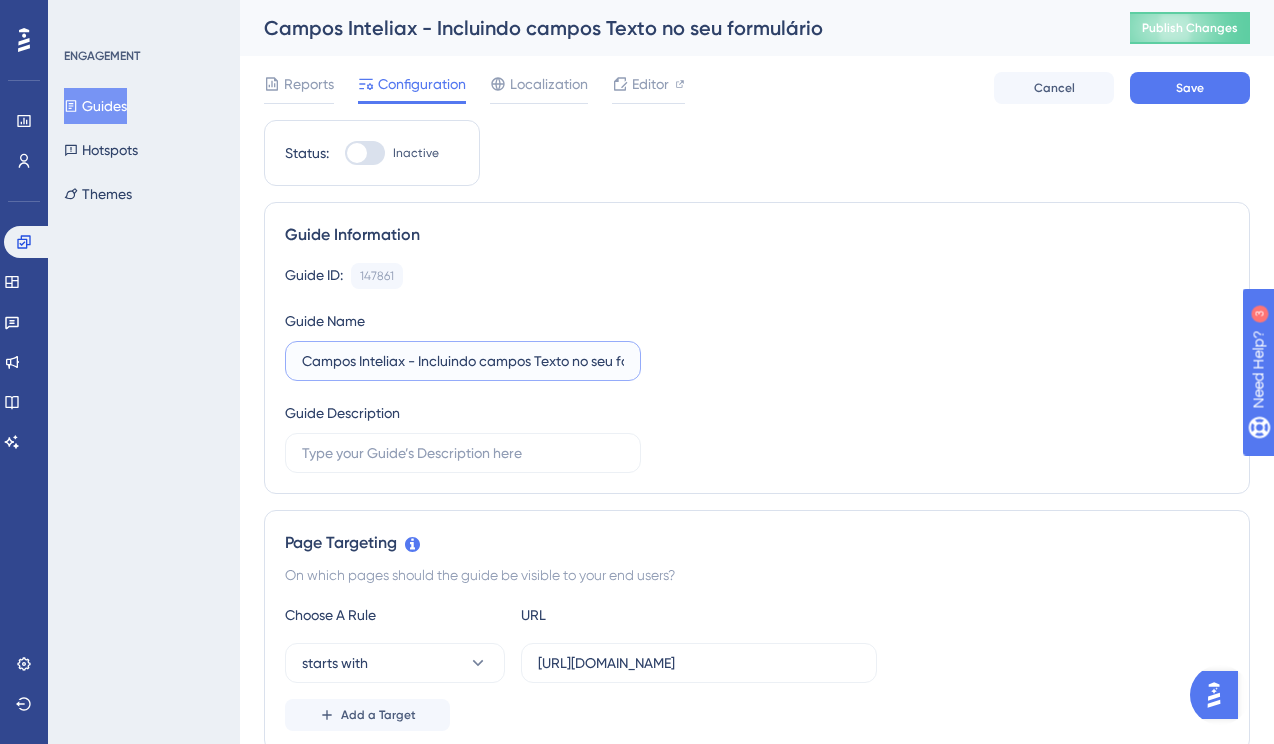 click on "Campos Inteliax - Incluindo campos Texto no seu formulário" at bounding box center [463, 361] 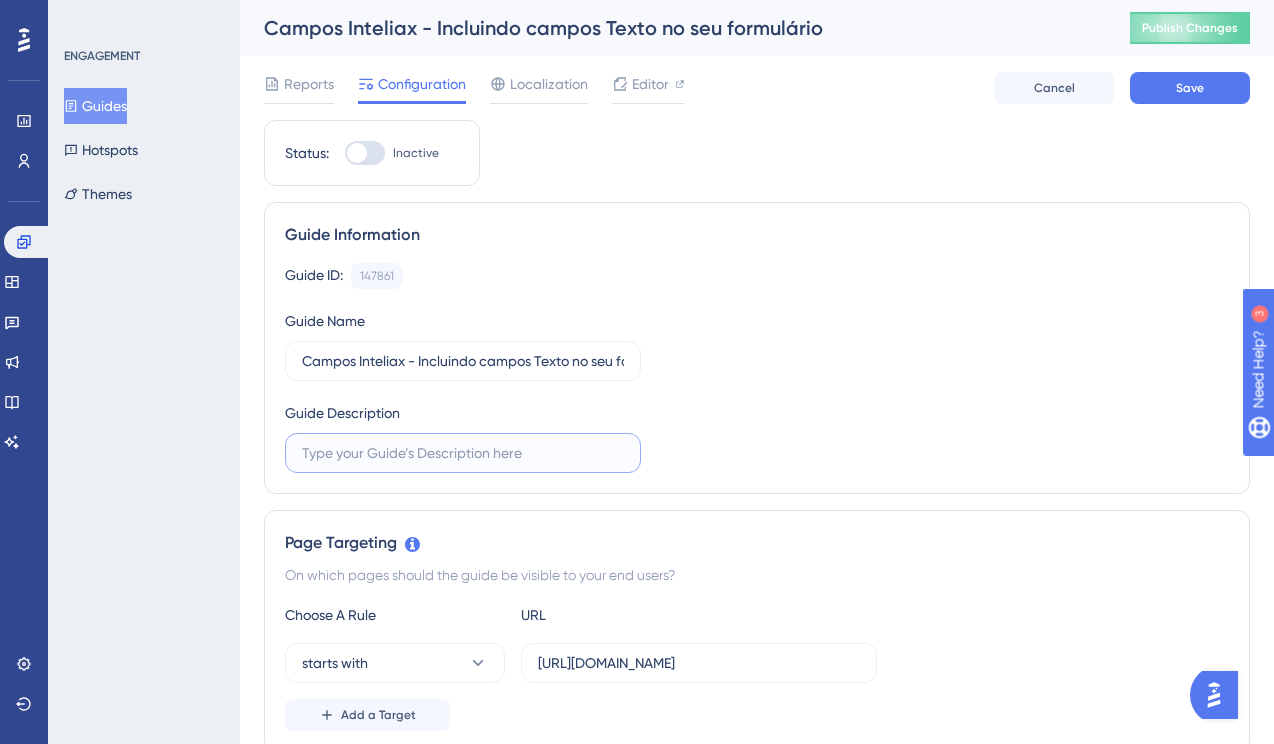 click at bounding box center [463, 453] 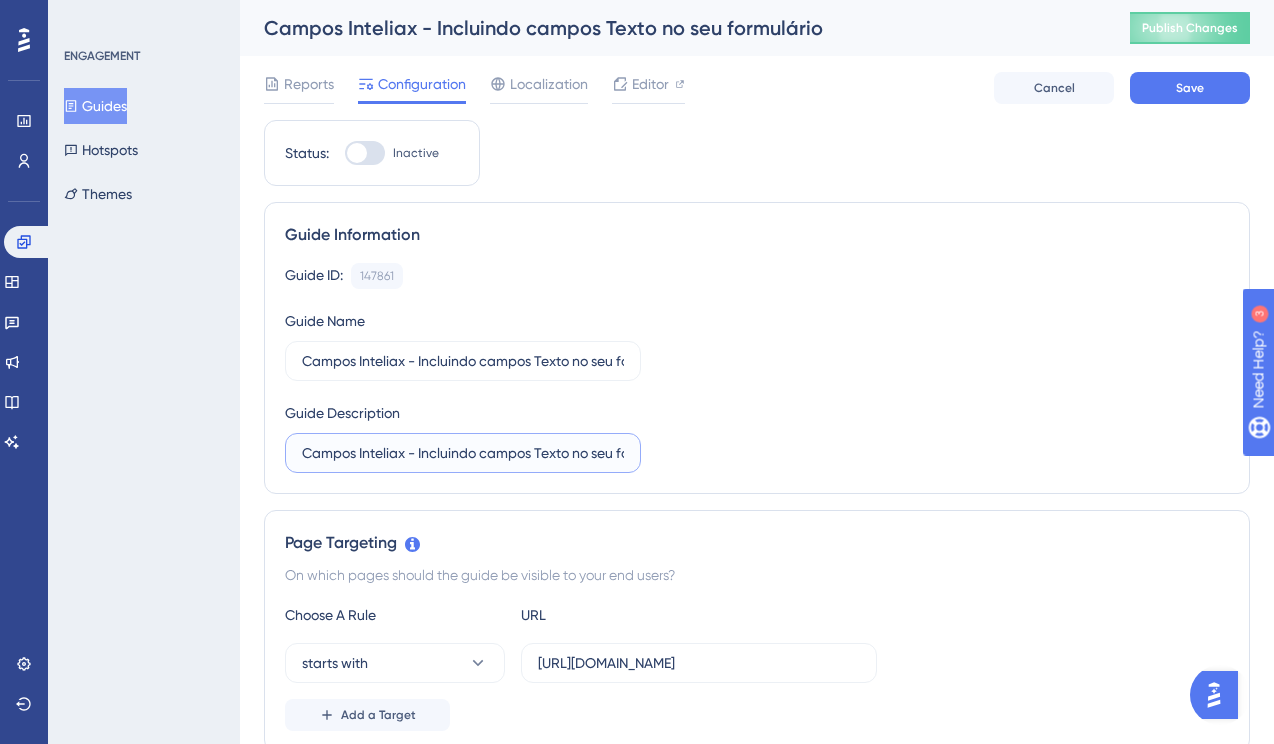 scroll, scrollTop: 0, scrollLeft: 62, axis: horizontal 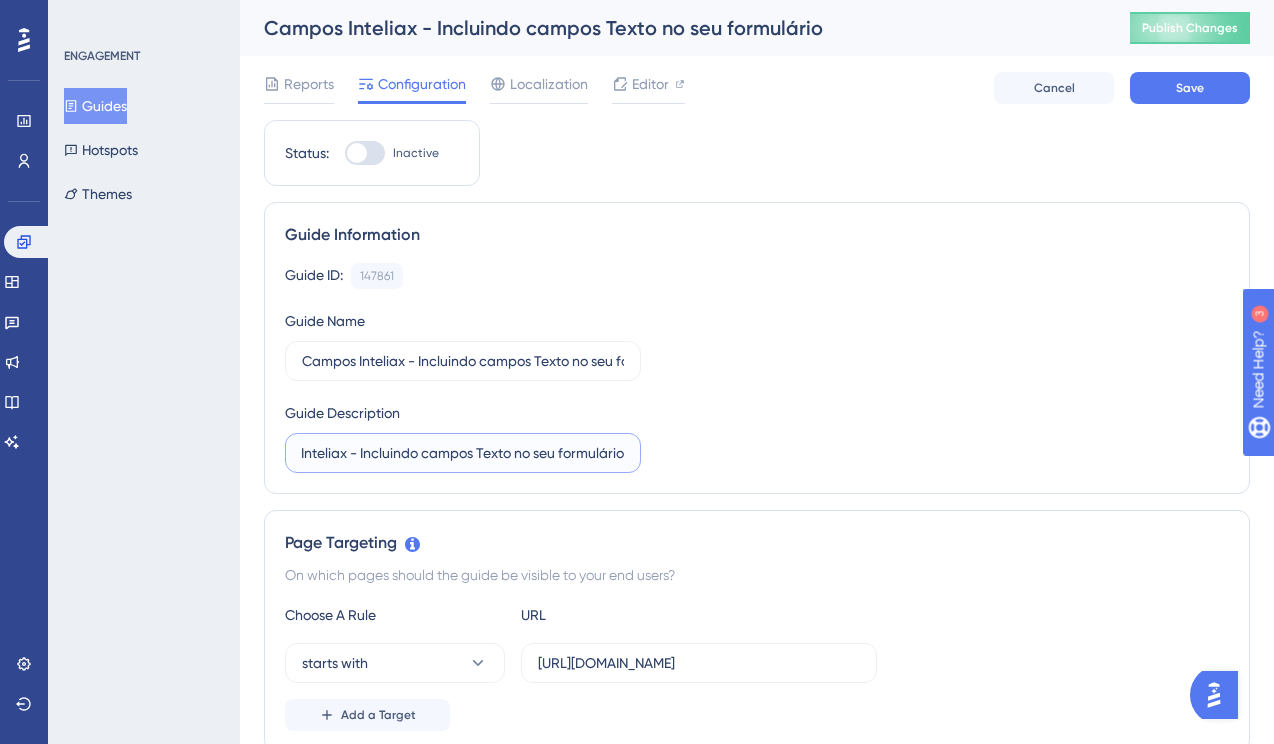 click on "Campos Inteliax - Incluindo campos Texto no seu formulário" at bounding box center (463, 453) 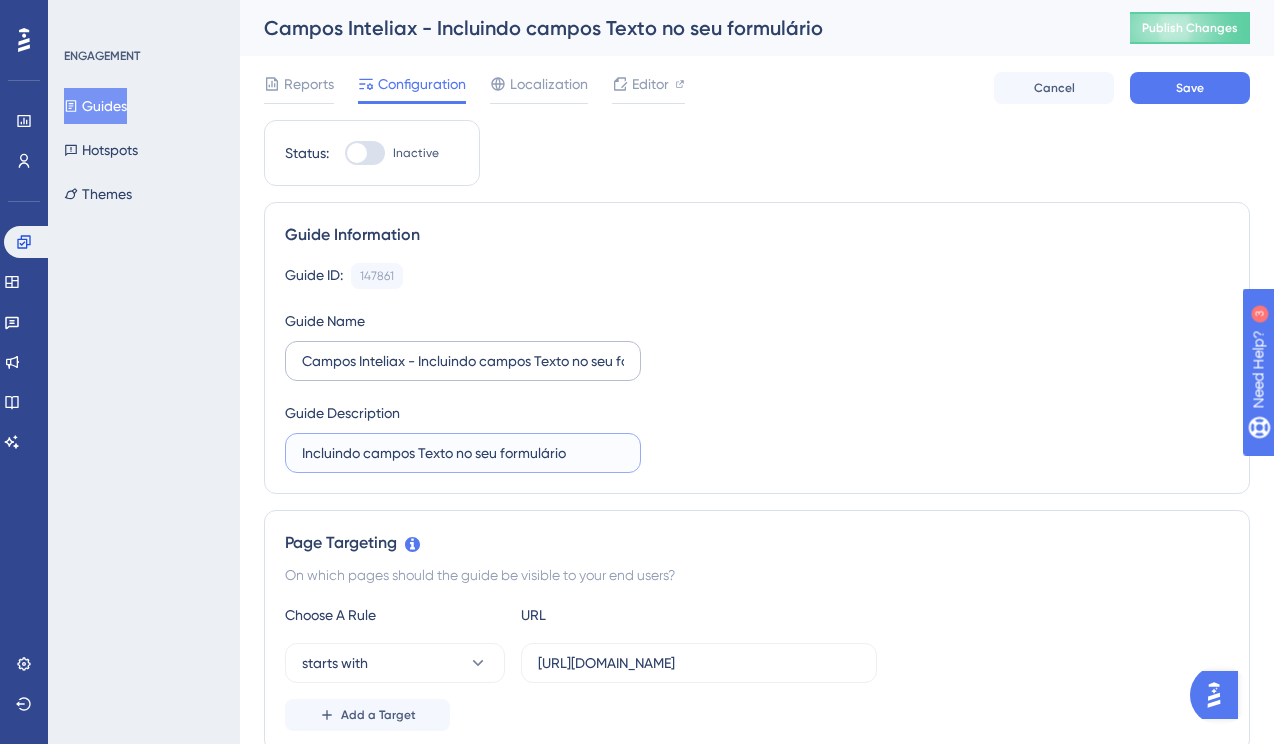 type on "Incluindo campos Texto no seu formulário" 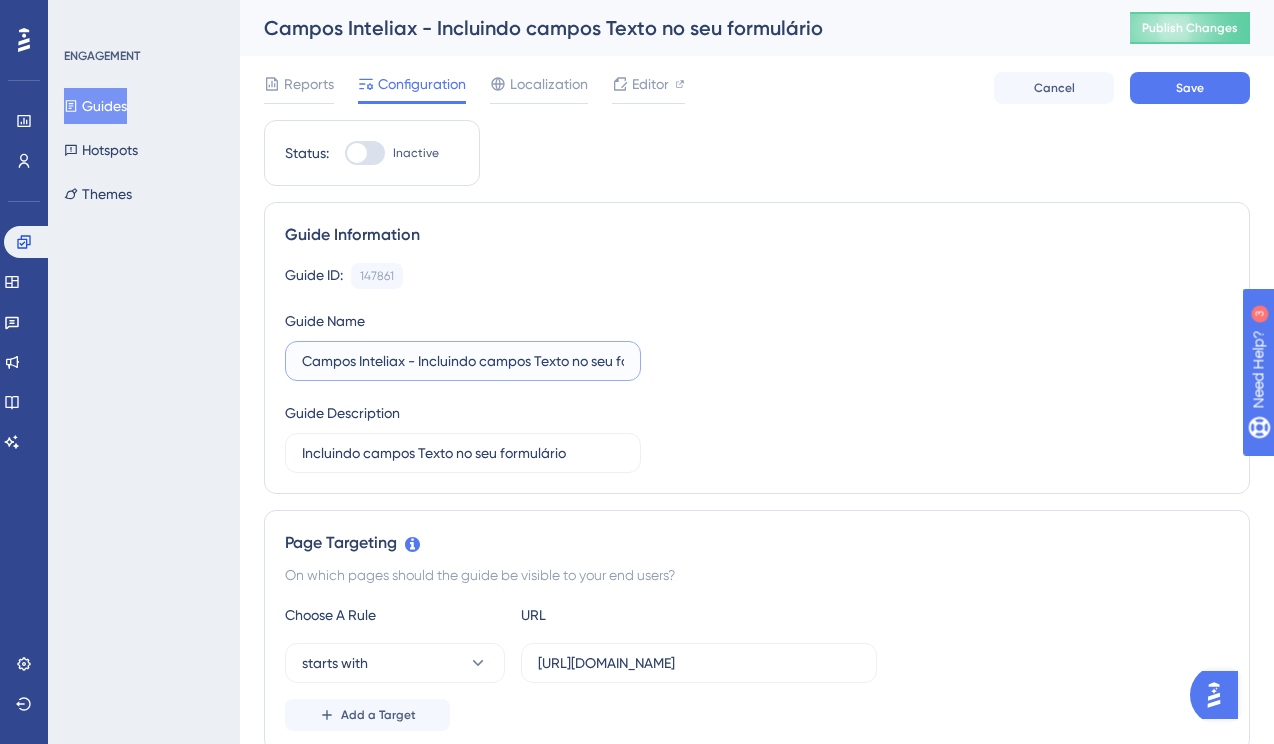 click on "Campos Inteliax - Incluindo campos Texto no seu formulário" at bounding box center [463, 361] 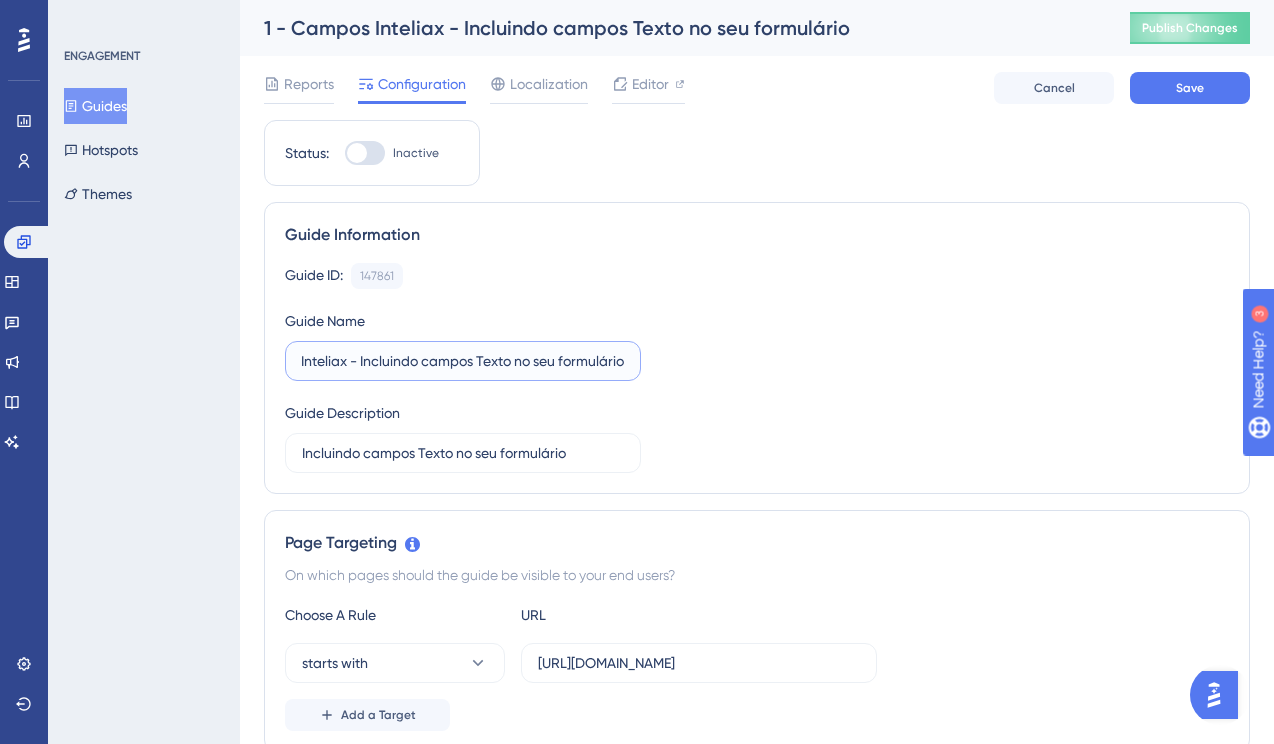 scroll, scrollTop: 0, scrollLeft: 0, axis: both 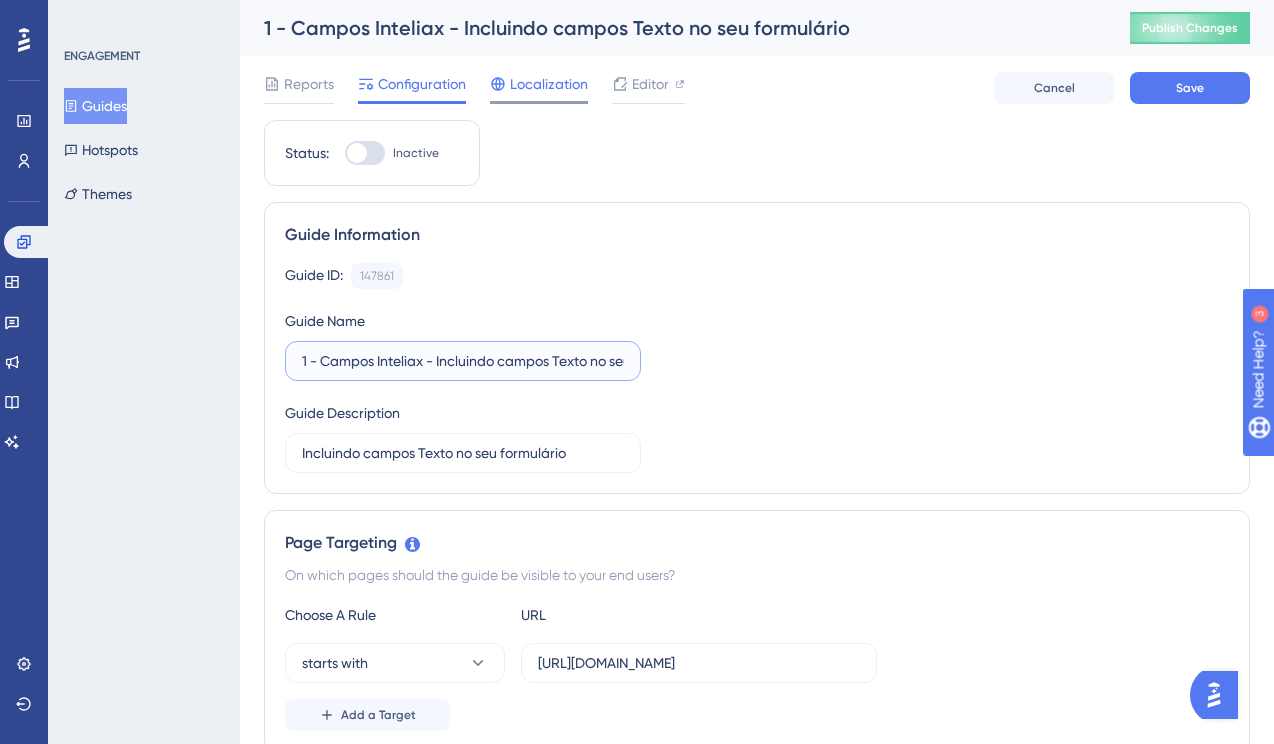 type on "1 - Campos Inteliax - Incluindo campos Texto no seu formulário" 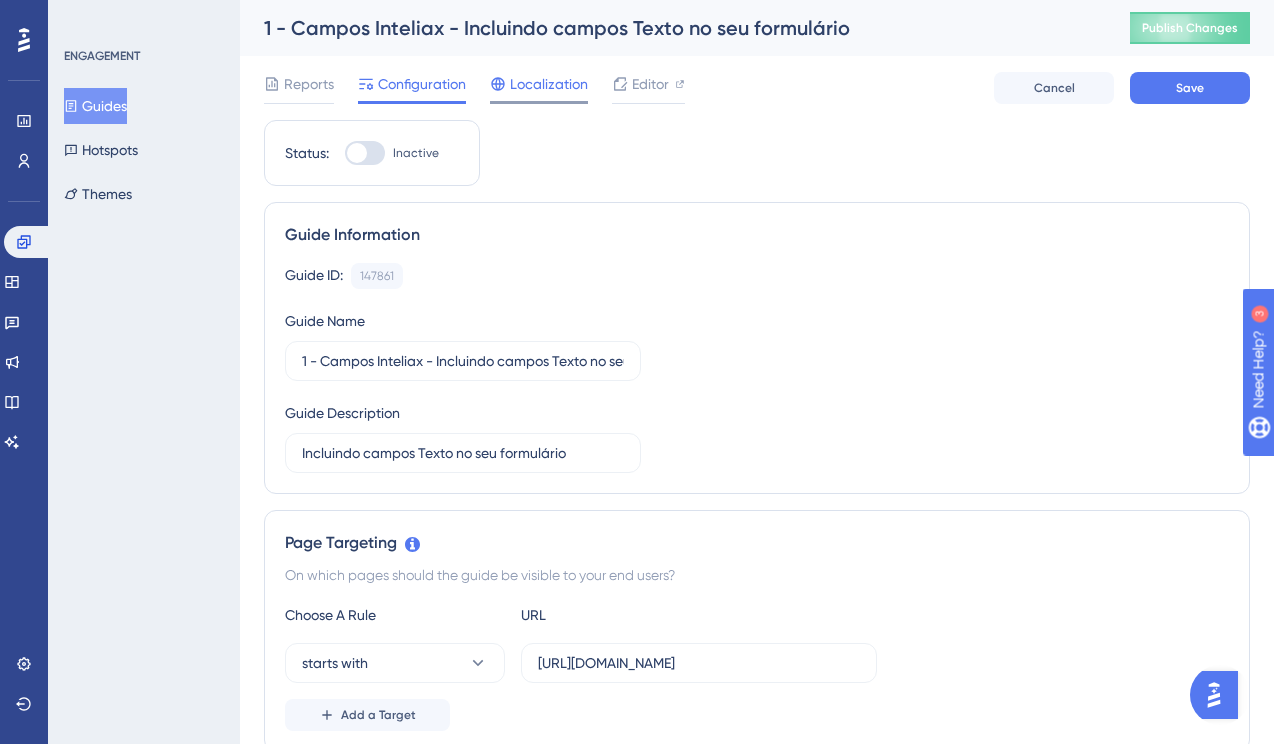 click on "Localization" at bounding box center (549, 84) 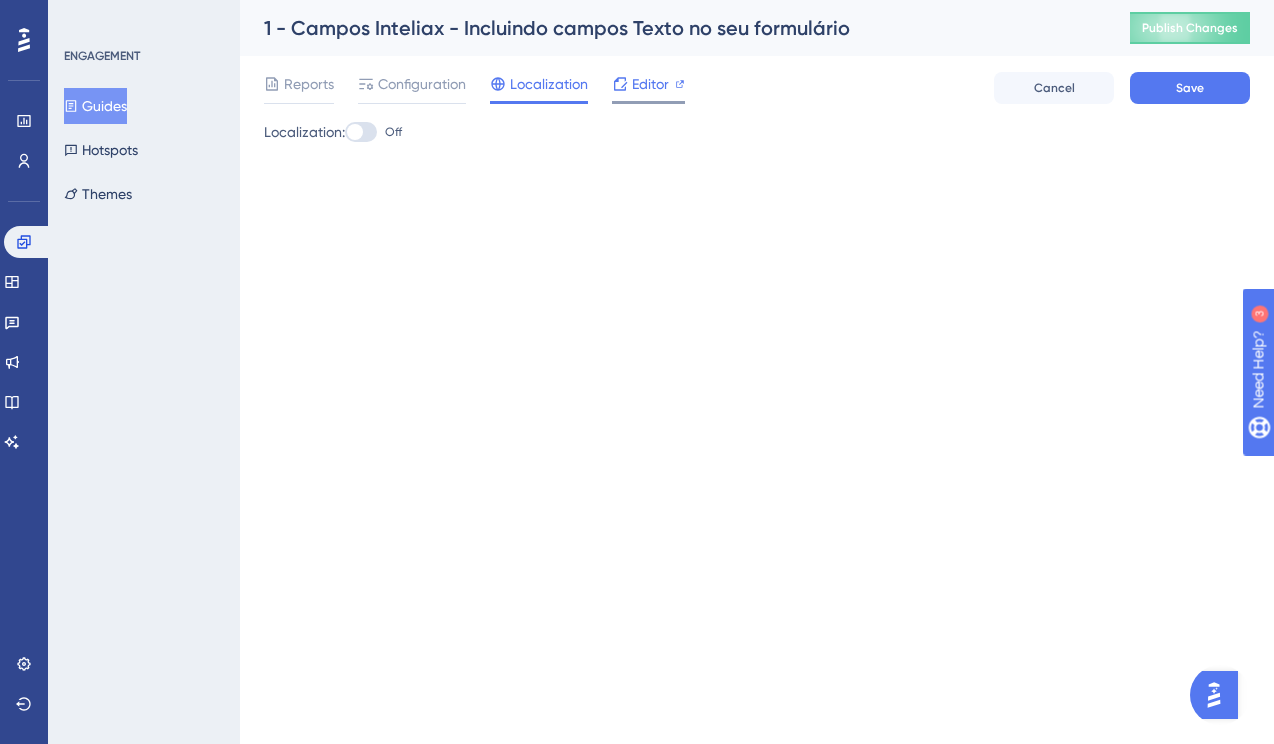 click on "Editor" at bounding box center [650, 84] 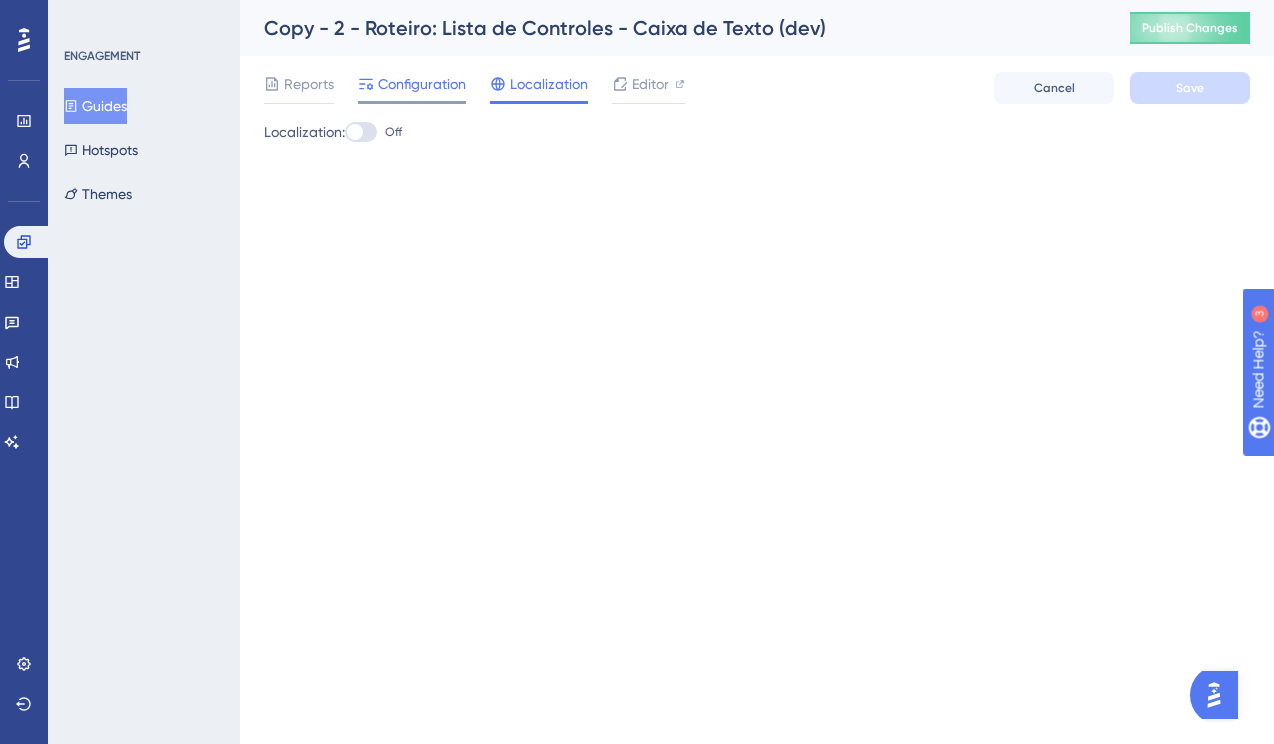 click on "Configuration" at bounding box center (422, 84) 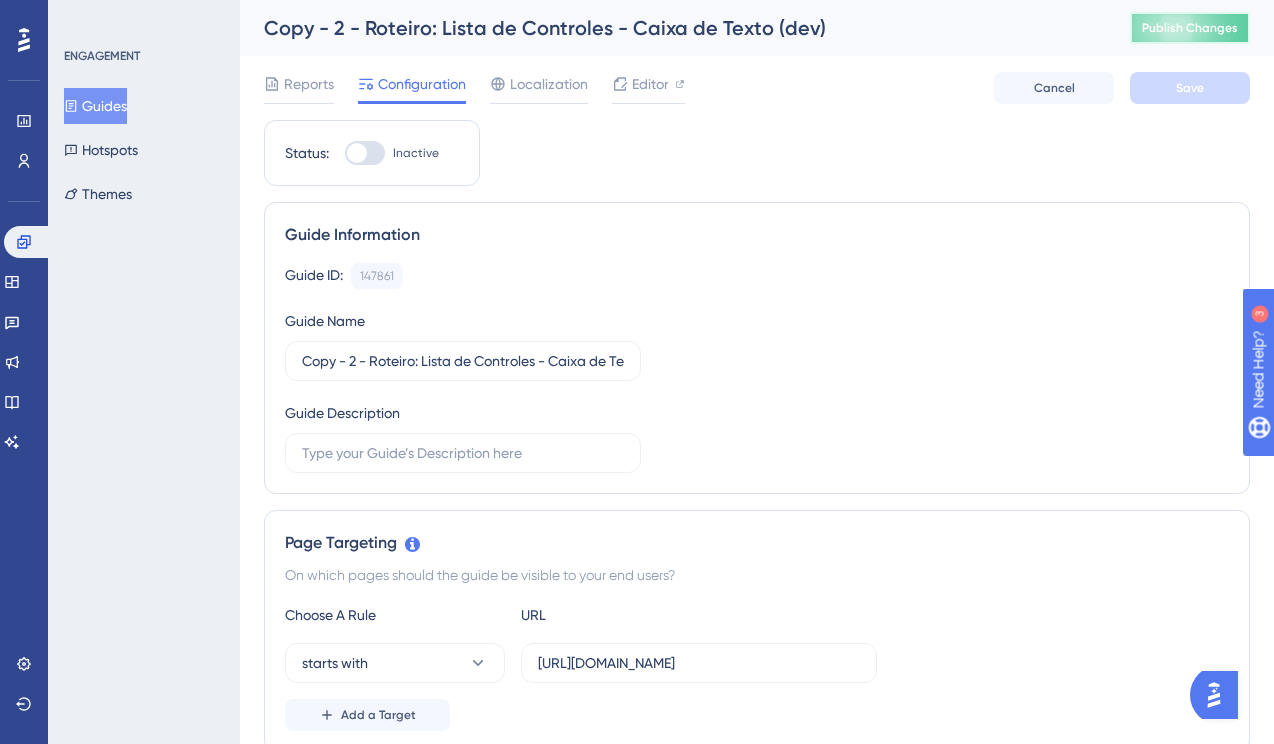 click on "Publish Changes" at bounding box center (1190, 28) 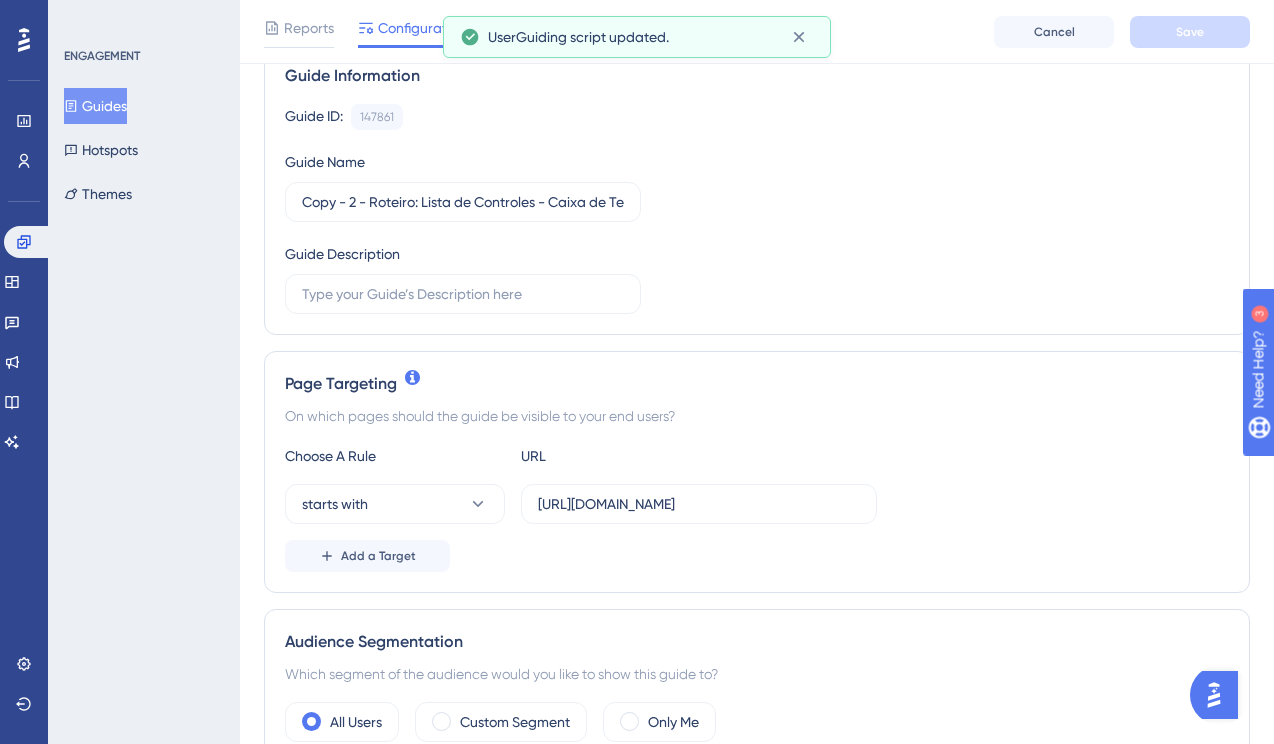 scroll, scrollTop: 0, scrollLeft: 0, axis: both 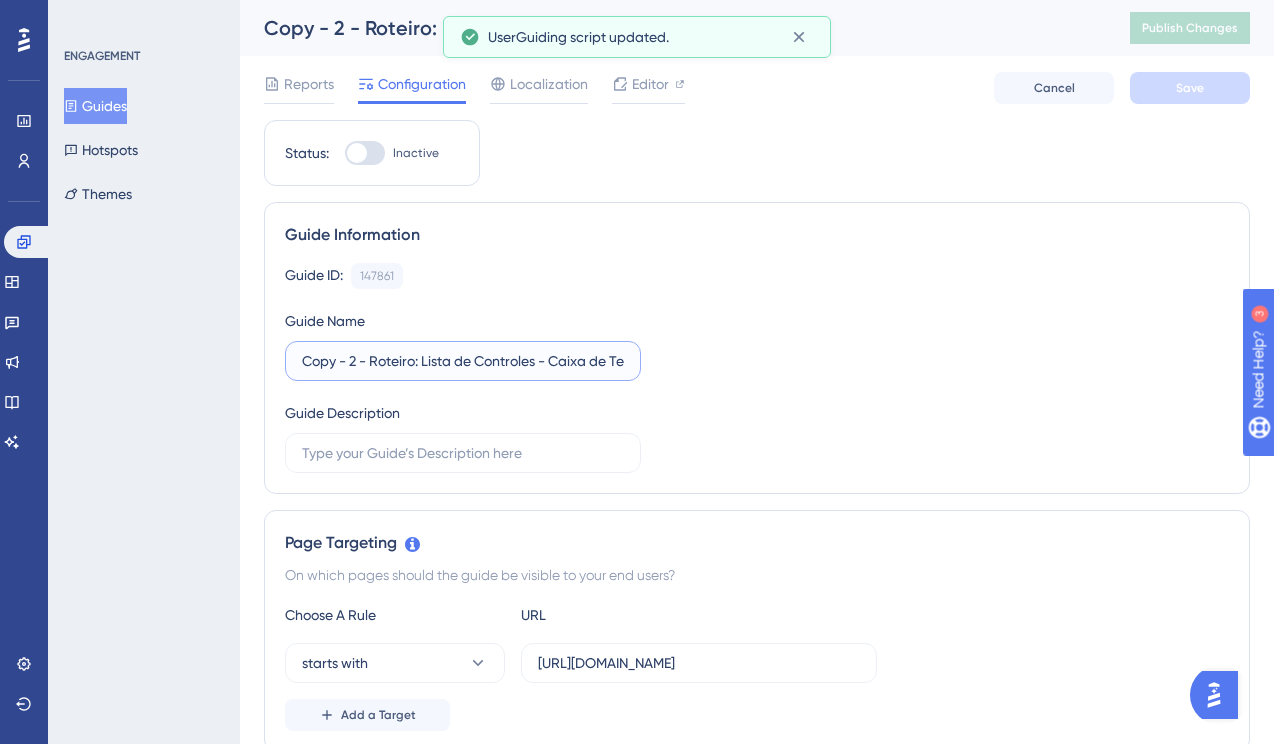 click on "Copy - 2 - Roteiro: Lista de Controles - Caixa de Texto (dev)" at bounding box center [463, 361] 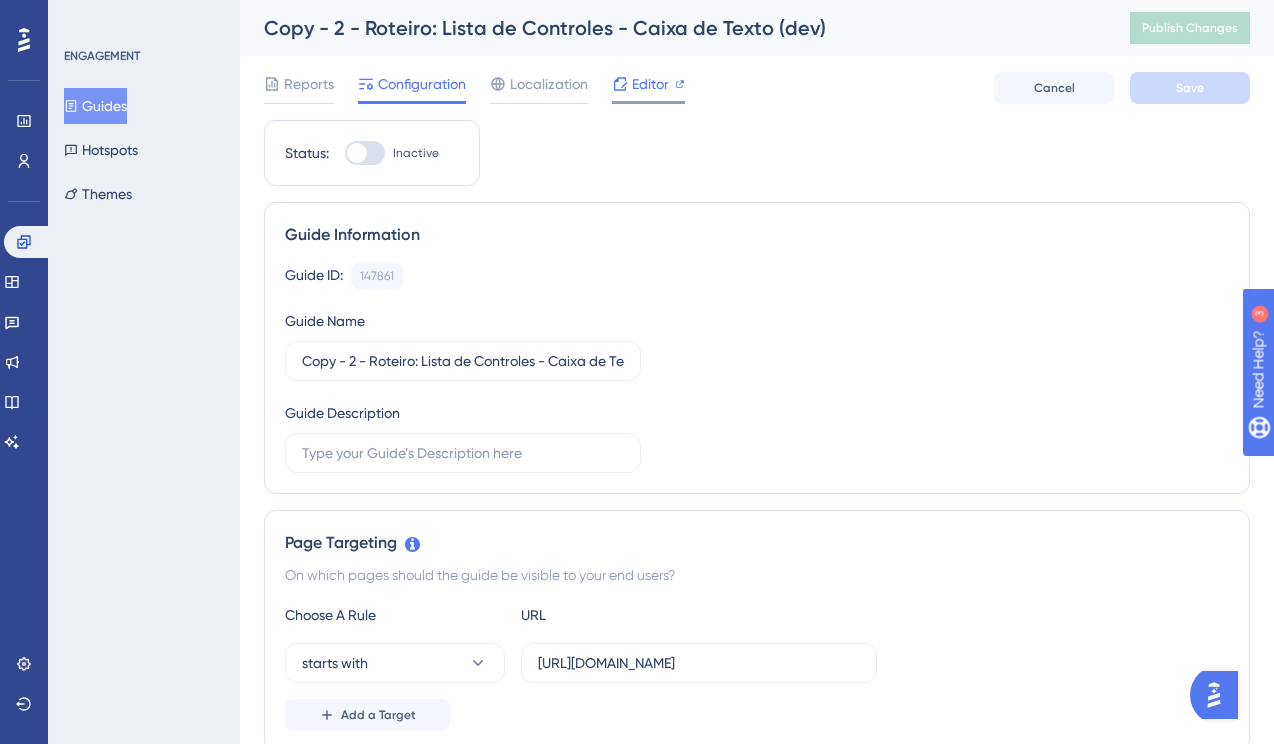 click on "Editor" at bounding box center (650, 84) 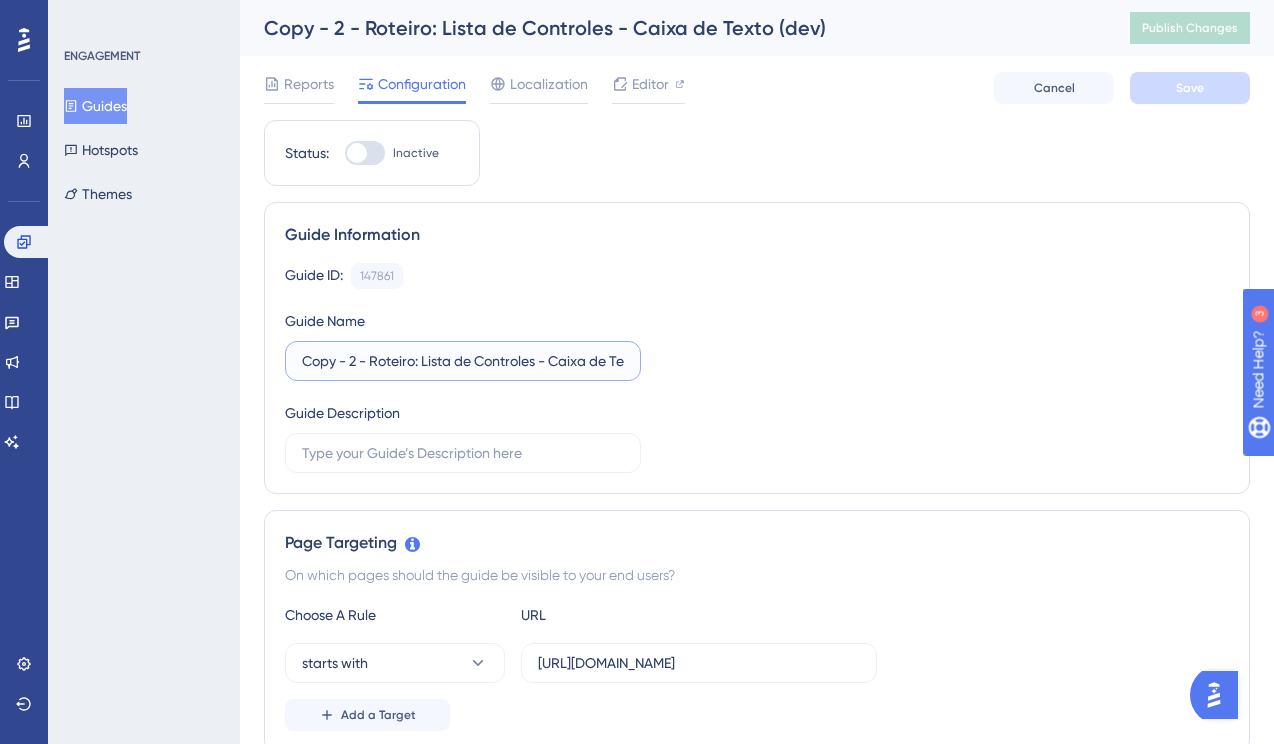 click on "Copy - 2 - Roteiro: Lista de Controles - Caixa de Texto (dev)" at bounding box center (463, 361) 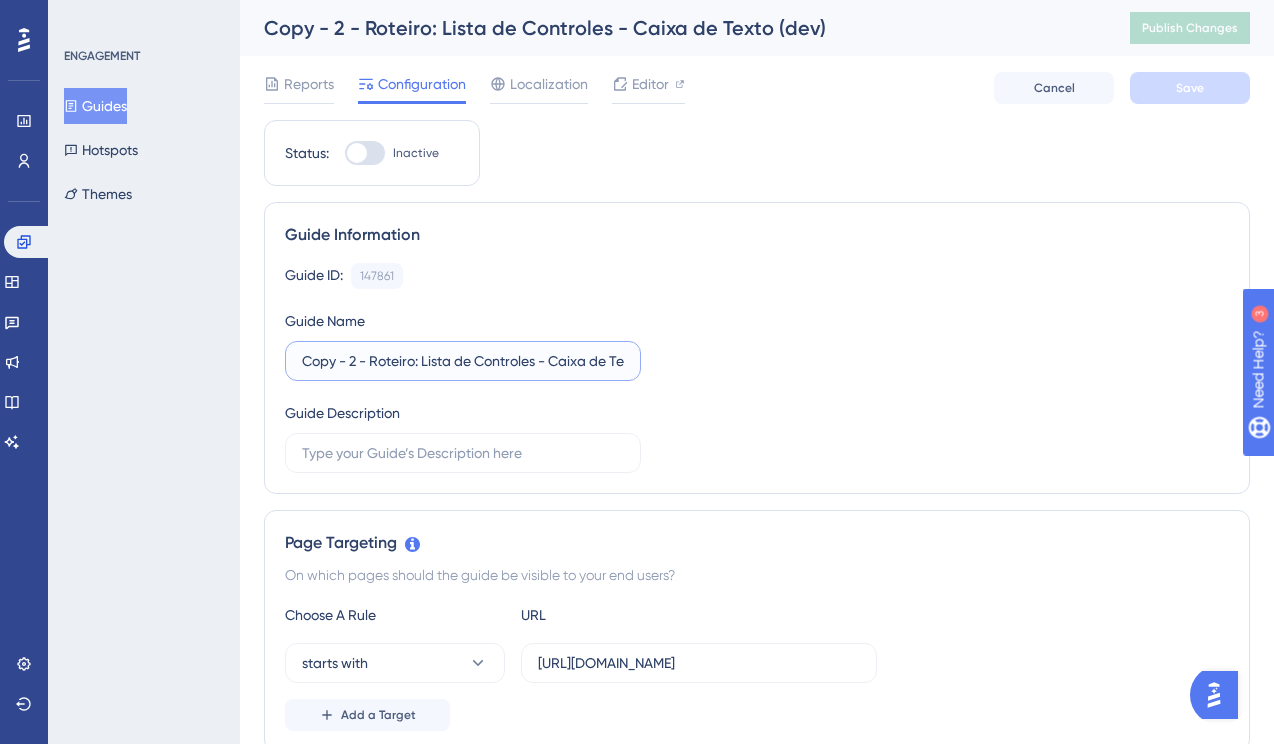 click on "Copy - 2 - Roteiro: Lista de Controles - Caixa de Texto (dev)" at bounding box center (463, 361) 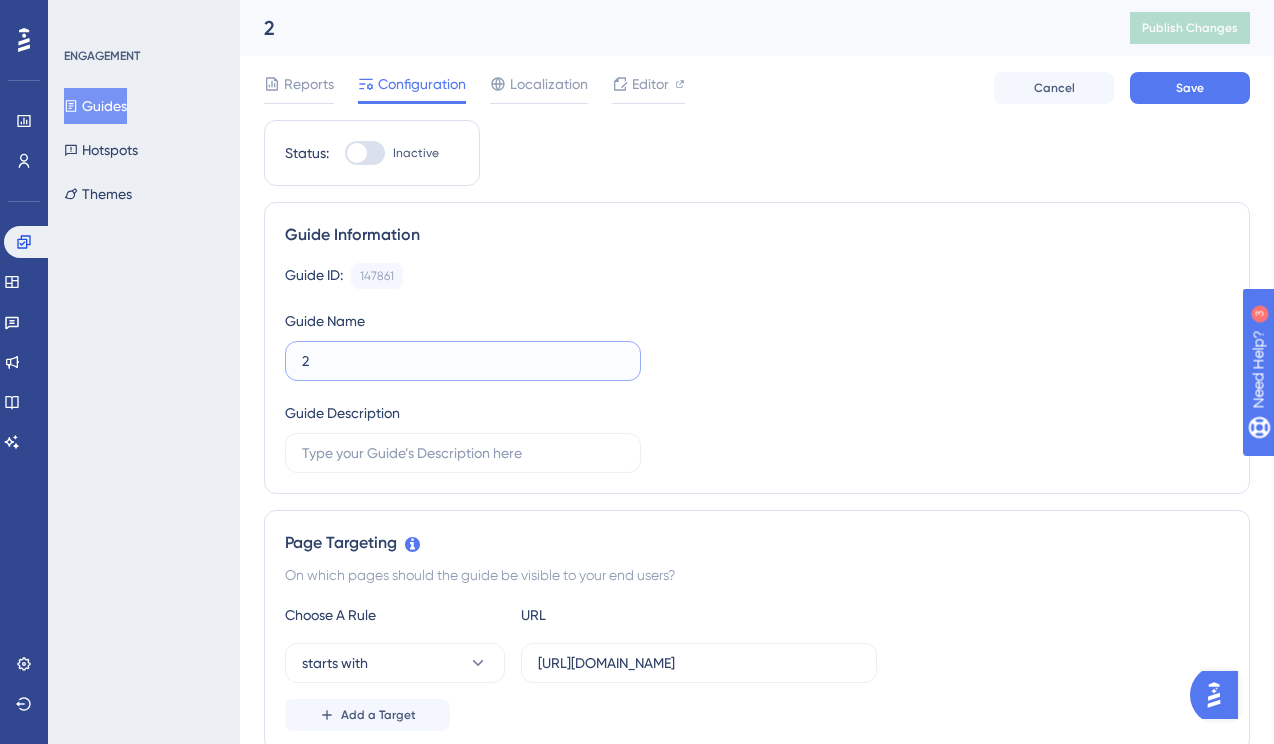 type on "2" 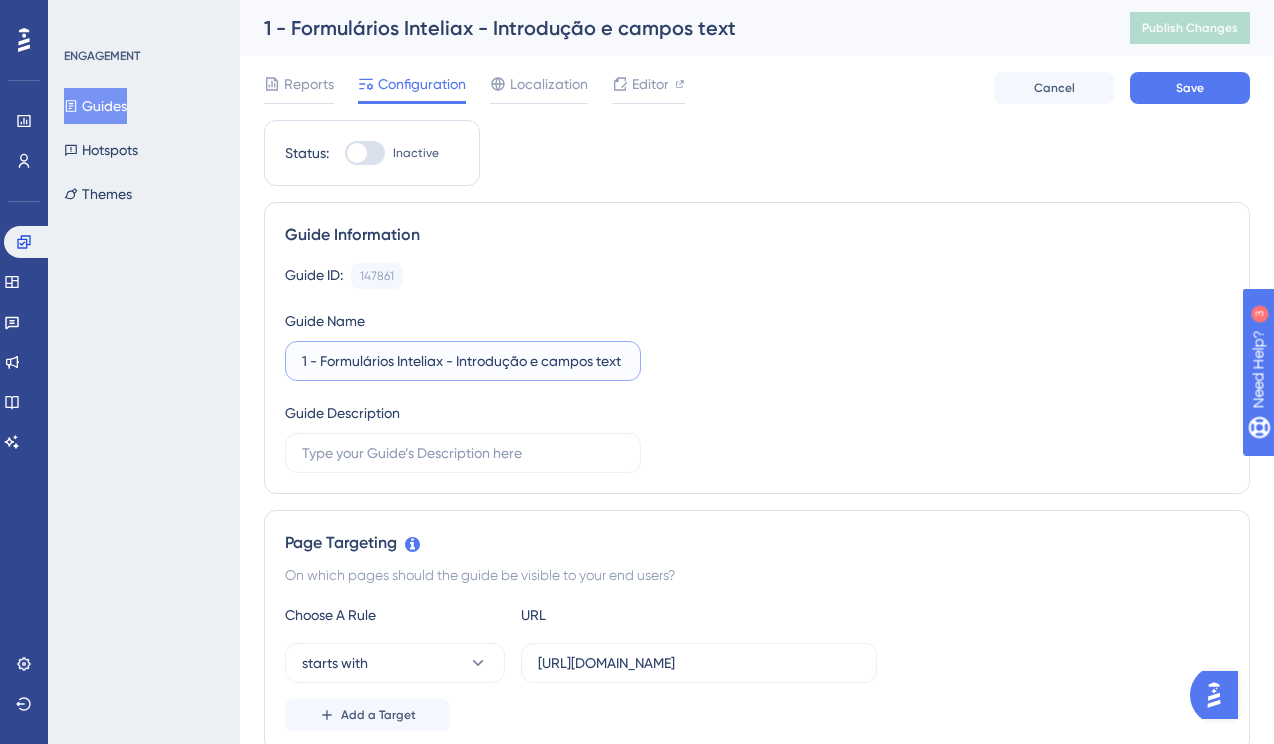 scroll, scrollTop: 0, scrollLeft: 10, axis: horizontal 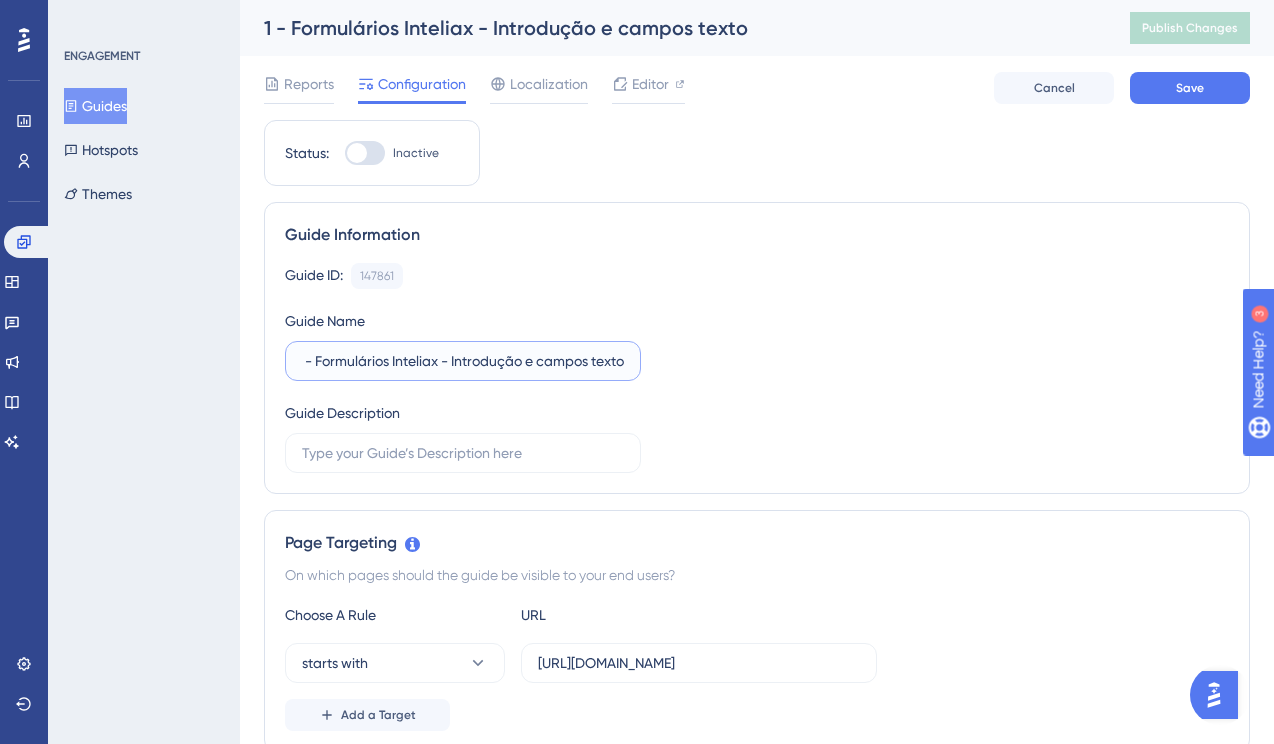 type on "1 - Formulários Inteliax - Introdução e campos texto" 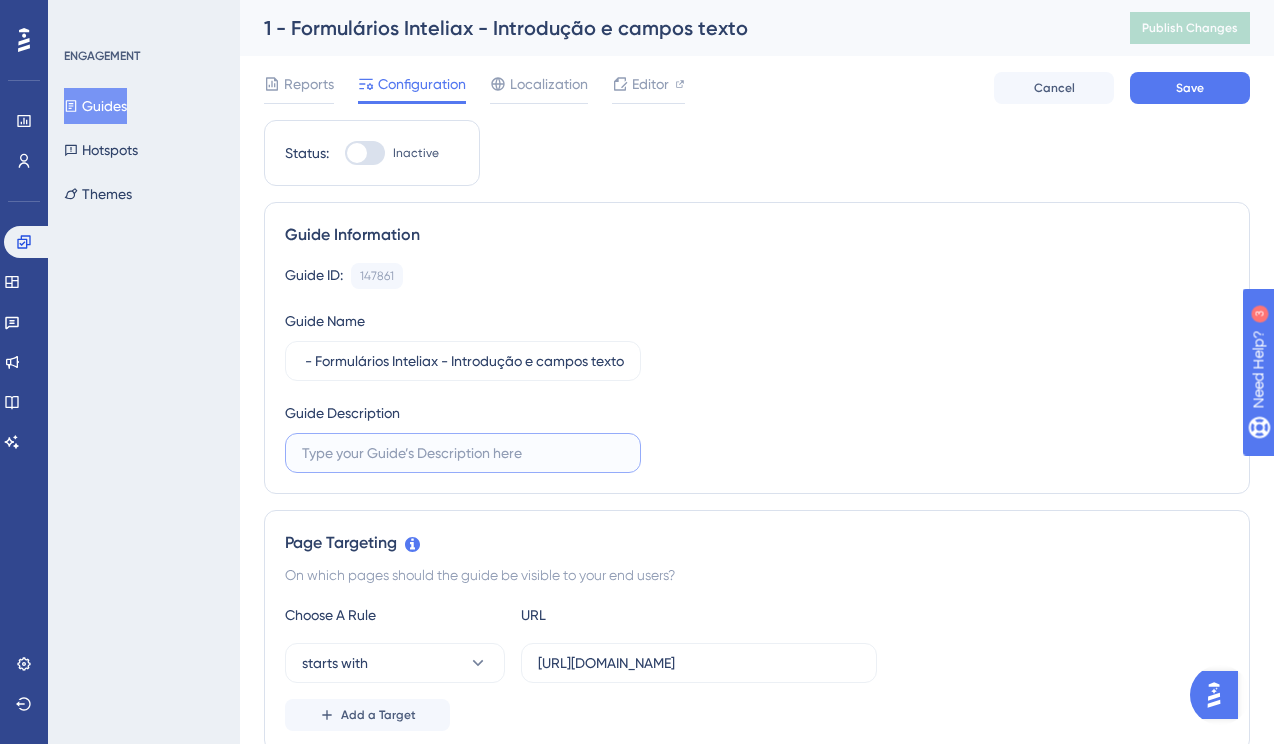 scroll, scrollTop: 0, scrollLeft: 0, axis: both 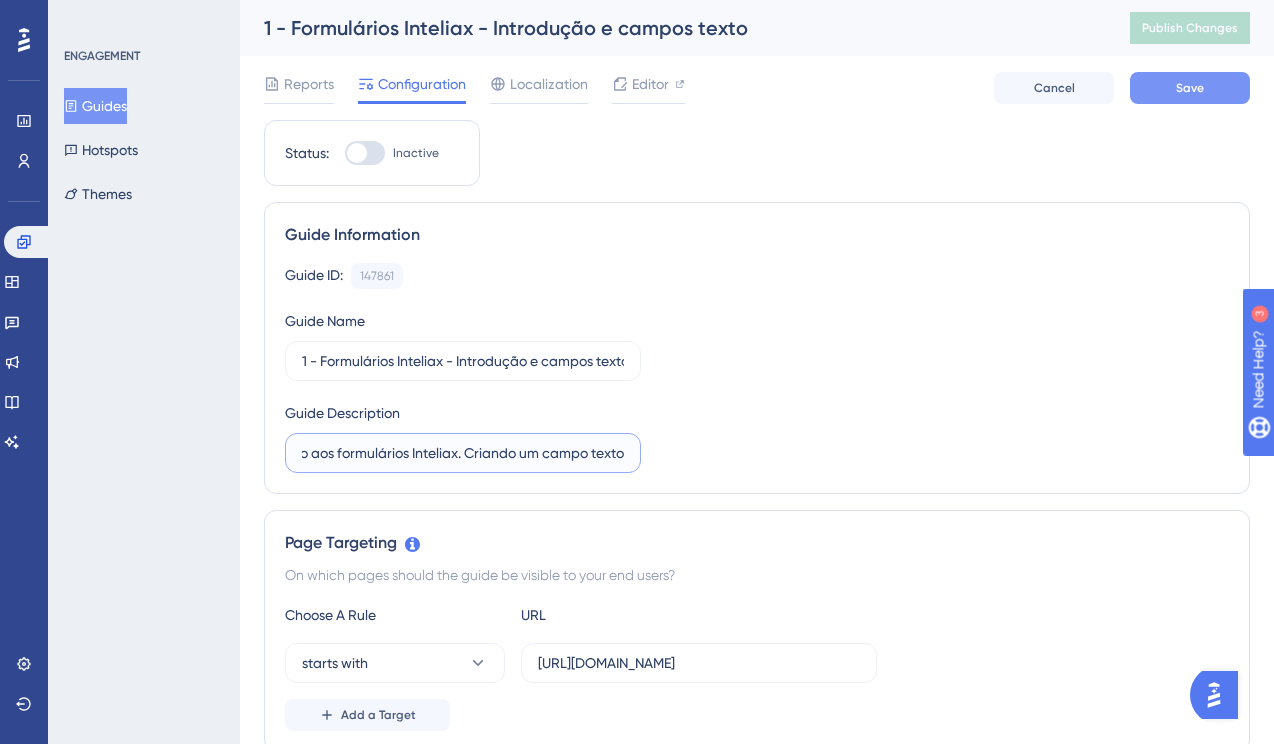 type on "Introdução aos formulários Inteliax. Criando um campo texto" 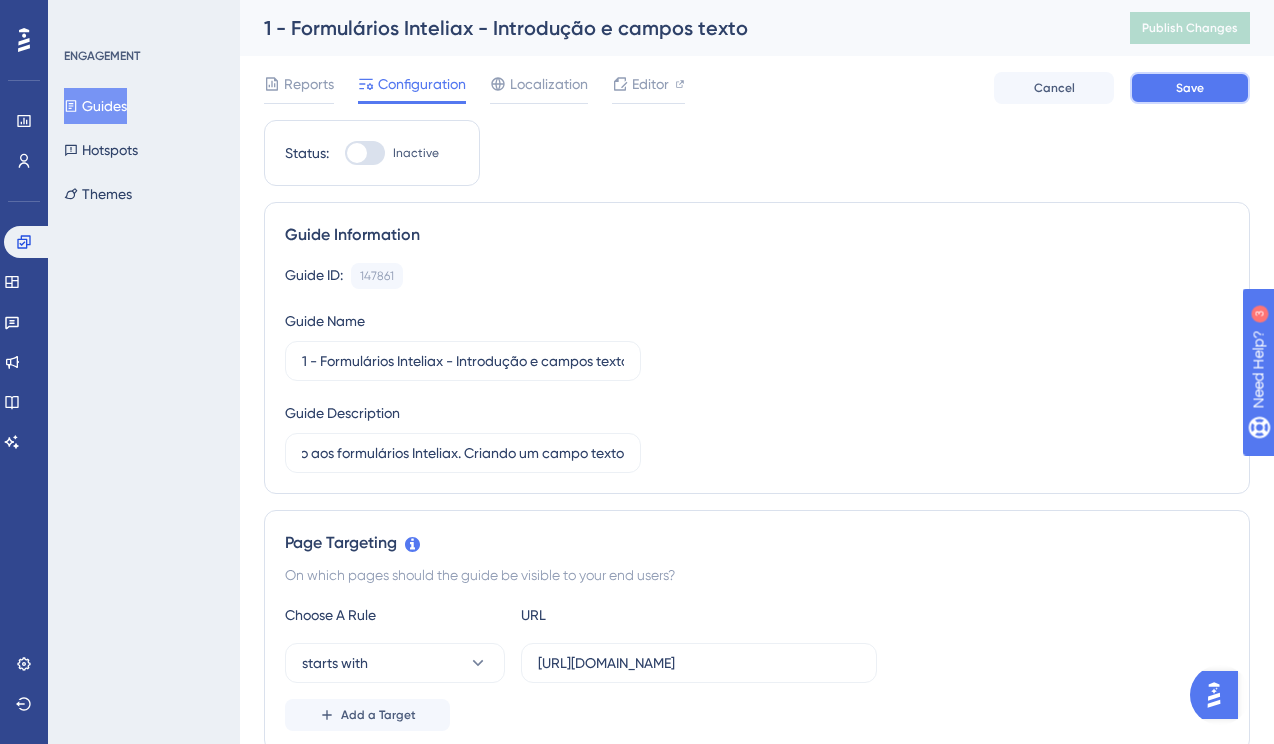 scroll, scrollTop: 0, scrollLeft: 0, axis: both 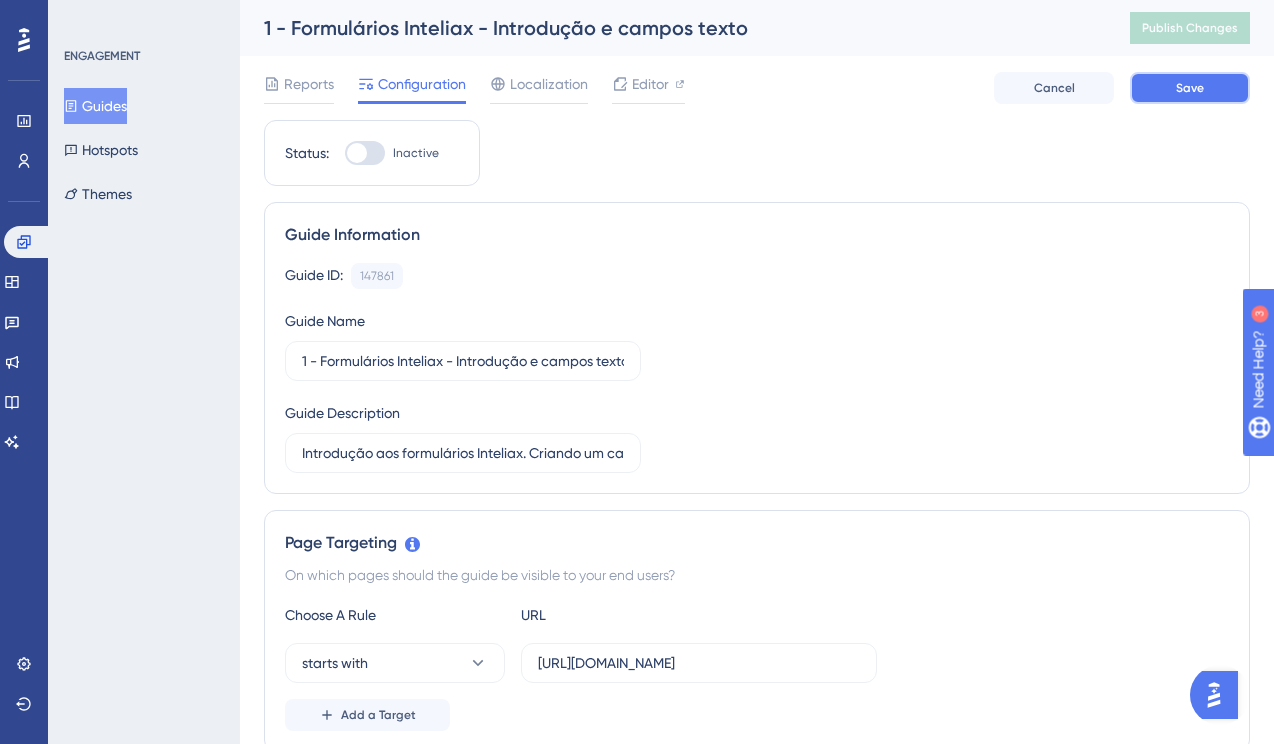 click on "Save" at bounding box center (1190, 88) 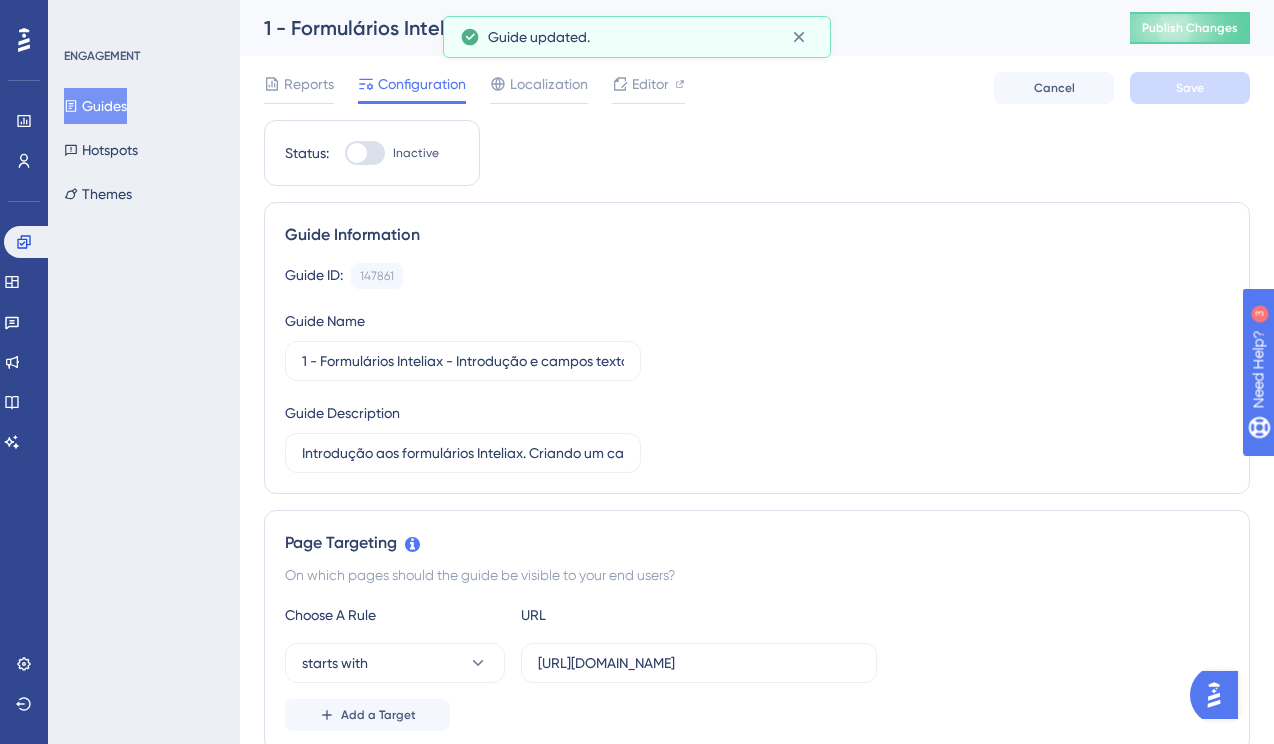 click at bounding box center (365, 153) 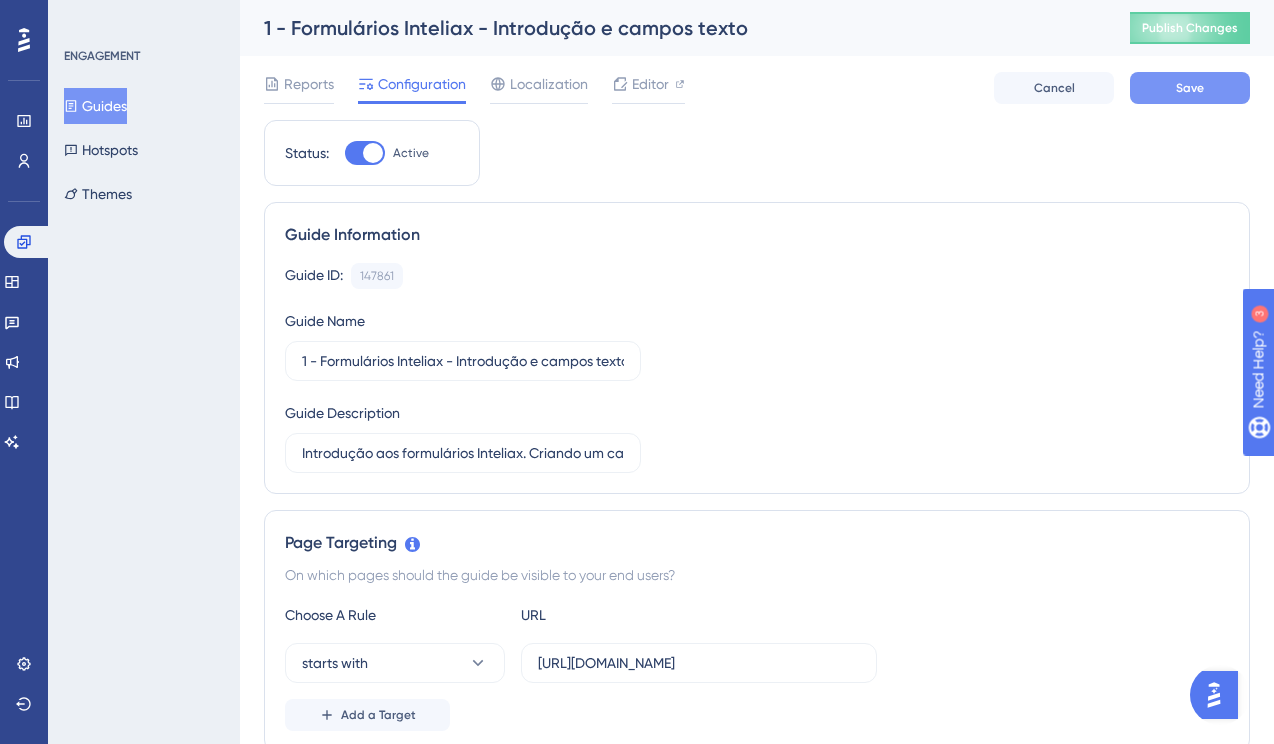 click on "Save" at bounding box center (1190, 88) 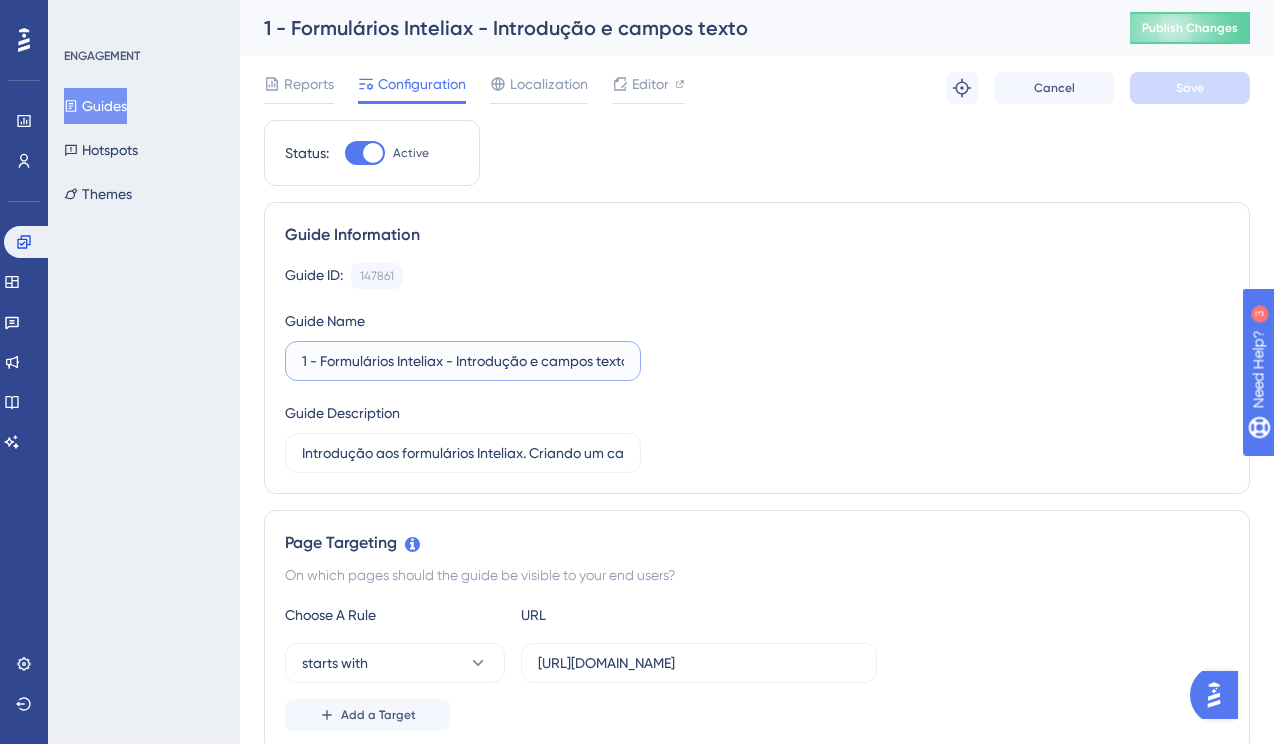 click on "1 - Formulários Inteliax - Introdução e campos texto" at bounding box center [463, 361] 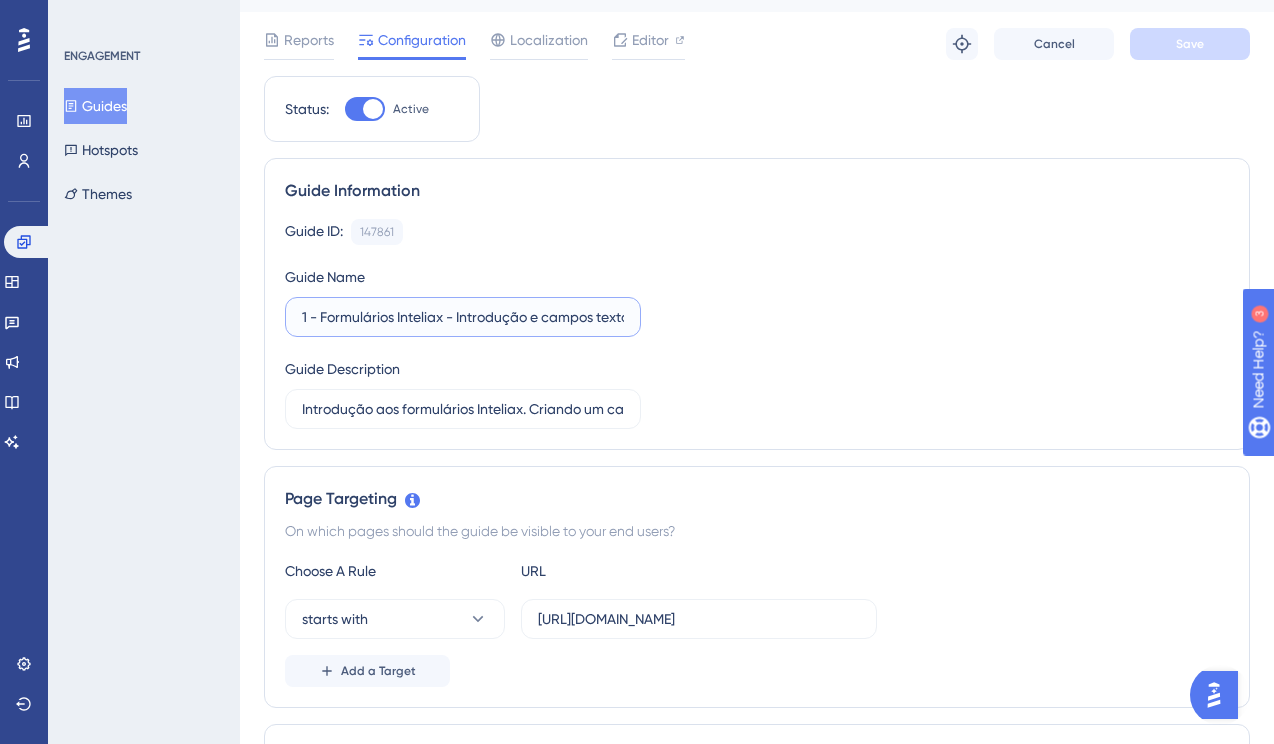 scroll, scrollTop: 0, scrollLeft: 0, axis: both 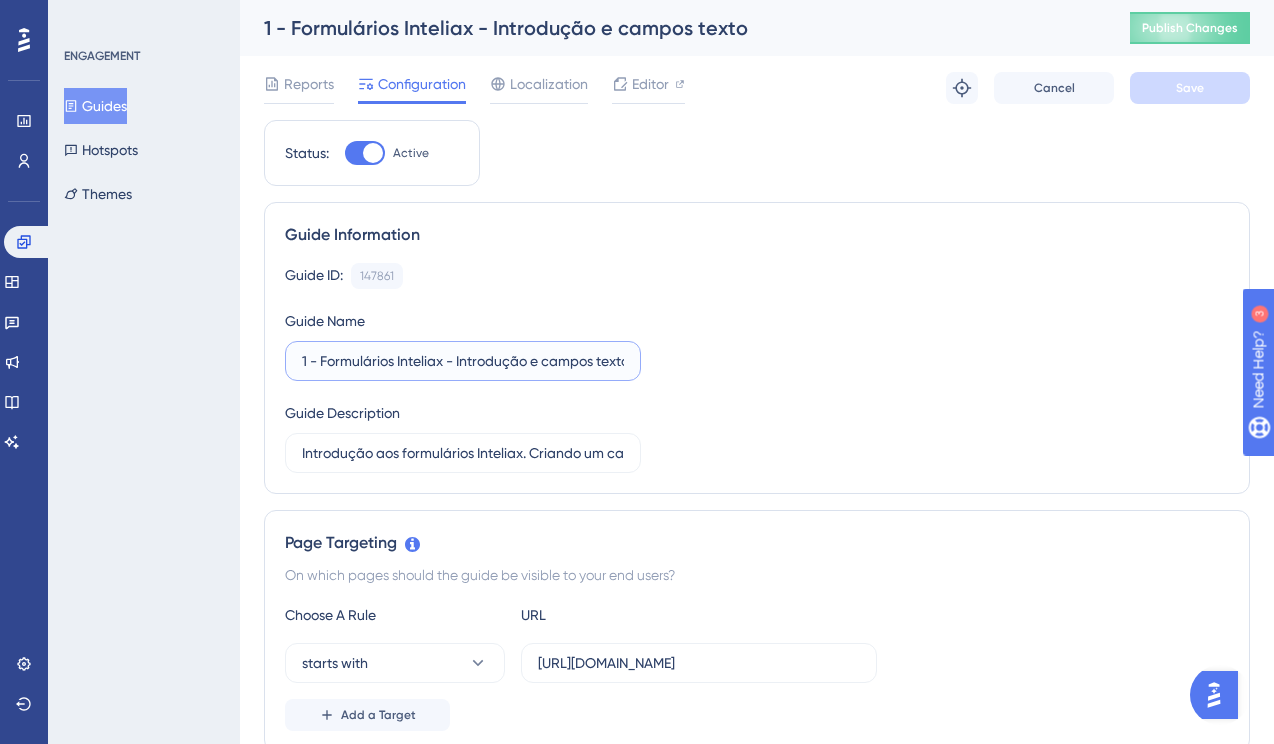 drag, startPoint x: 312, startPoint y: 363, endPoint x: 465, endPoint y: 366, distance: 153.0294 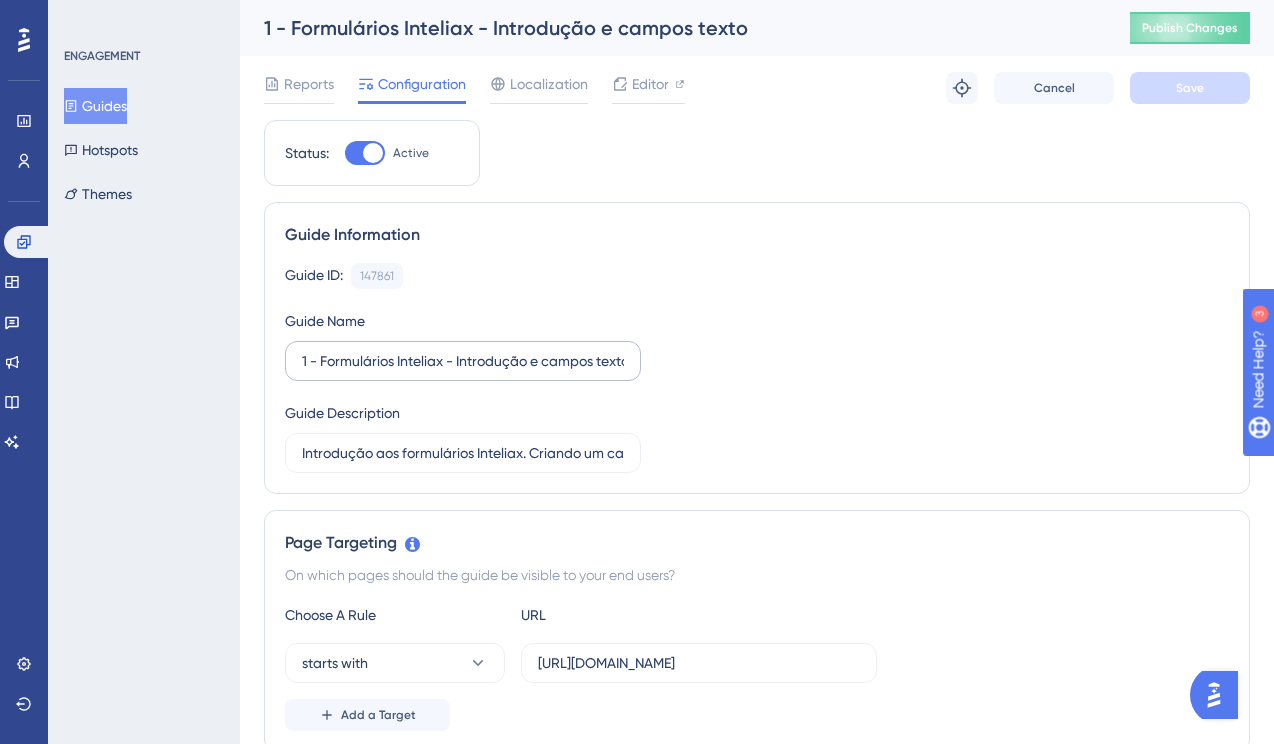 click on "1 - Formulários Inteliax - Introdução e campos texto" at bounding box center (463, 361) 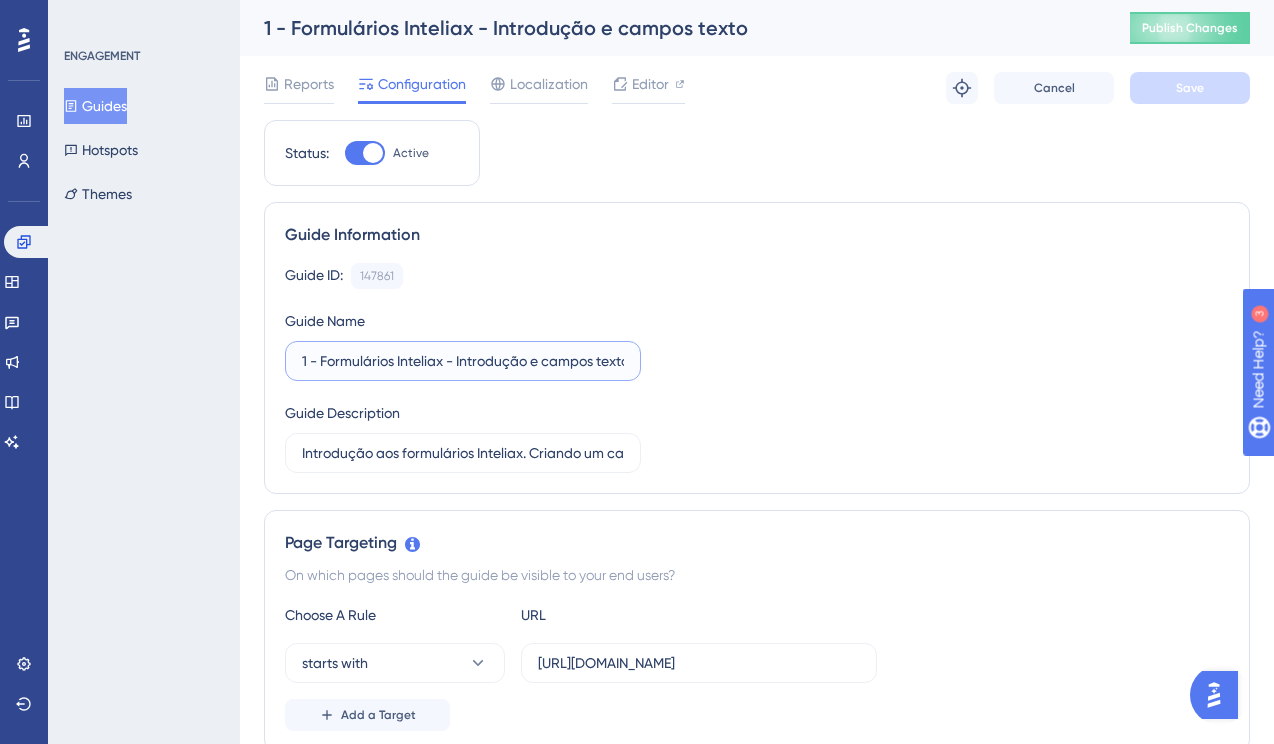click on "1 - Formulários Inteliax - Introdução e campos texto" at bounding box center (463, 361) 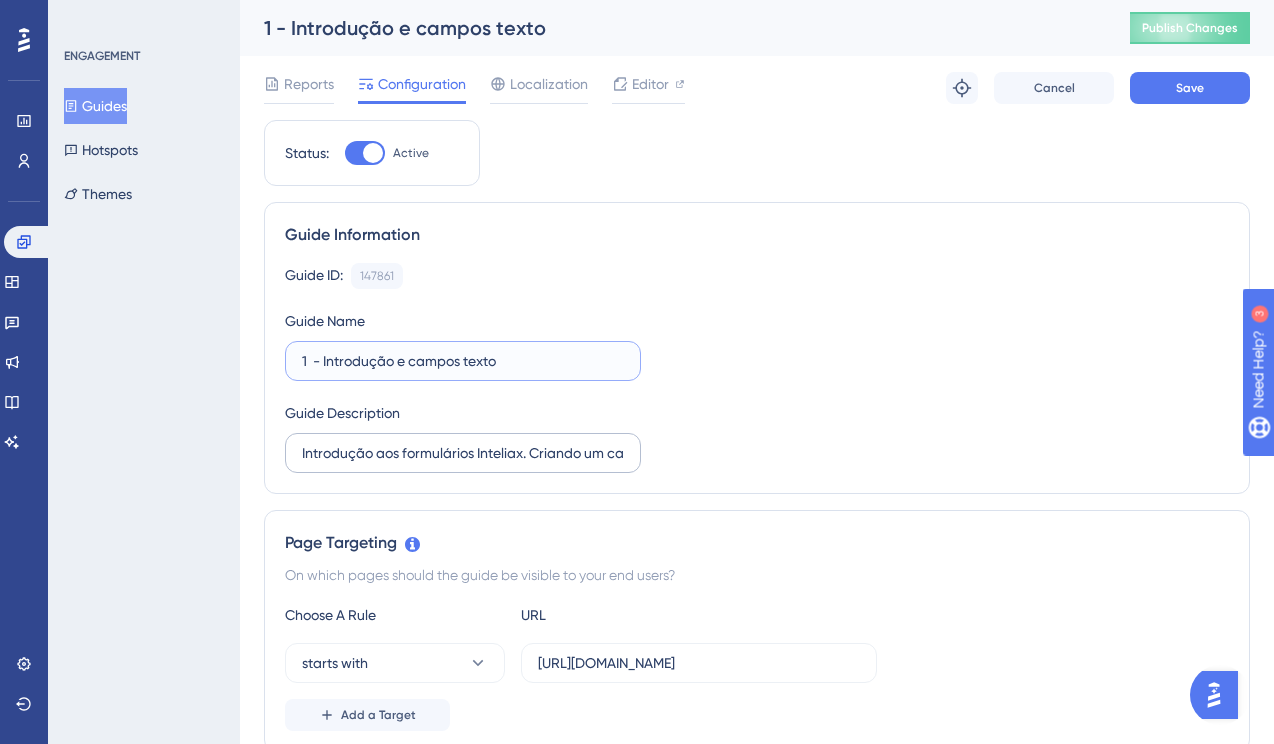 type on "1  - Introdução e campos texto" 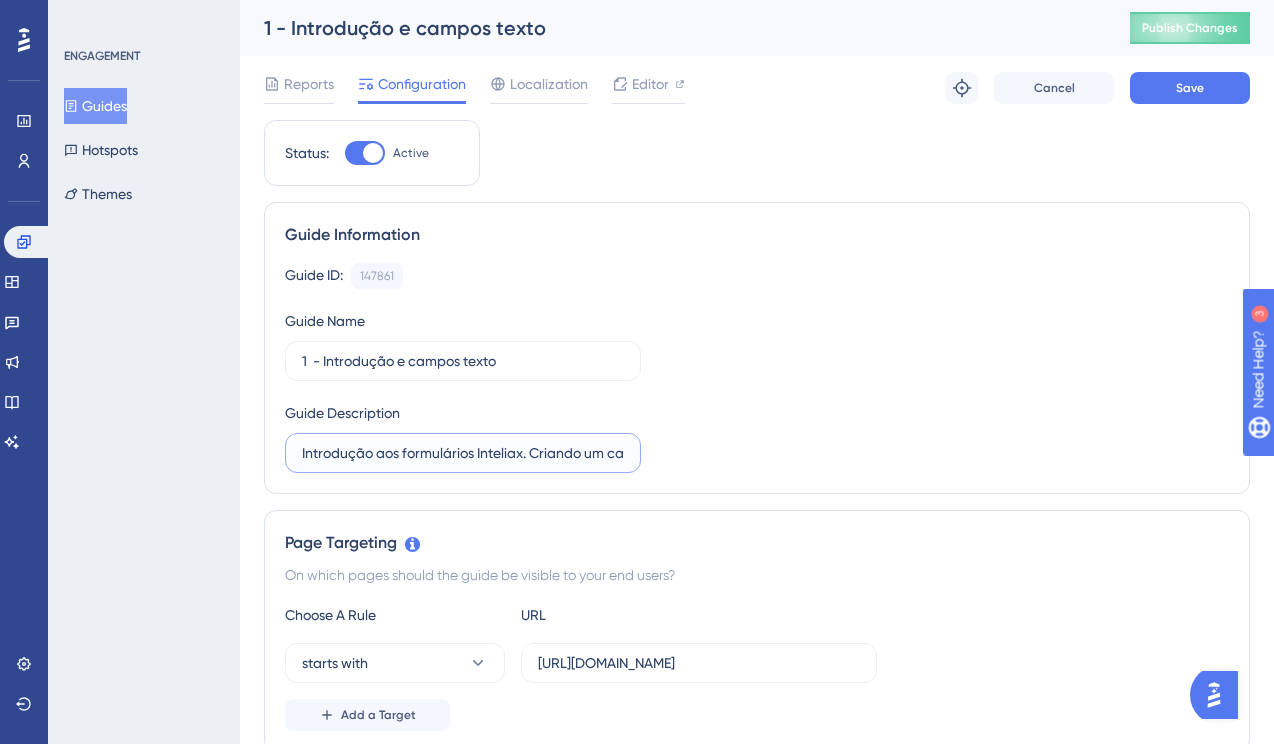 click on "Introdução aos formulários Inteliax. Criando um campo texto" at bounding box center (463, 453) 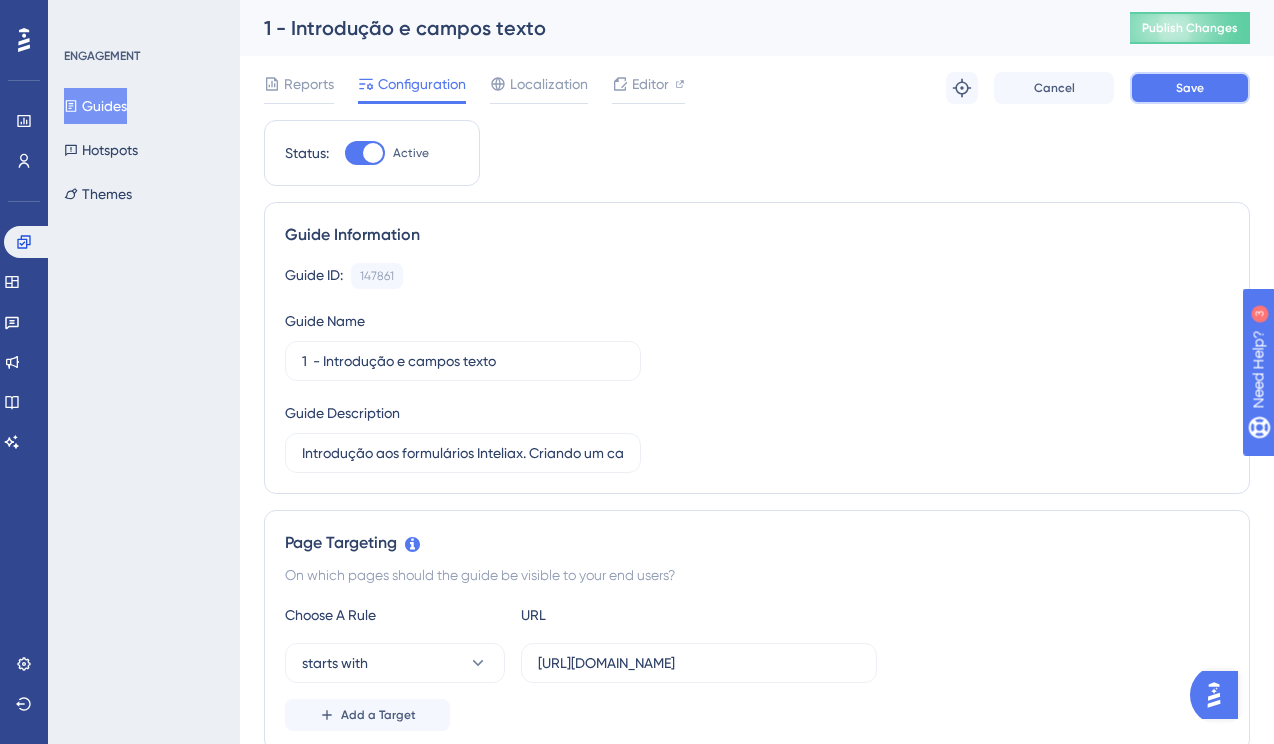 click on "Save" at bounding box center (1190, 88) 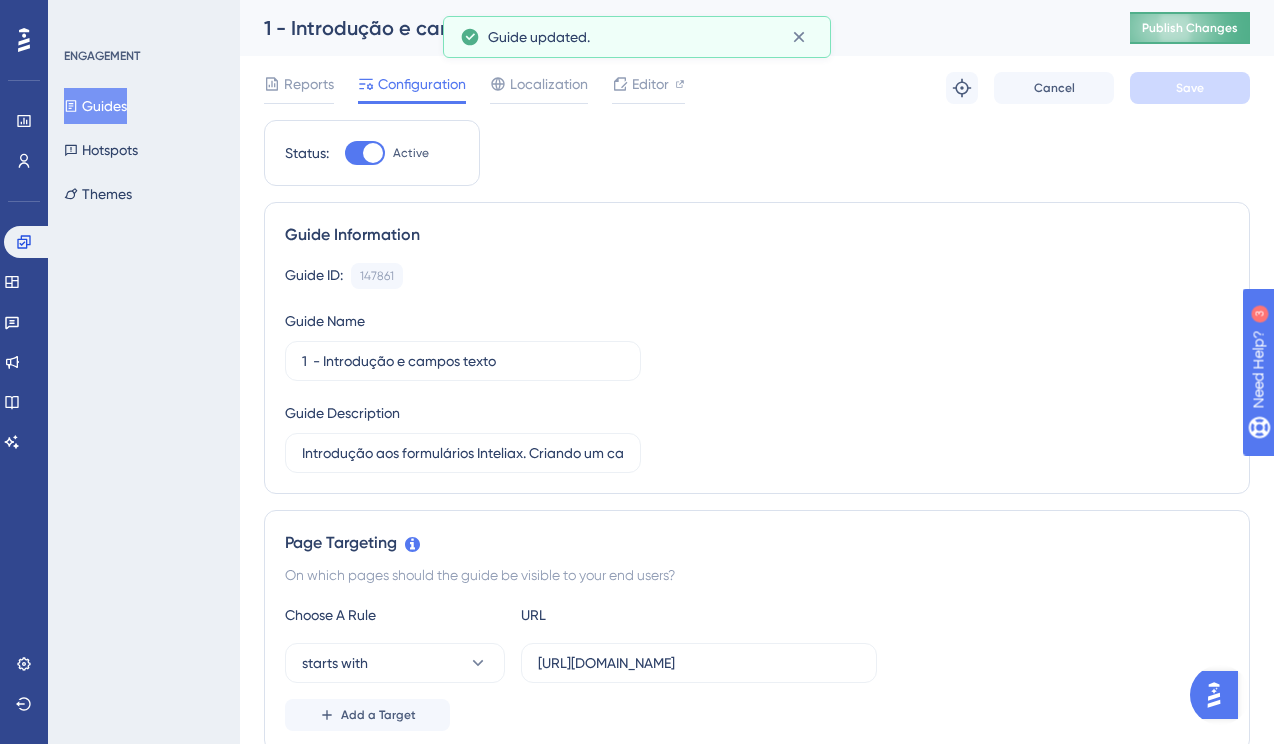 scroll, scrollTop: 0, scrollLeft: 0, axis: both 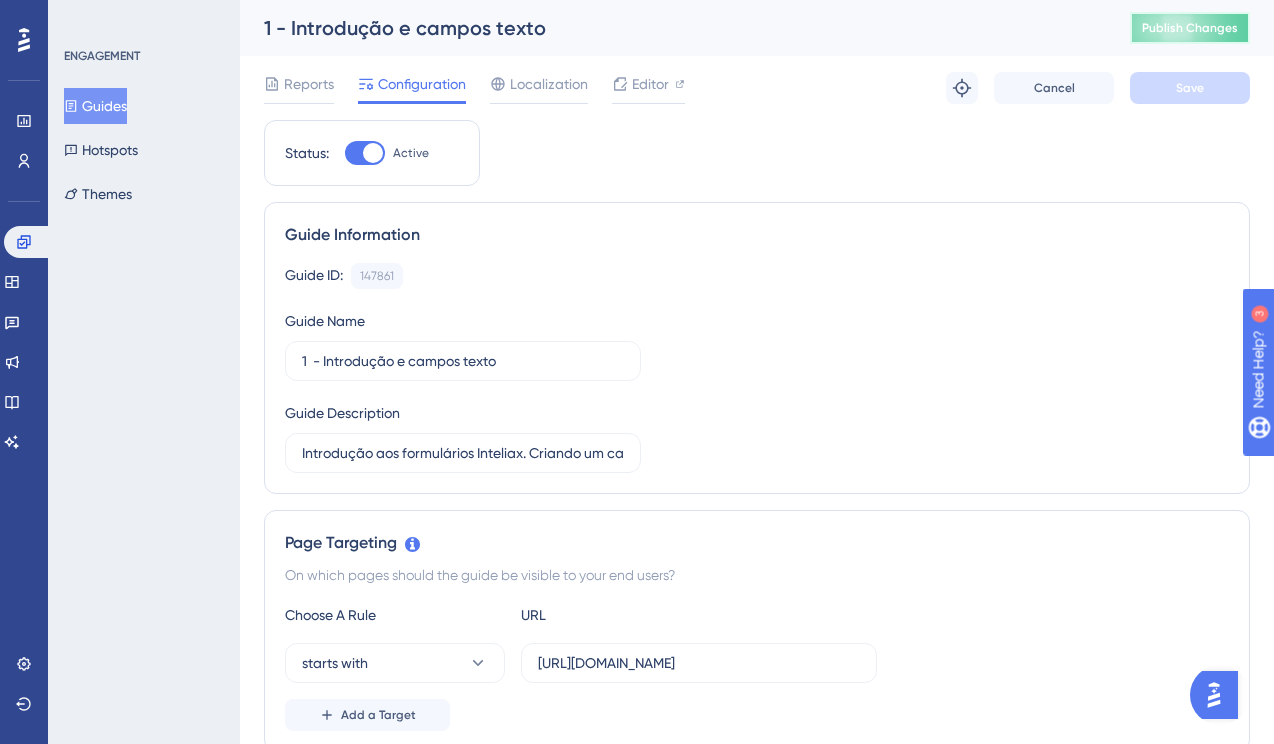 click on "Publish Changes" at bounding box center (1190, 28) 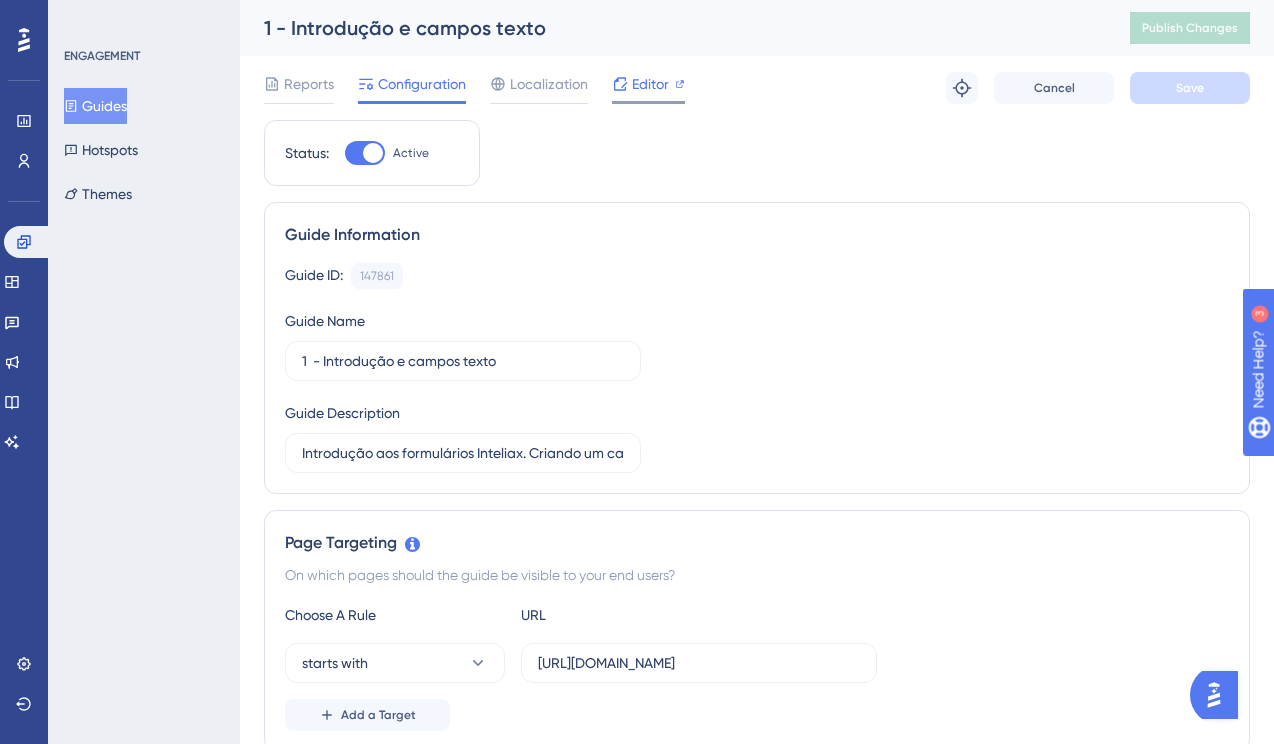 click on "Editor" at bounding box center [648, 84] 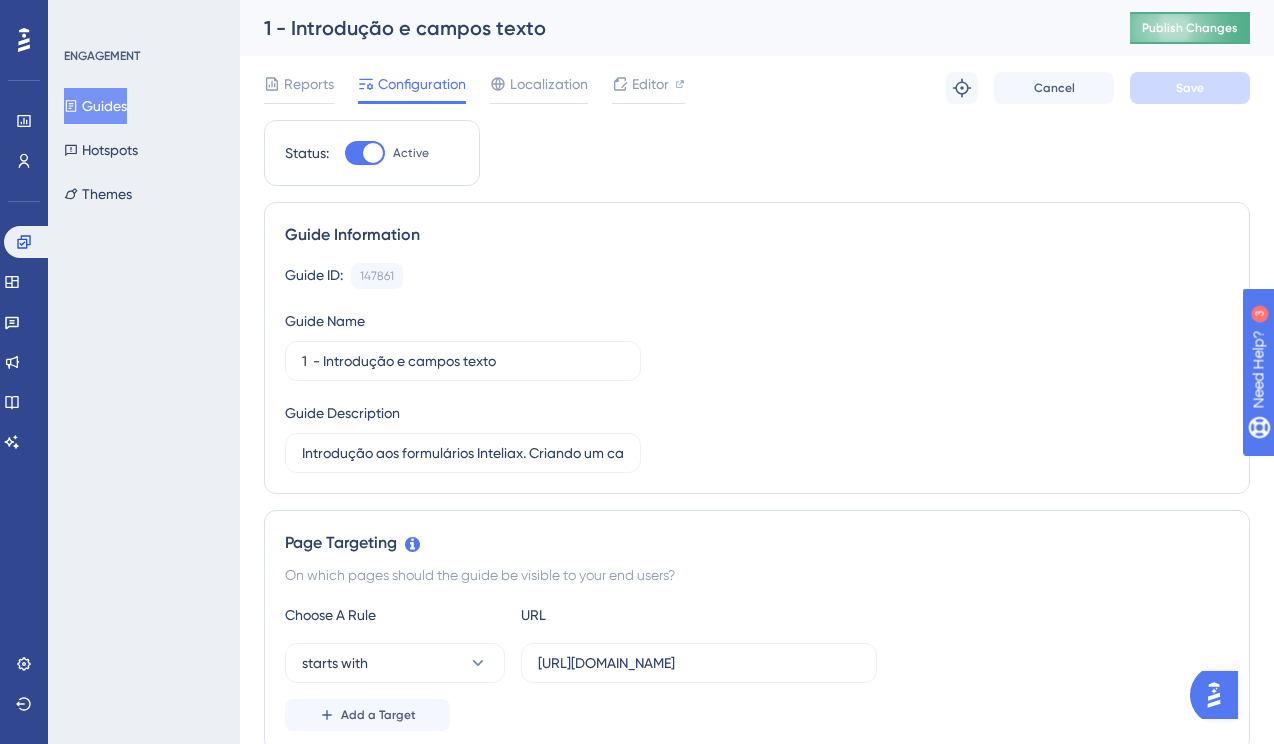 click on "Publish Changes" at bounding box center [1190, 28] 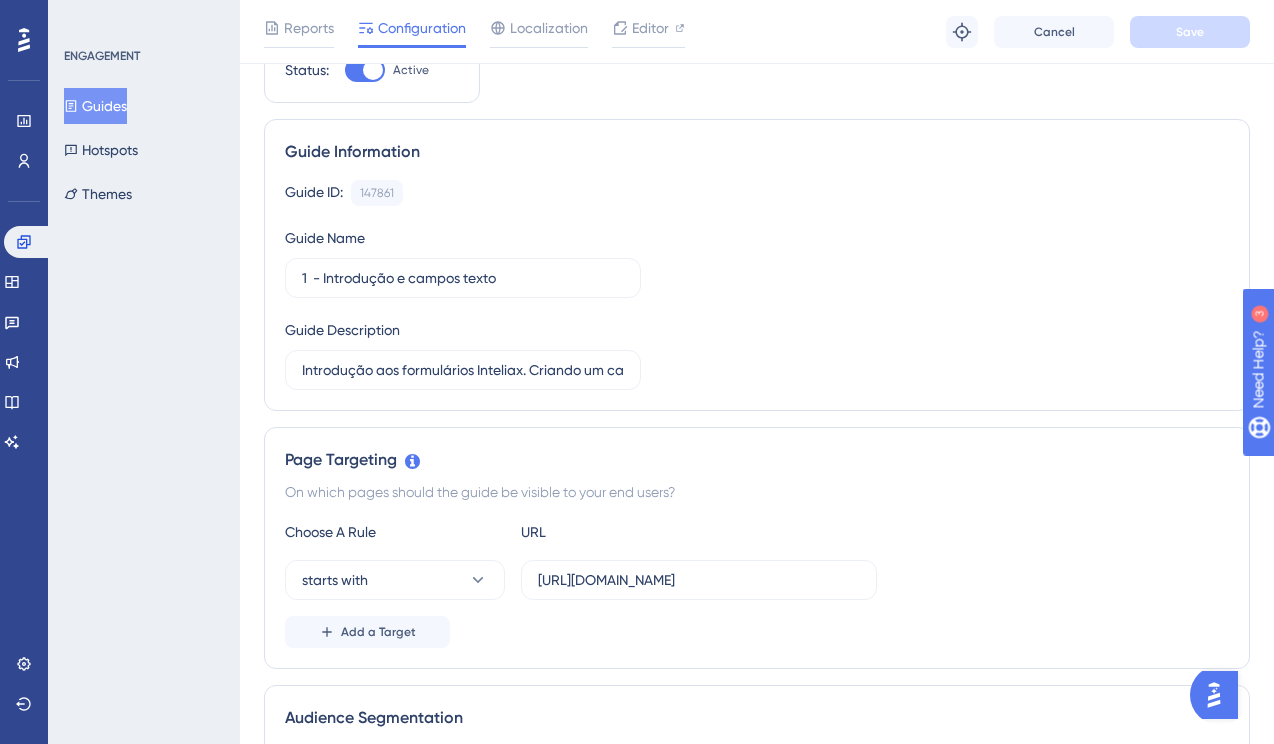 scroll, scrollTop: 0, scrollLeft: 0, axis: both 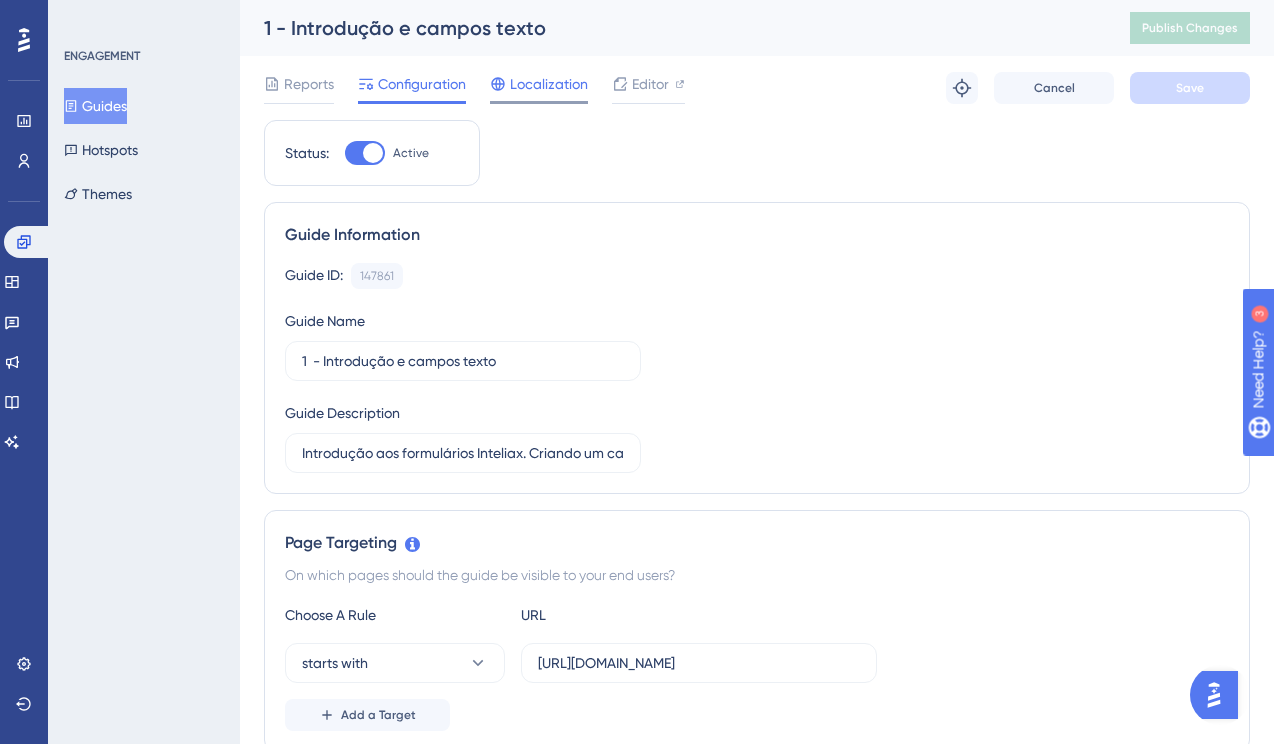 click on "Localization" at bounding box center (549, 84) 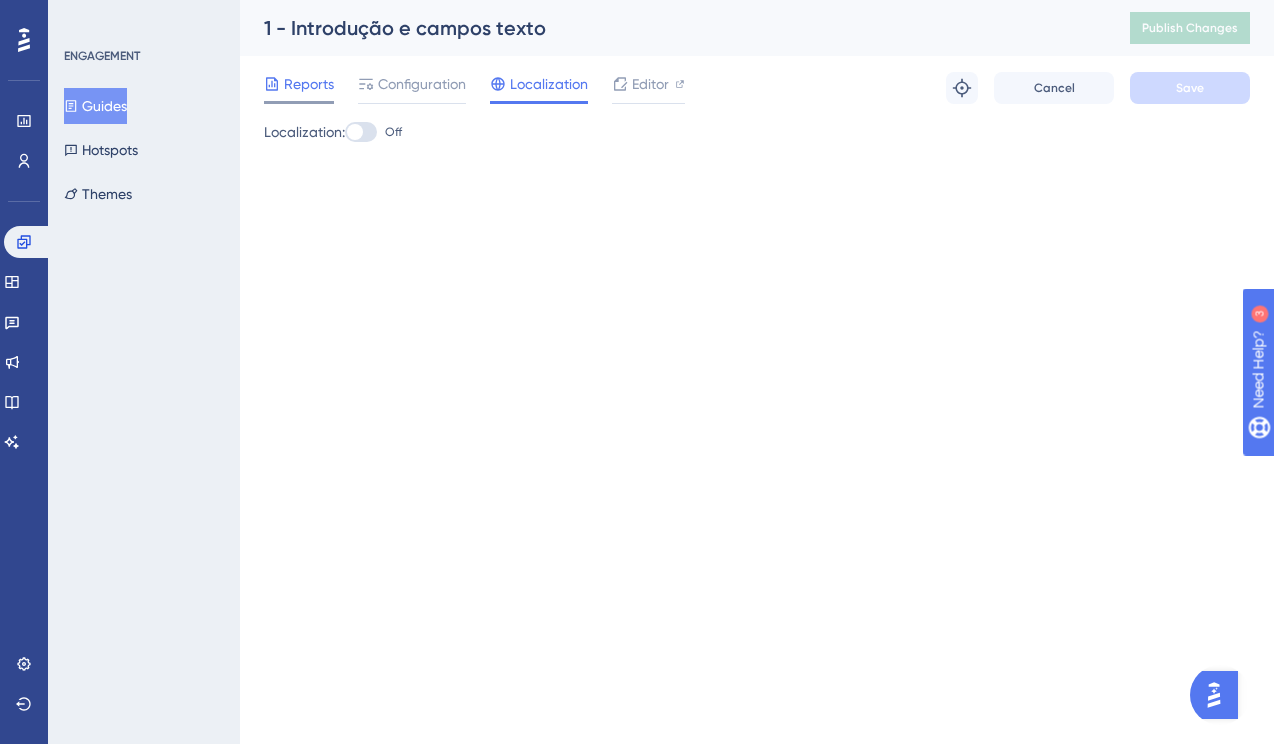 click on "Reports" at bounding box center (309, 84) 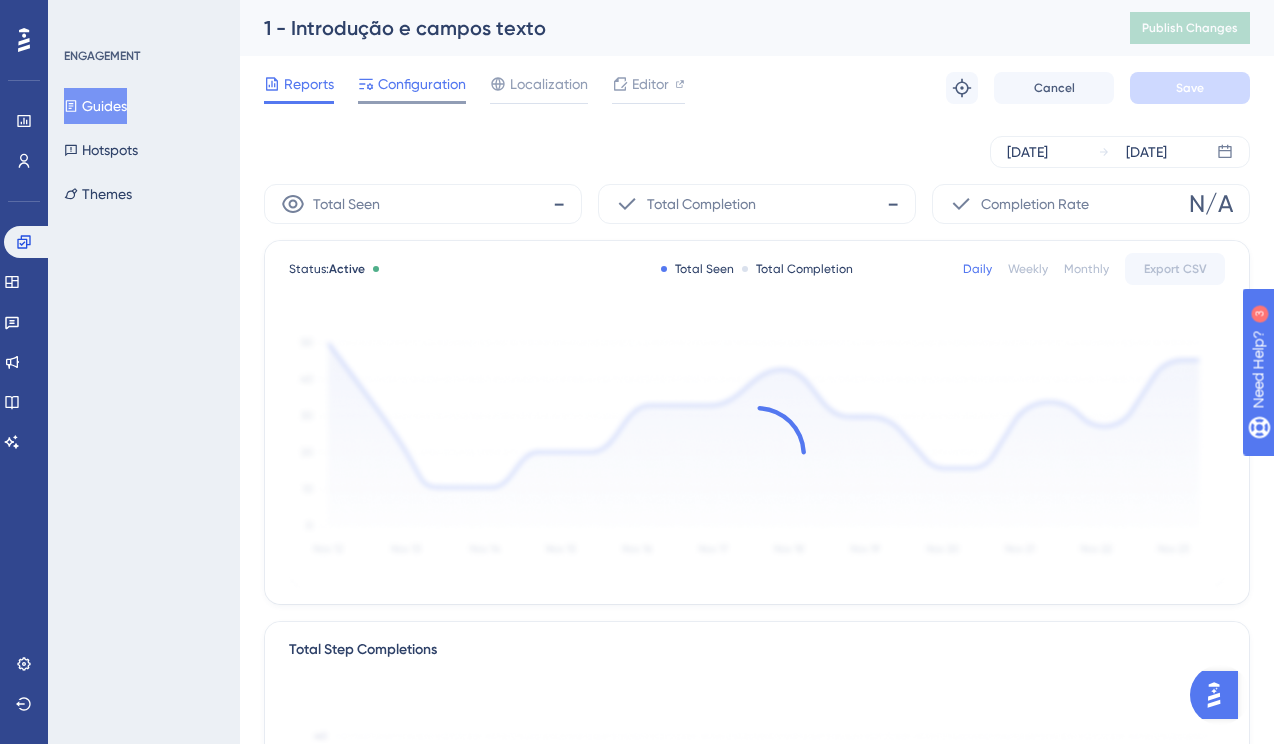 click on "Configuration" at bounding box center (422, 84) 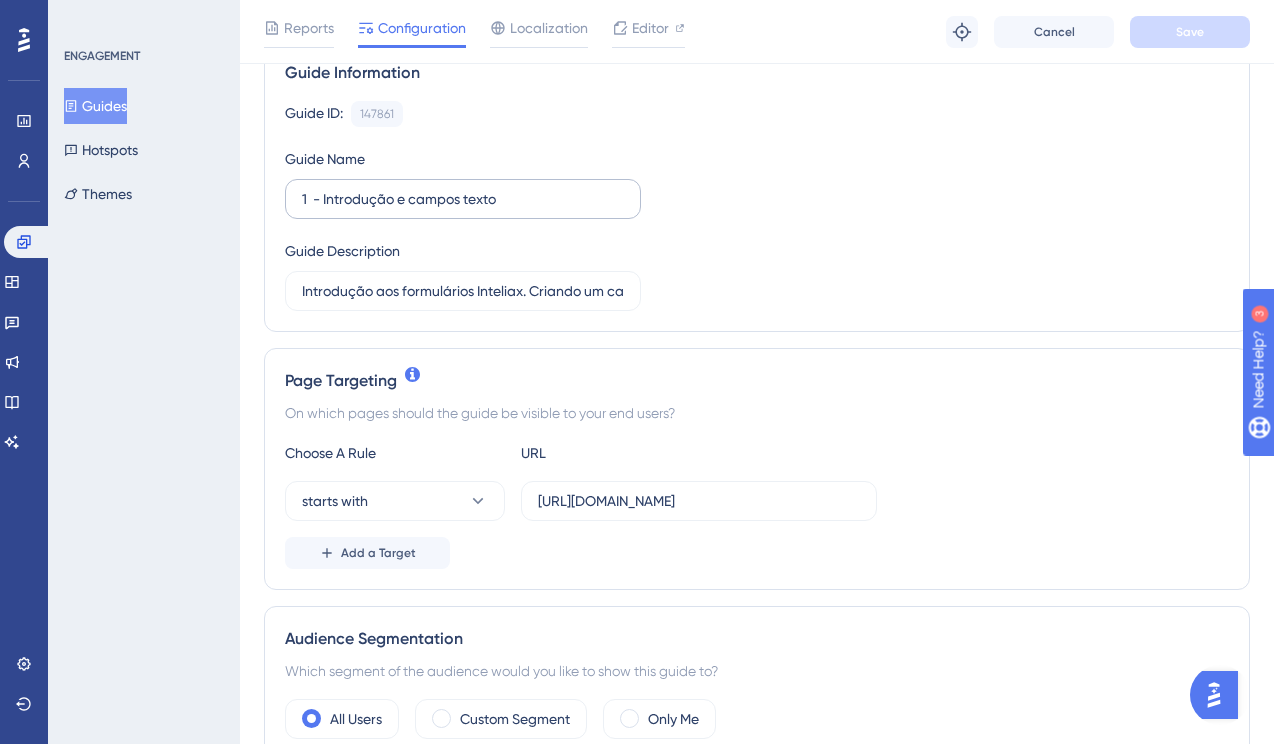 scroll, scrollTop: 204, scrollLeft: 0, axis: vertical 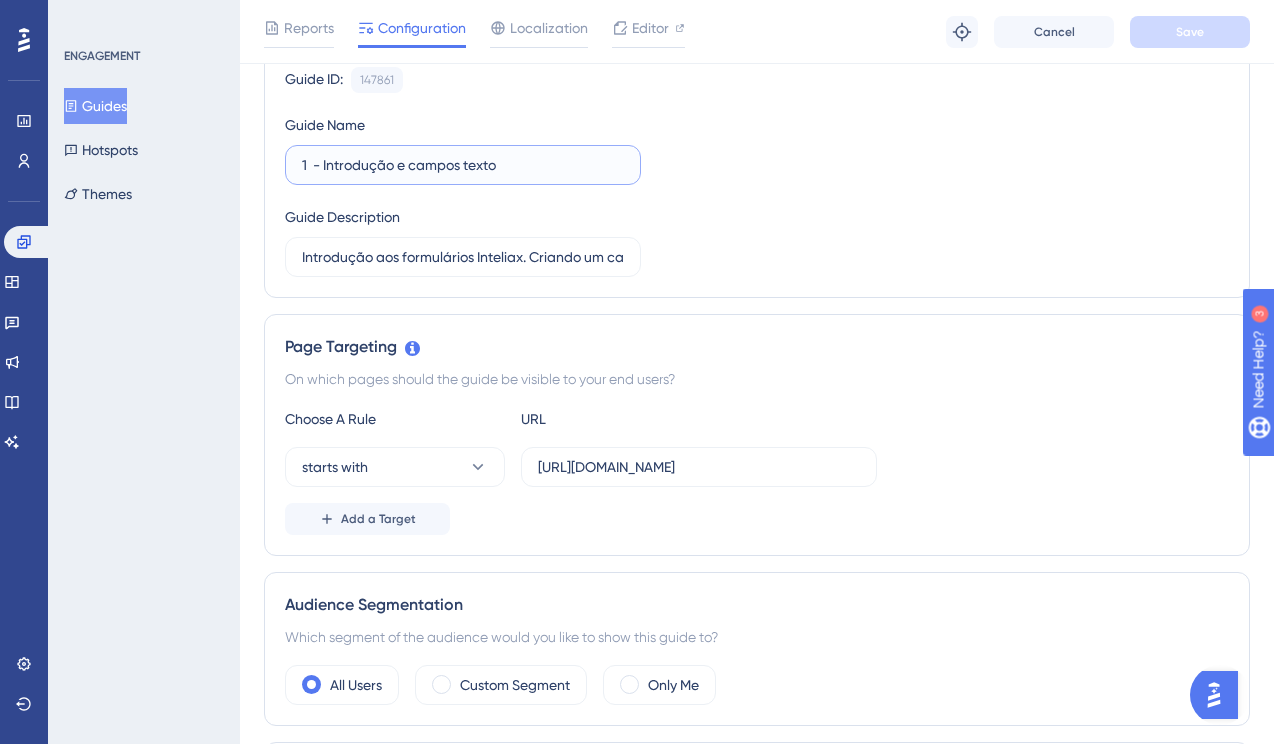 click on "1  - Introdução e campos texto" at bounding box center (463, 165) 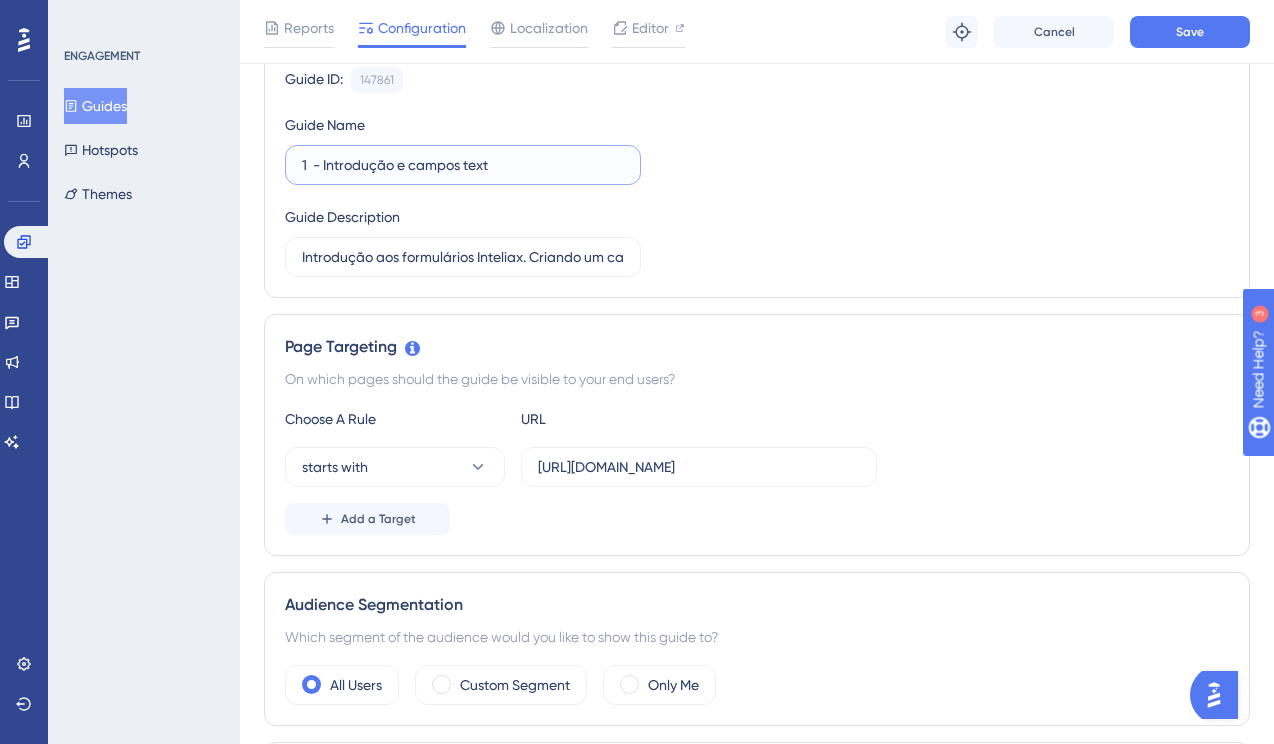 type on "1  - Introdução e campos texto" 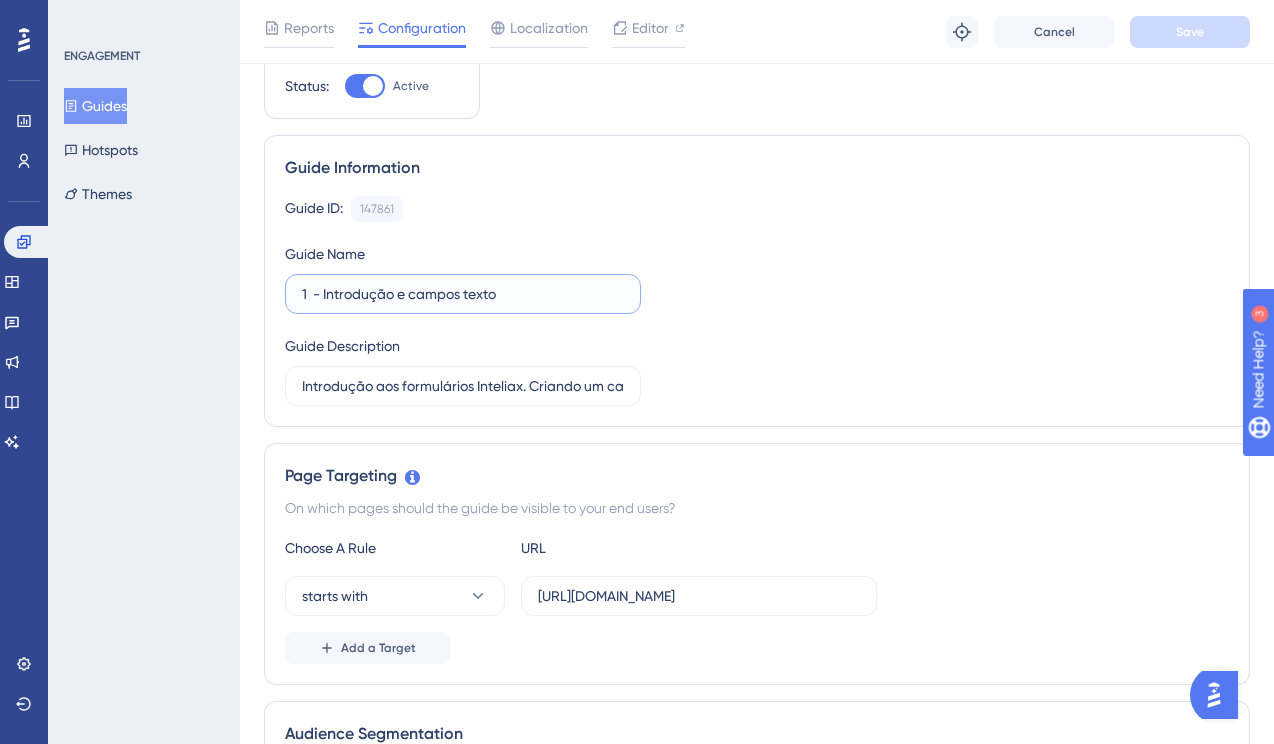 scroll, scrollTop: 0, scrollLeft: 0, axis: both 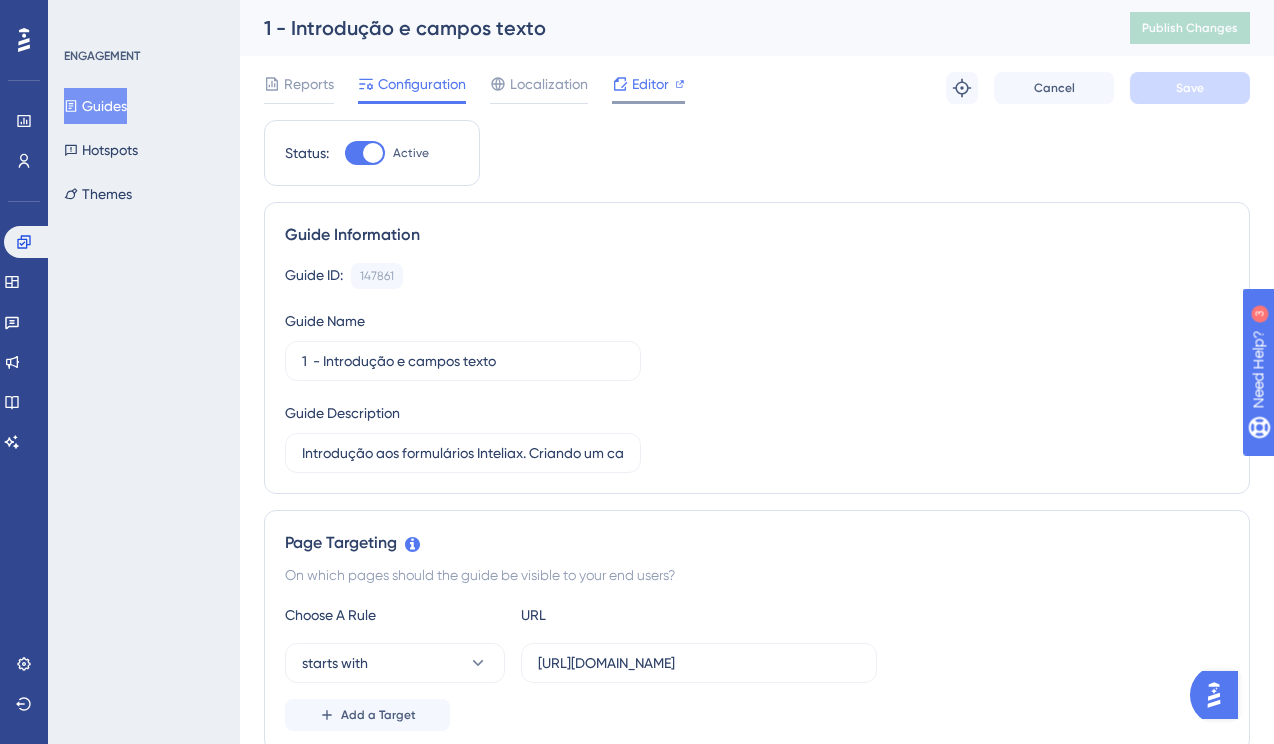 click on "Editor" at bounding box center (648, 84) 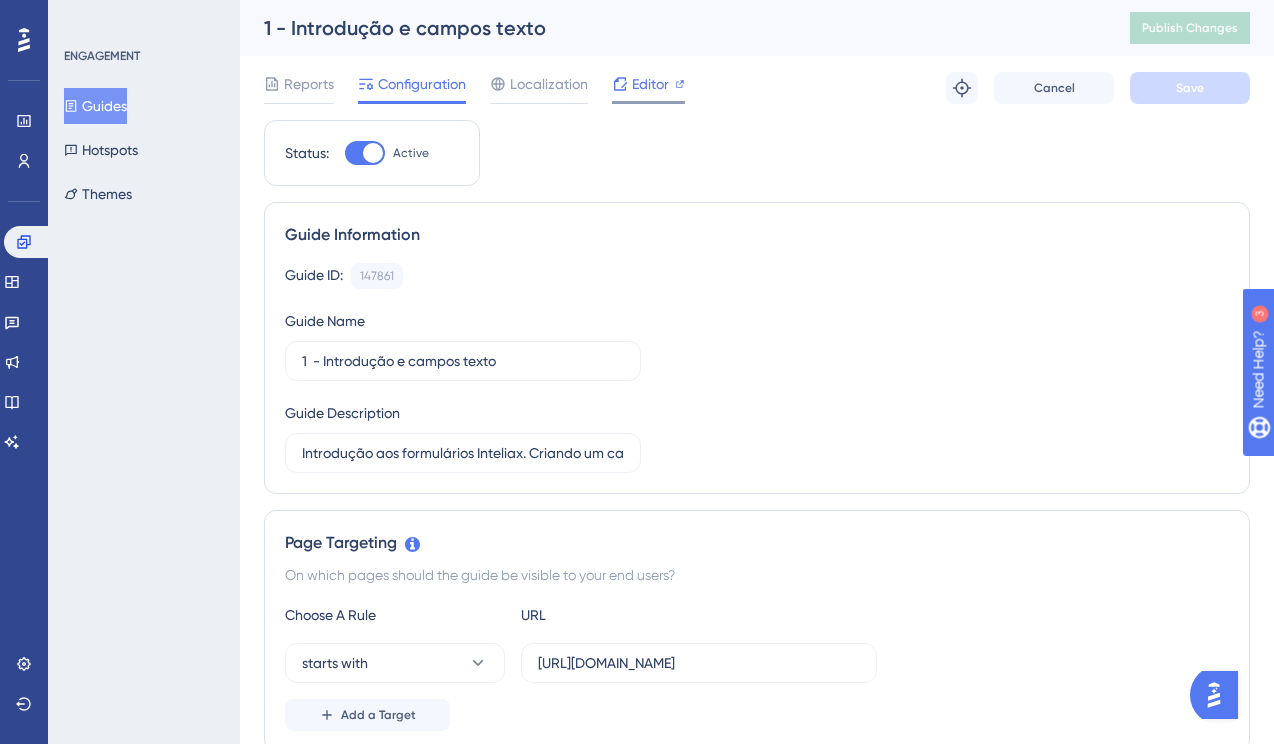 click on "Editor" at bounding box center (650, 84) 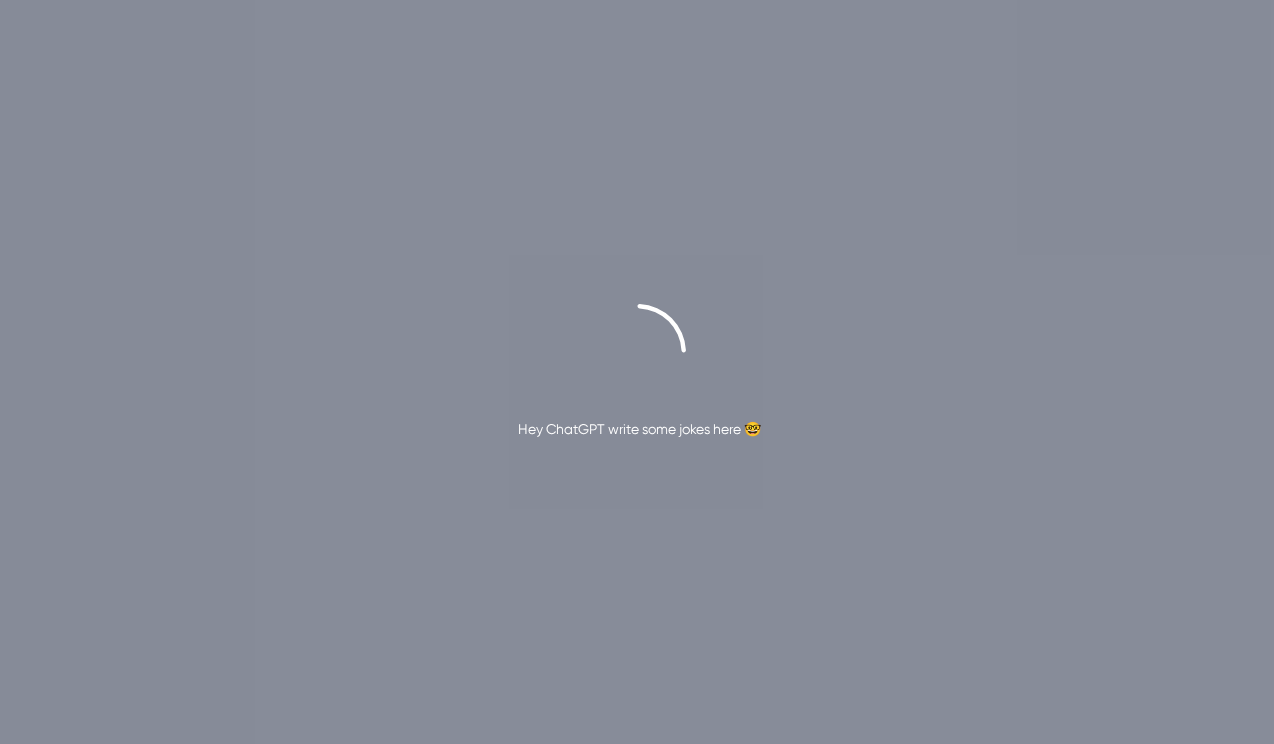 scroll, scrollTop: 0, scrollLeft: 0, axis: both 